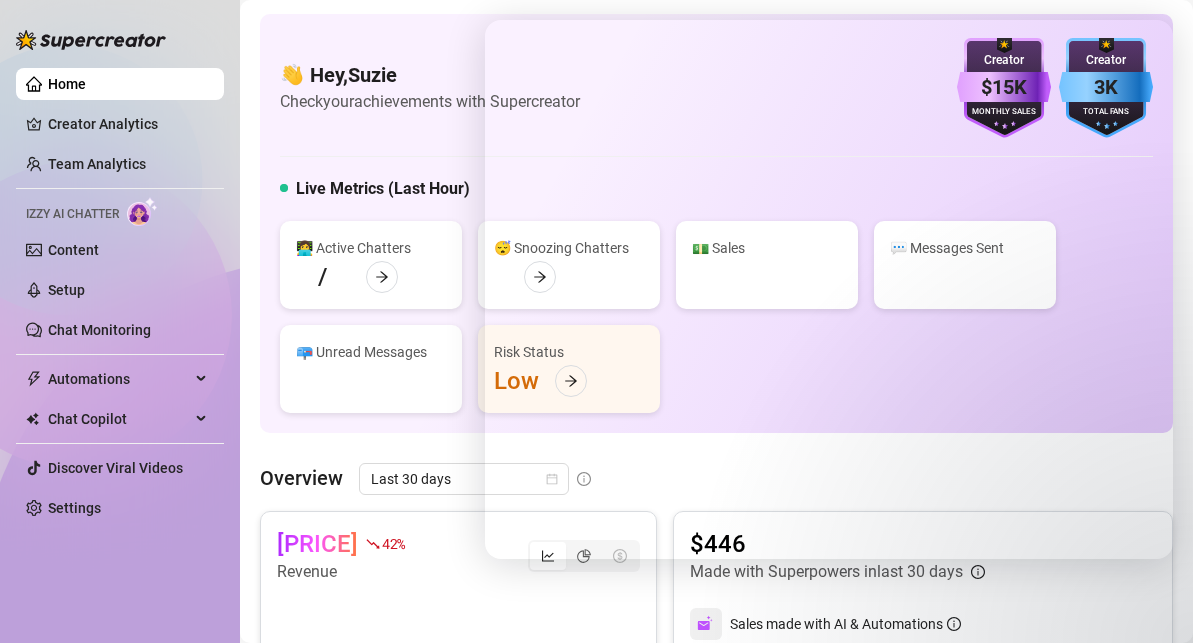 scroll, scrollTop: 0, scrollLeft: 0, axis: both 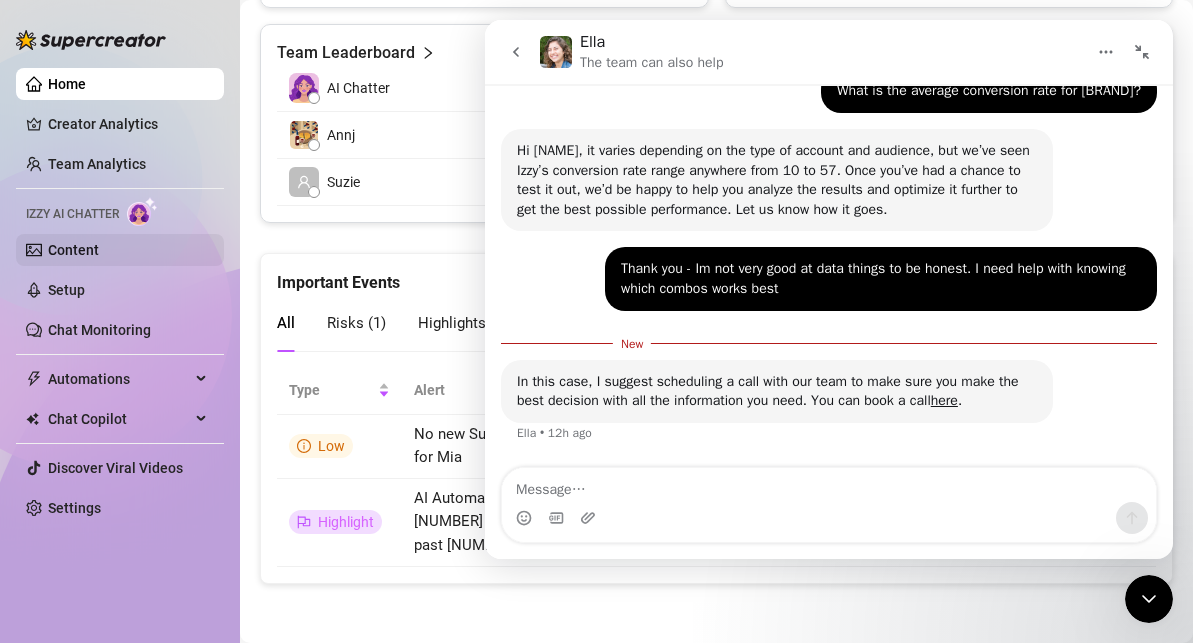 click on "Content" at bounding box center (73, 250) 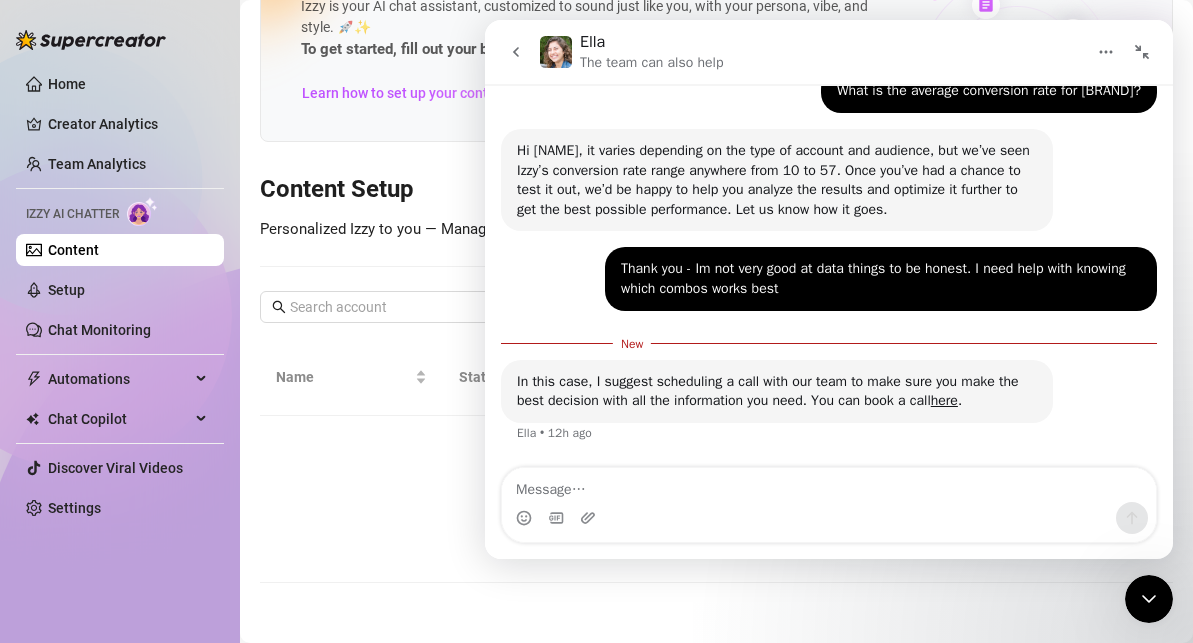 scroll, scrollTop: 0, scrollLeft: 0, axis: both 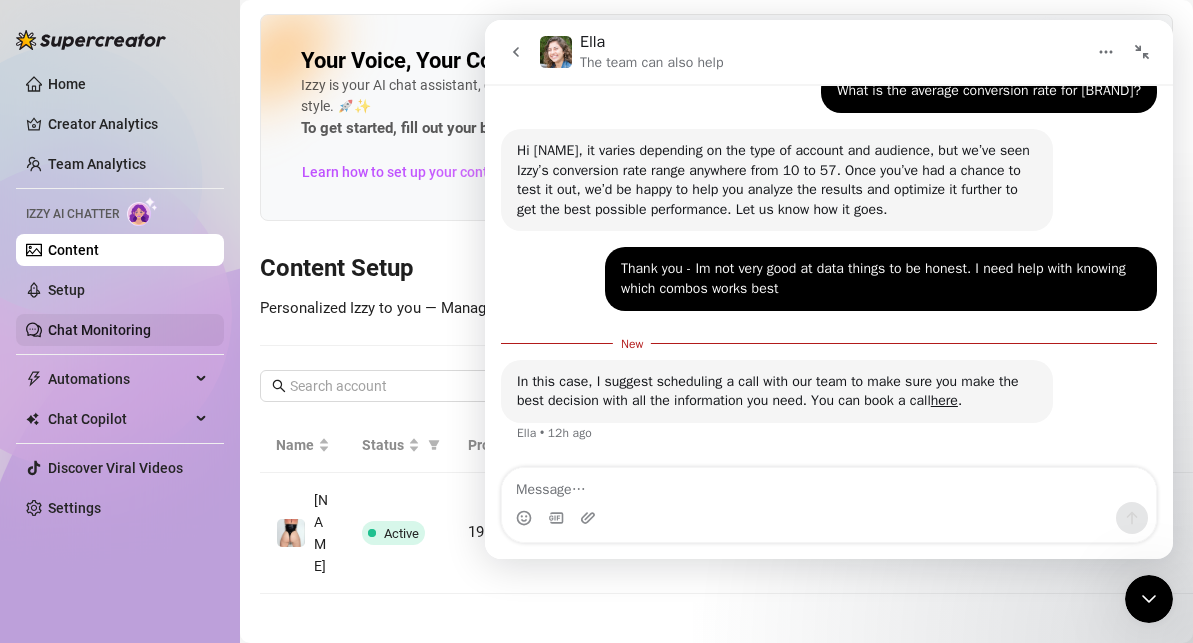 click on "Chat Monitoring" at bounding box center (99, 330) 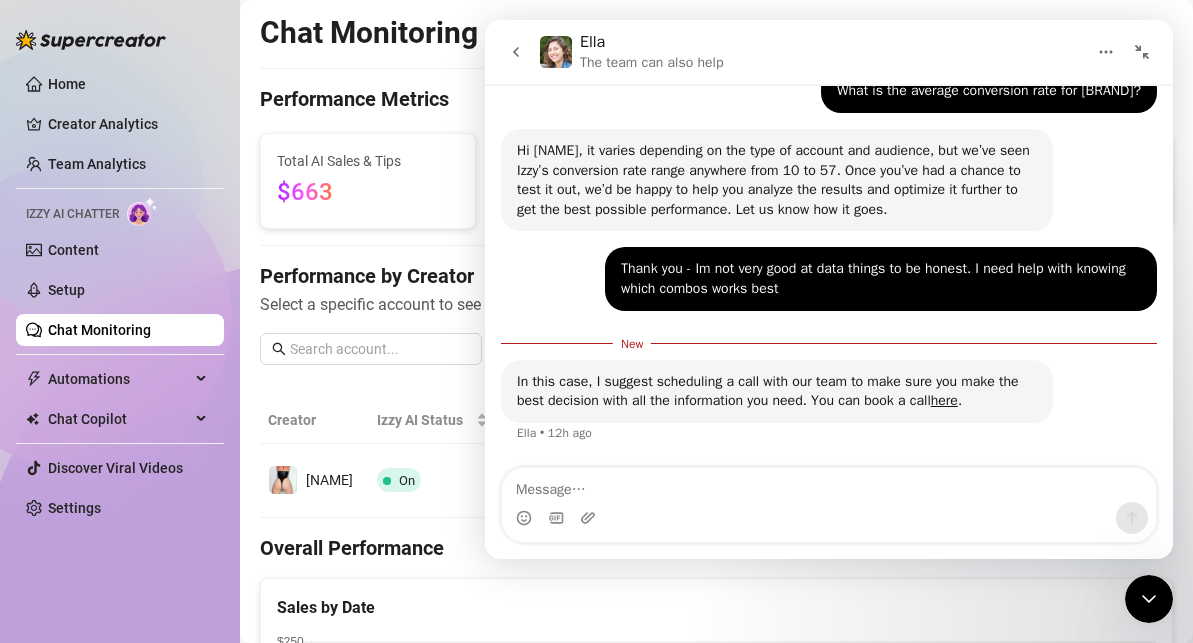 click 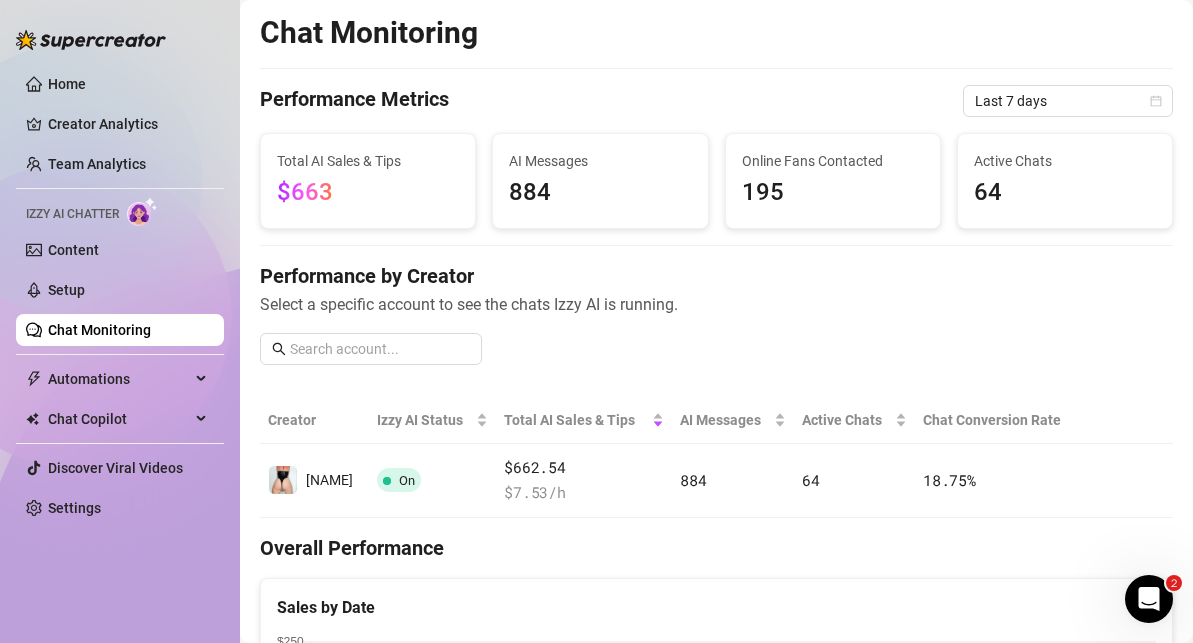 scroll, scrollTop: 0, scrollLeft: 0, axis: both 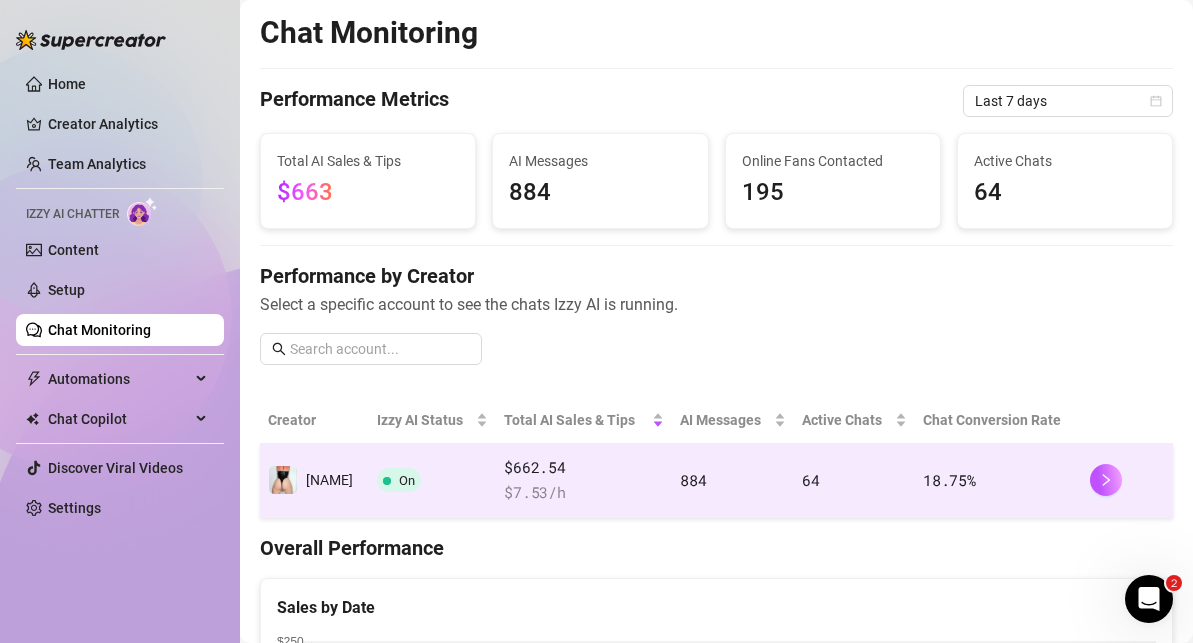 click on "On" at bounding box center [407, 480] 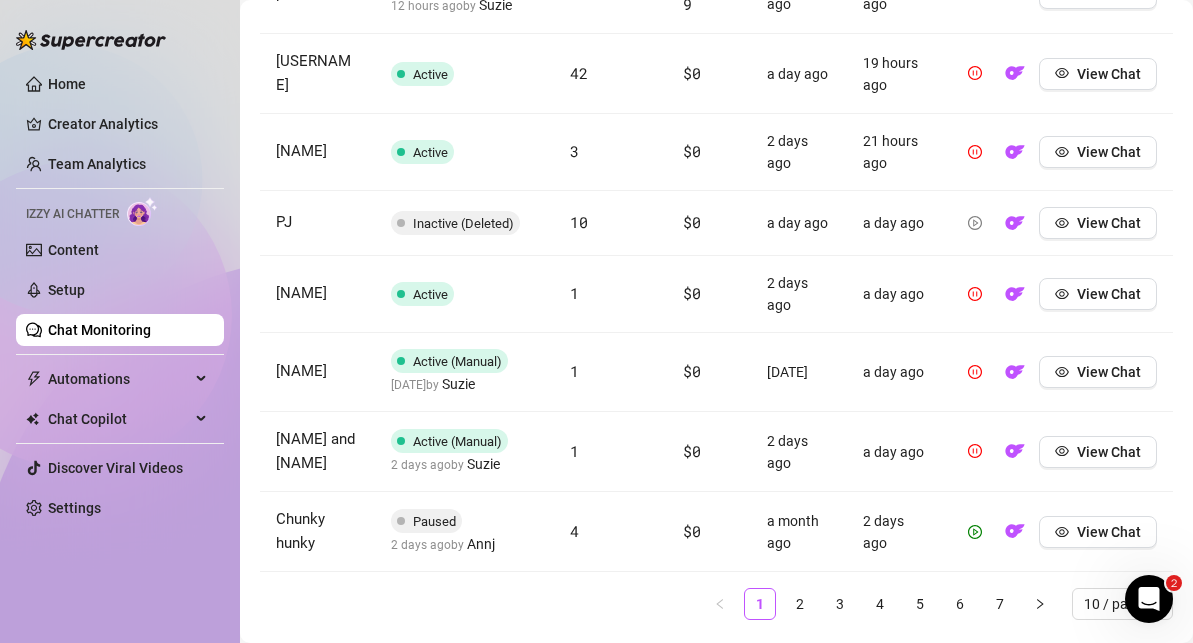 scroll, scrollTop: 1047, scrollLeft: 0, axis: vertical 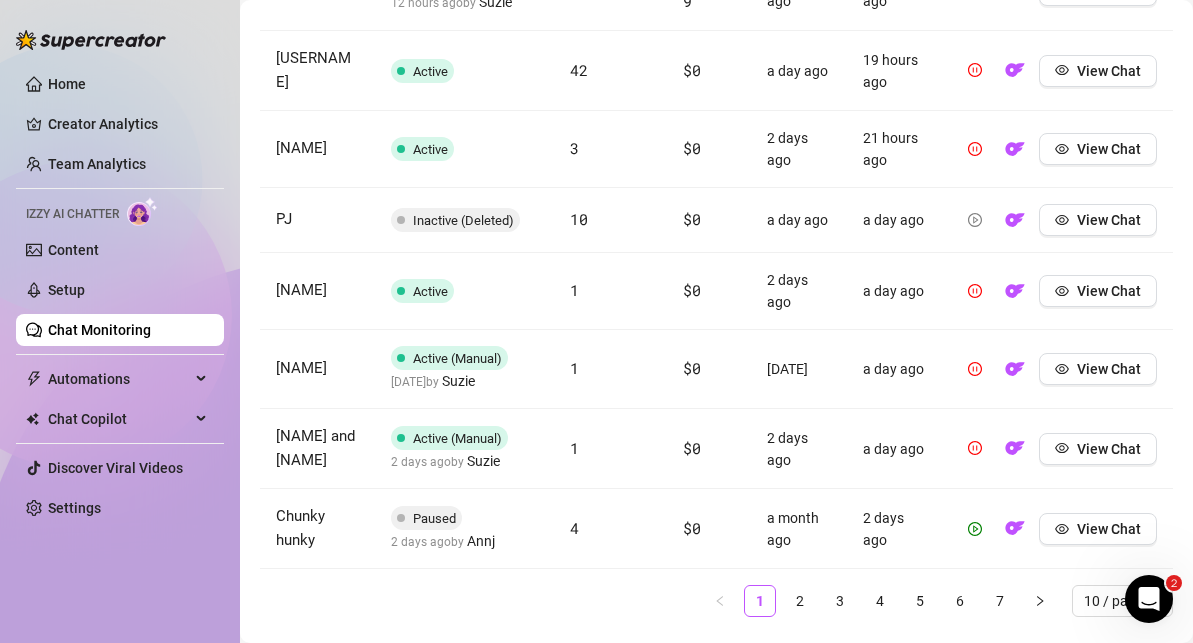 click on "Paused" at bounding box center [434, 518] 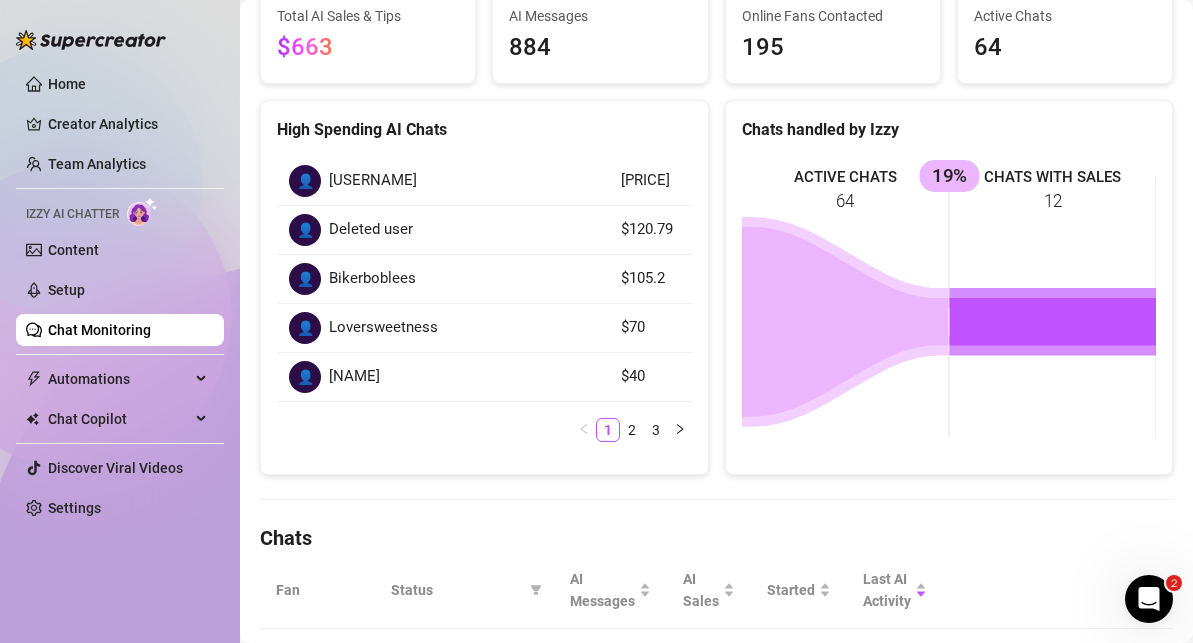 scroll, scrollTop: 0, scrollLeft: 0, axis: both 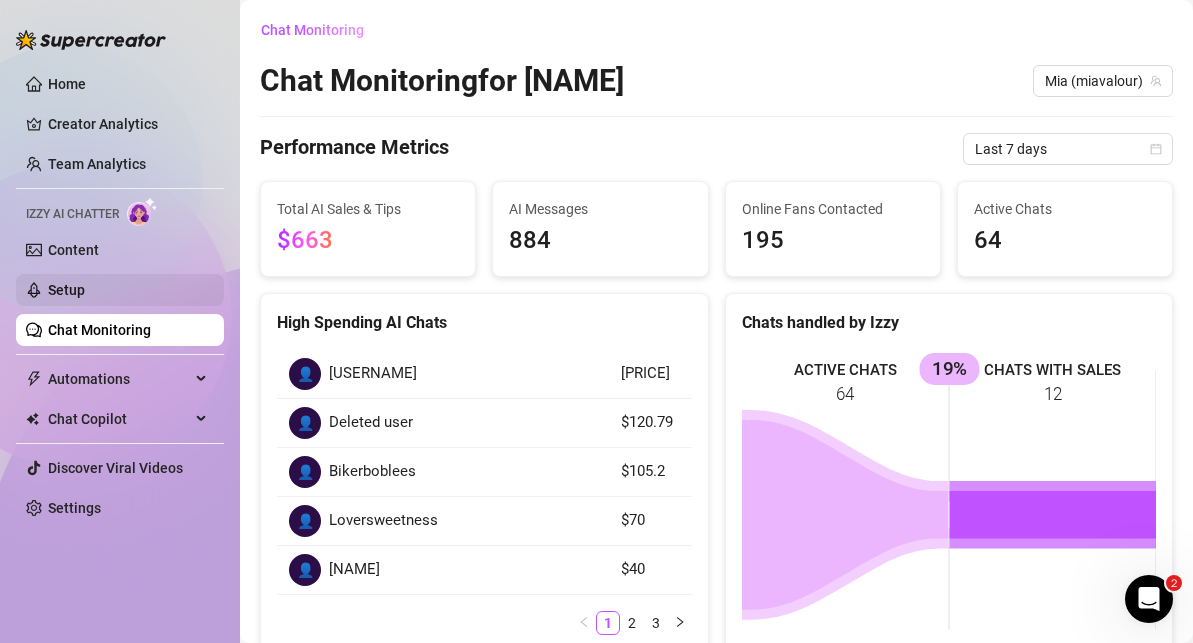click on "Setup" at bounding box center (66, 290) 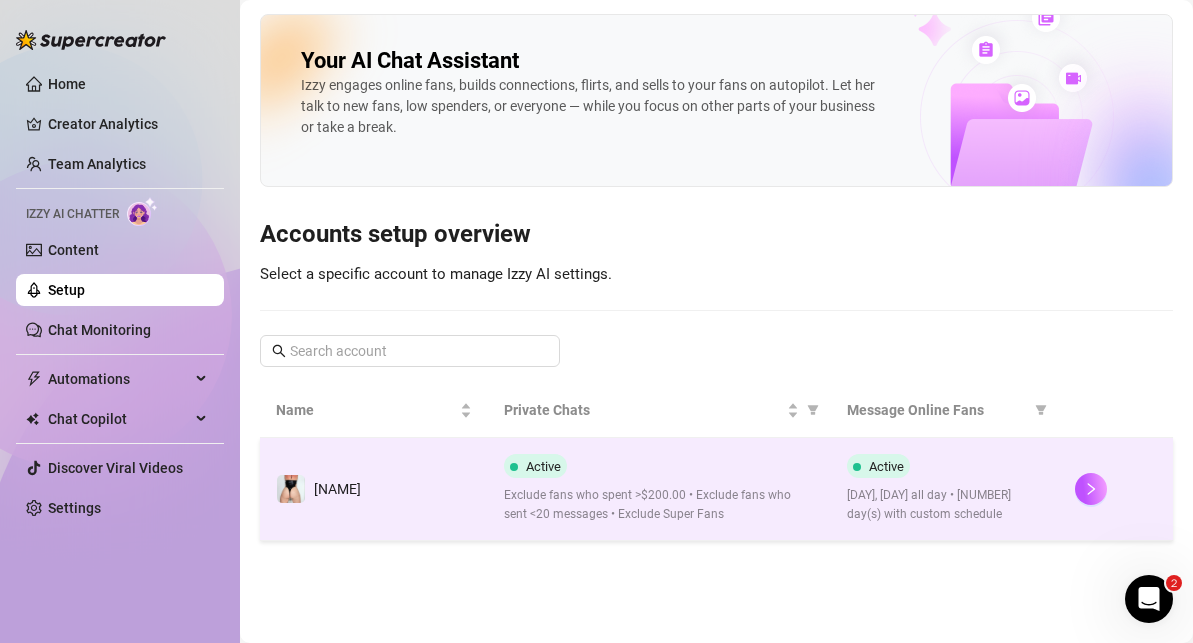 click on "Active" at bounding box center (886, 466) 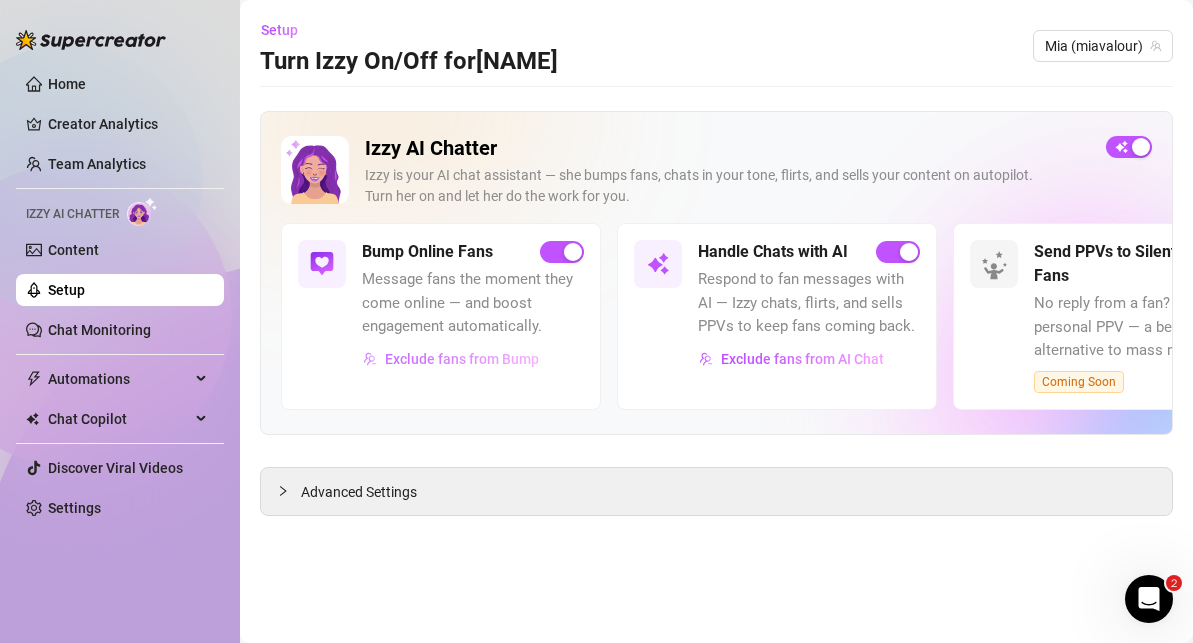 click on "Exclude fans from Bump" at bounding box center [462, 359] 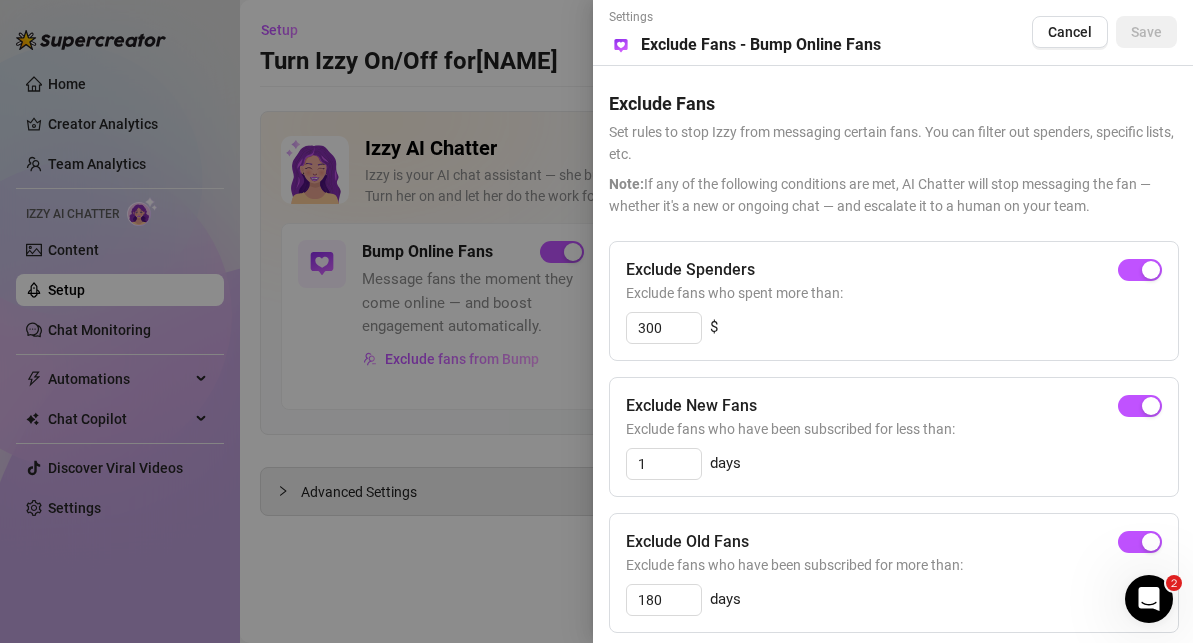 click at bounding box center (596, 321) 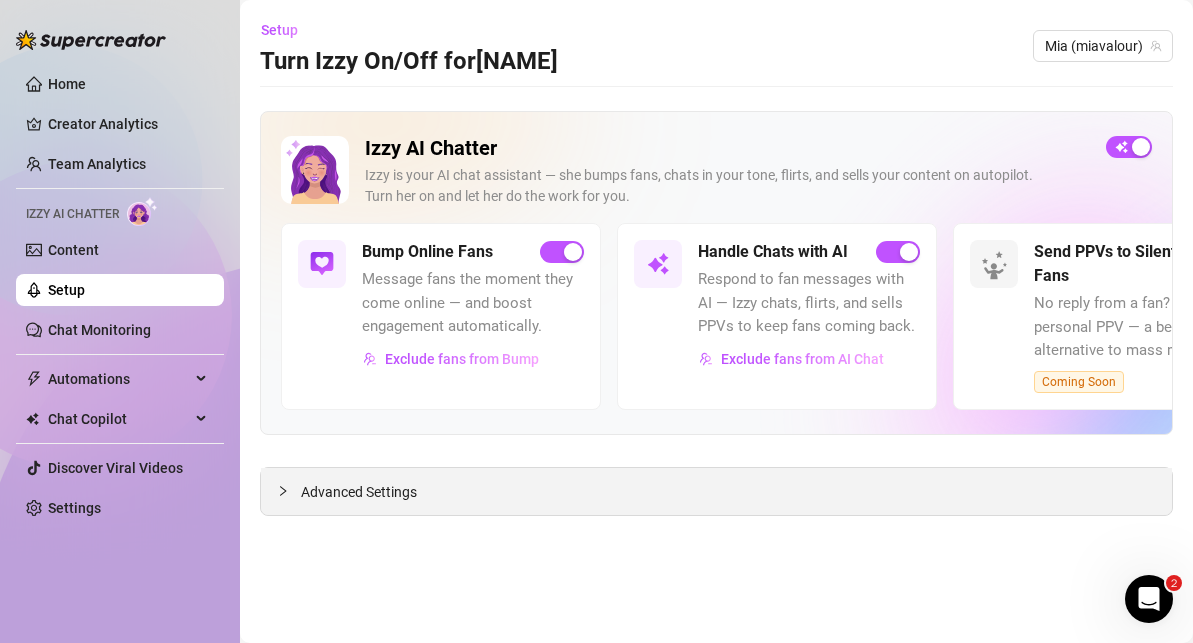 click on "Advanced Settings" at bounding box center (716, 491) 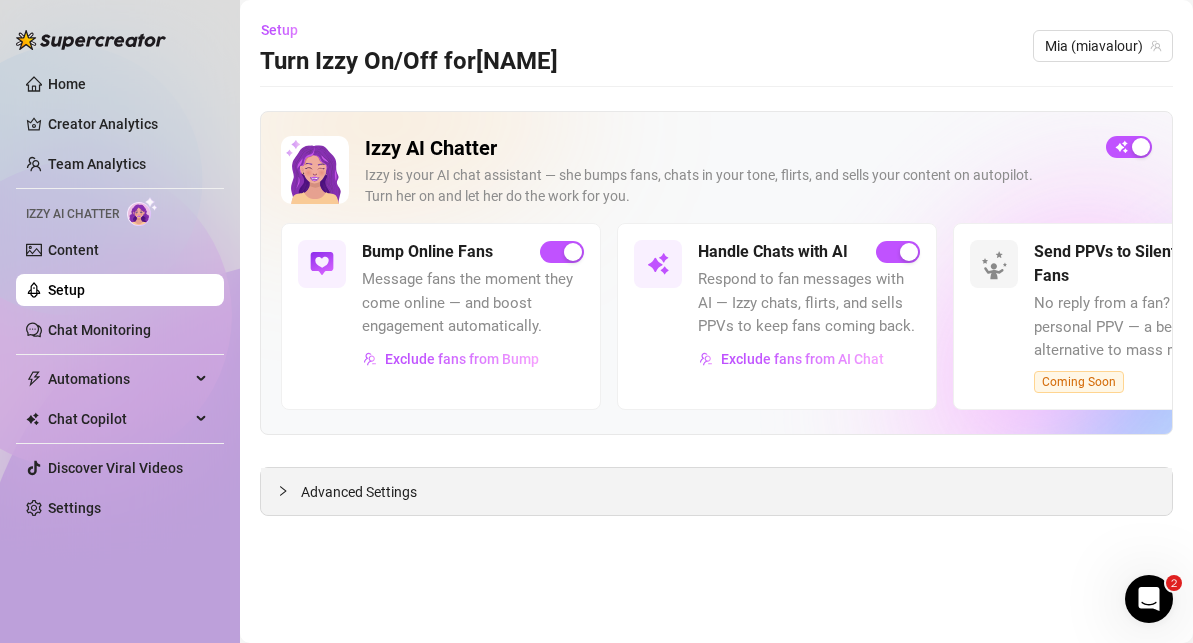 click on "Advanced Settings" at bounding box center [359, 492] 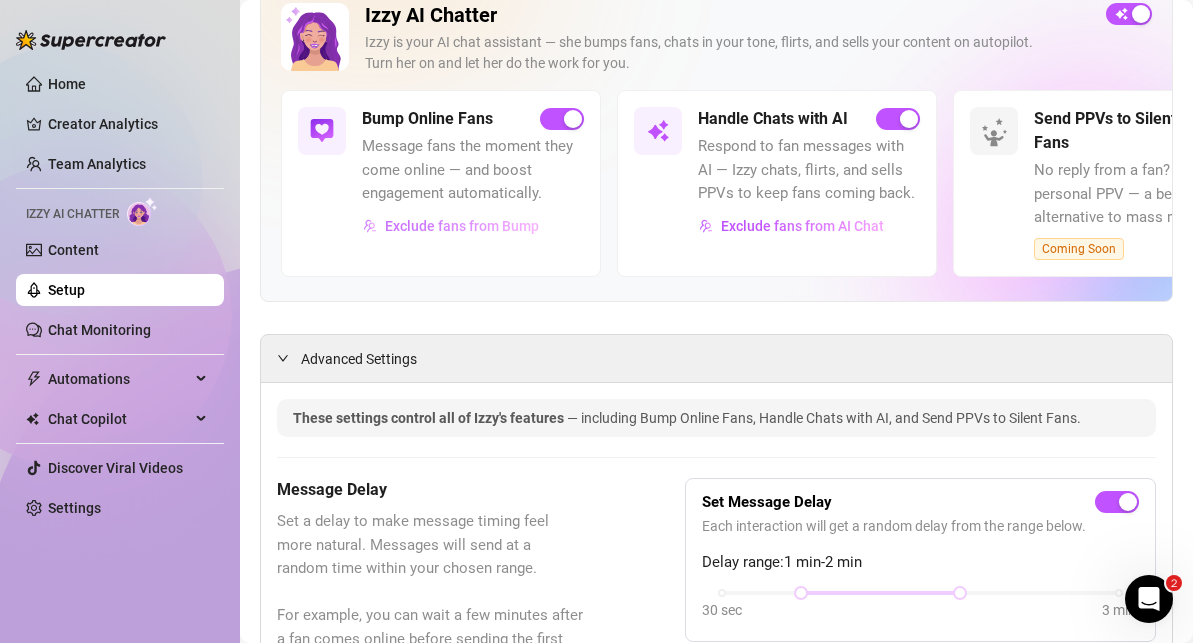 scroll, scrollTop: 109, scrollLeft: 0, axis: vertical 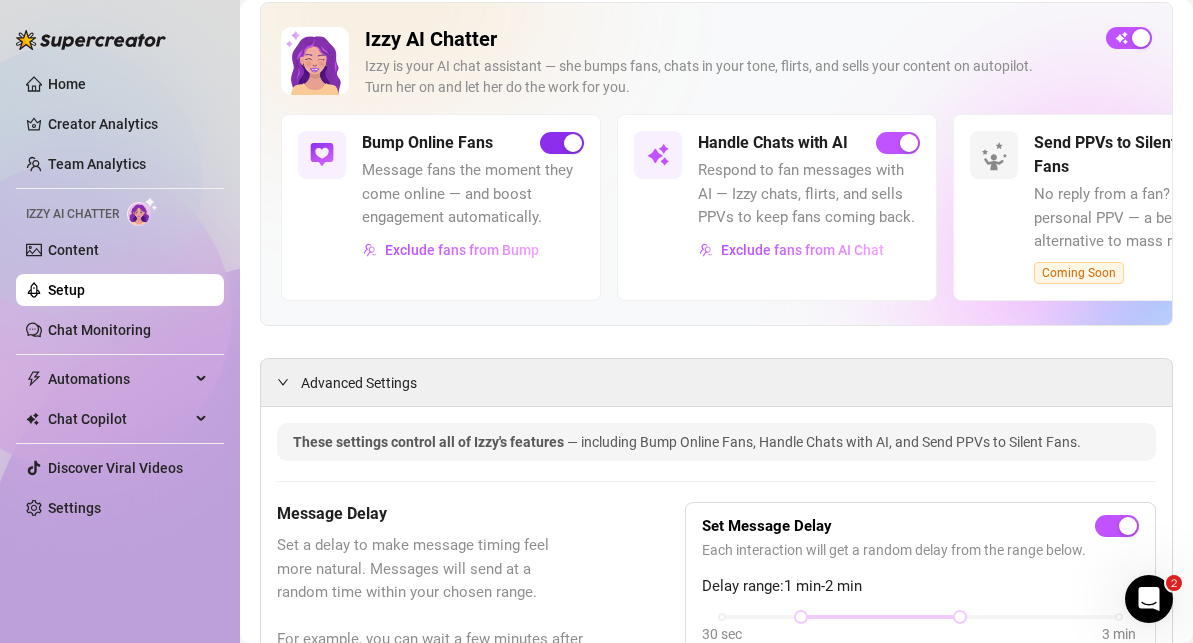 click at bounding box center [573, 143] 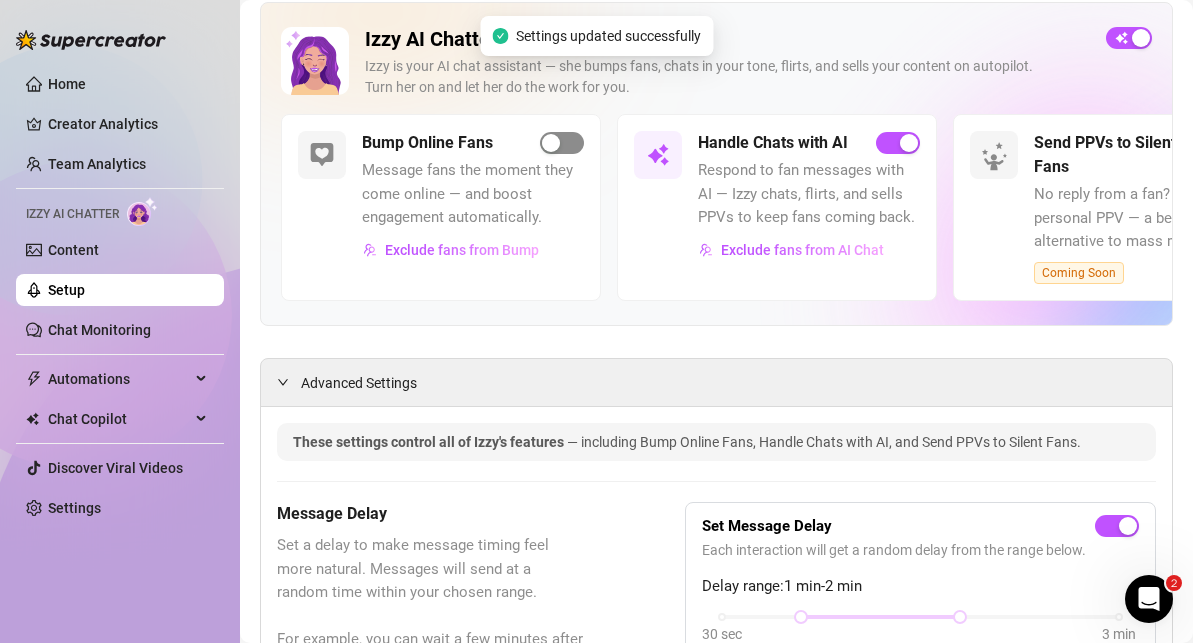 click at bounding box center (551, 143) 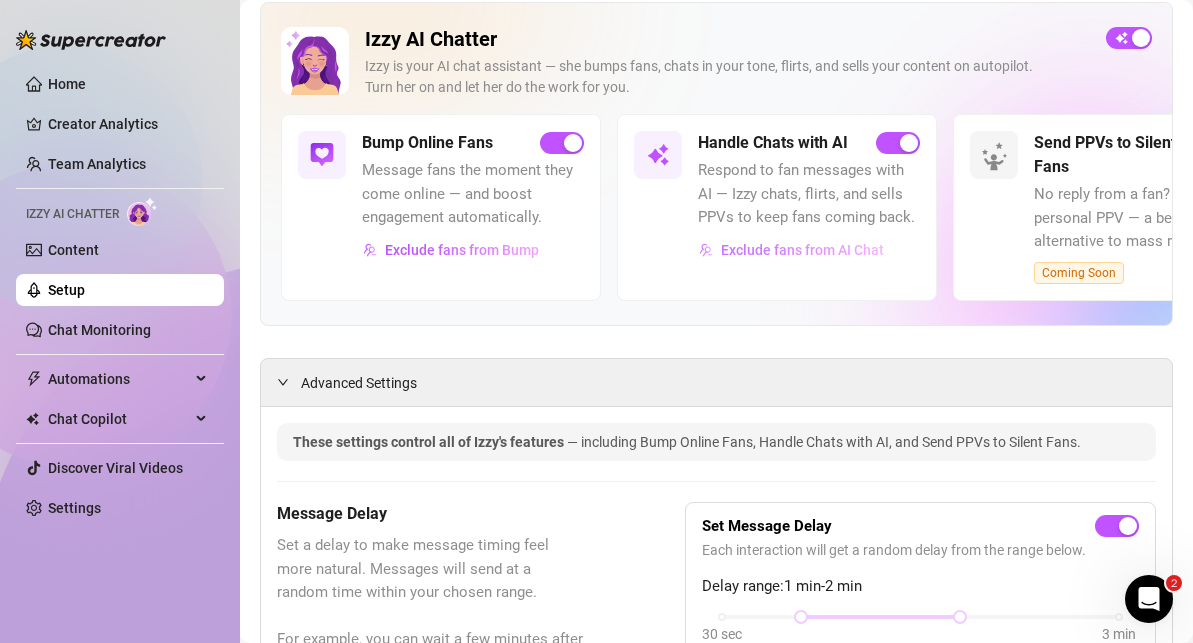 click on "Exclude fans from AI Chat" at bounding box center [802, 250] 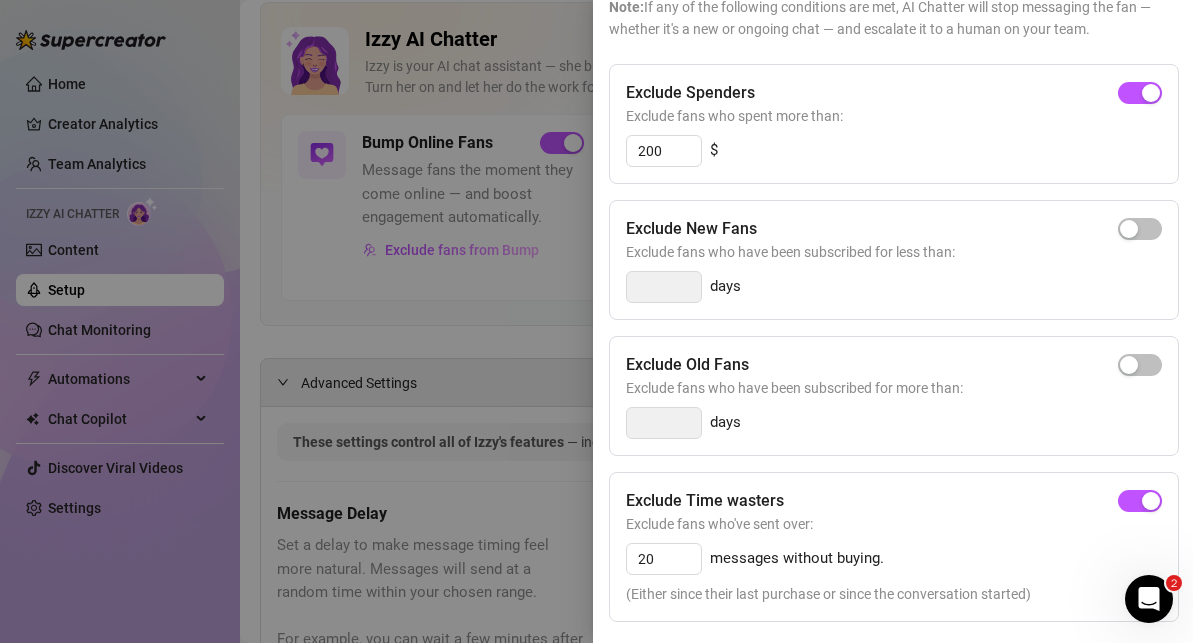 scroll, scrollTop: 182, scrollLeft: 0, axis: vertical 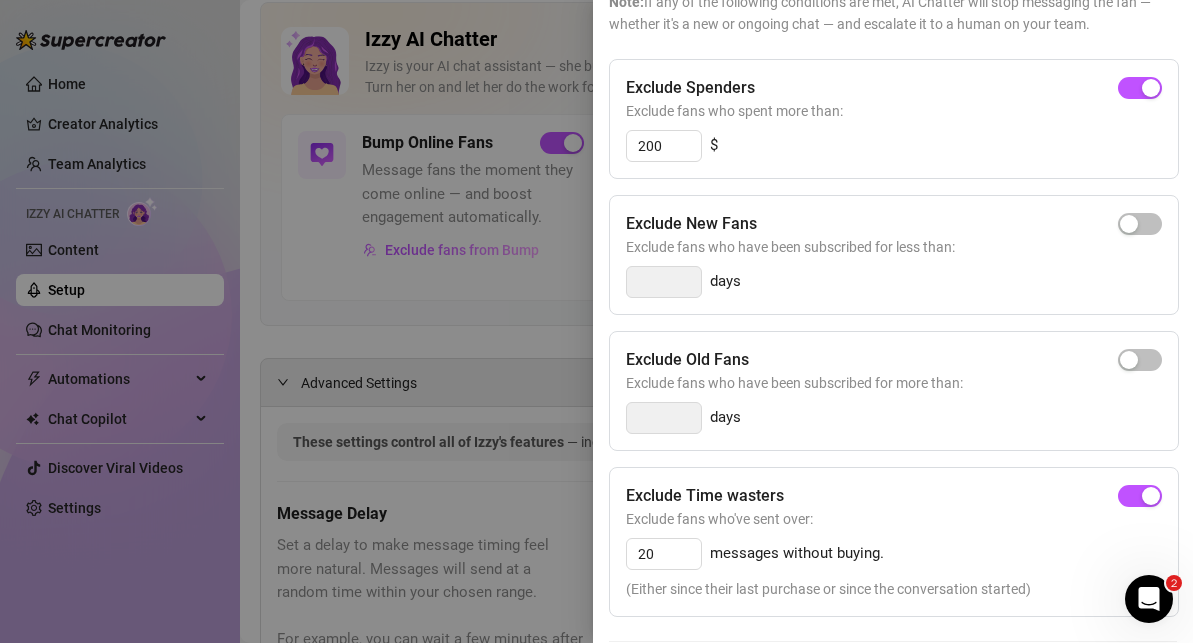 click at bounding box center (596, 321) 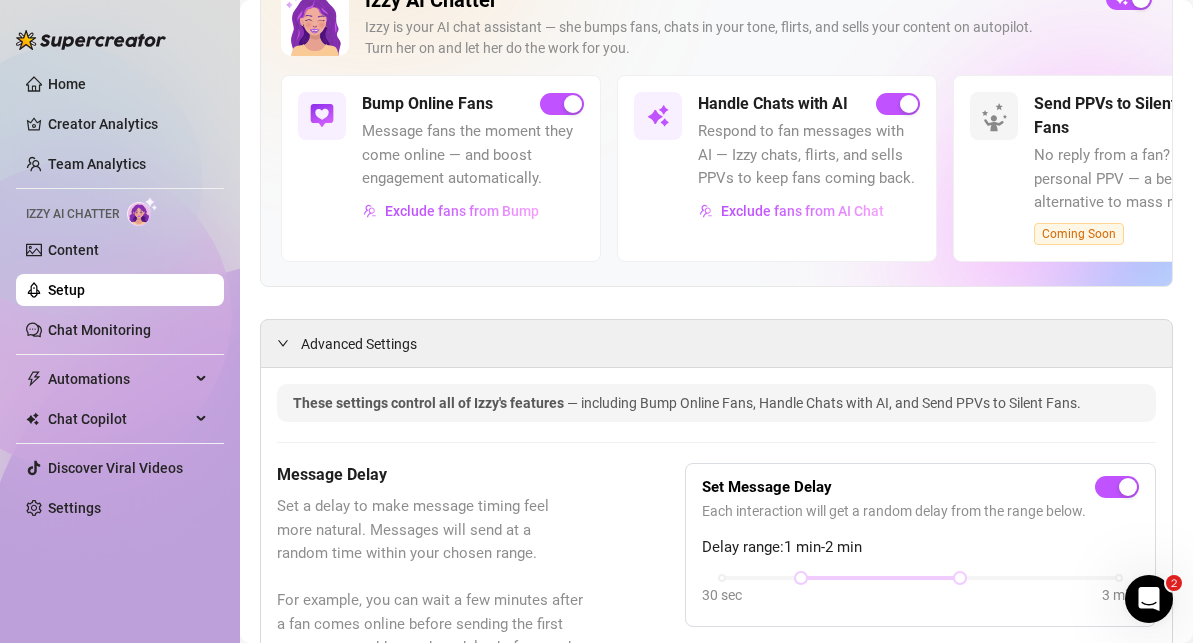 scroll, scrollTop: 131, scrollLeft: 0, axis: vertical 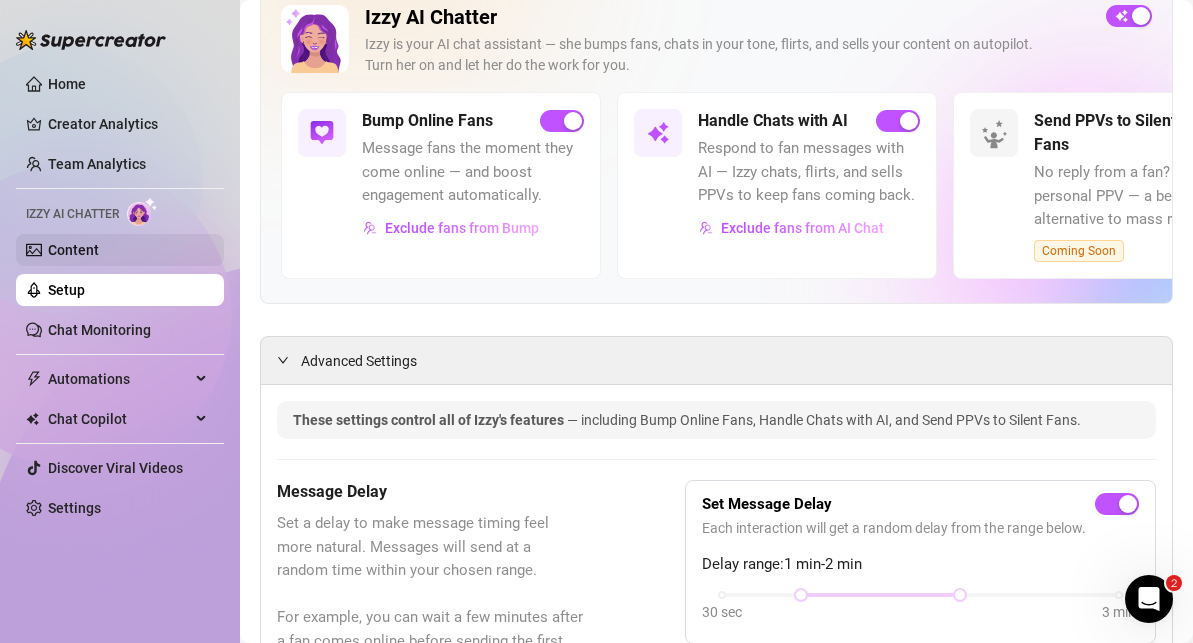 click on "Content" at bounding box center (73, 250) 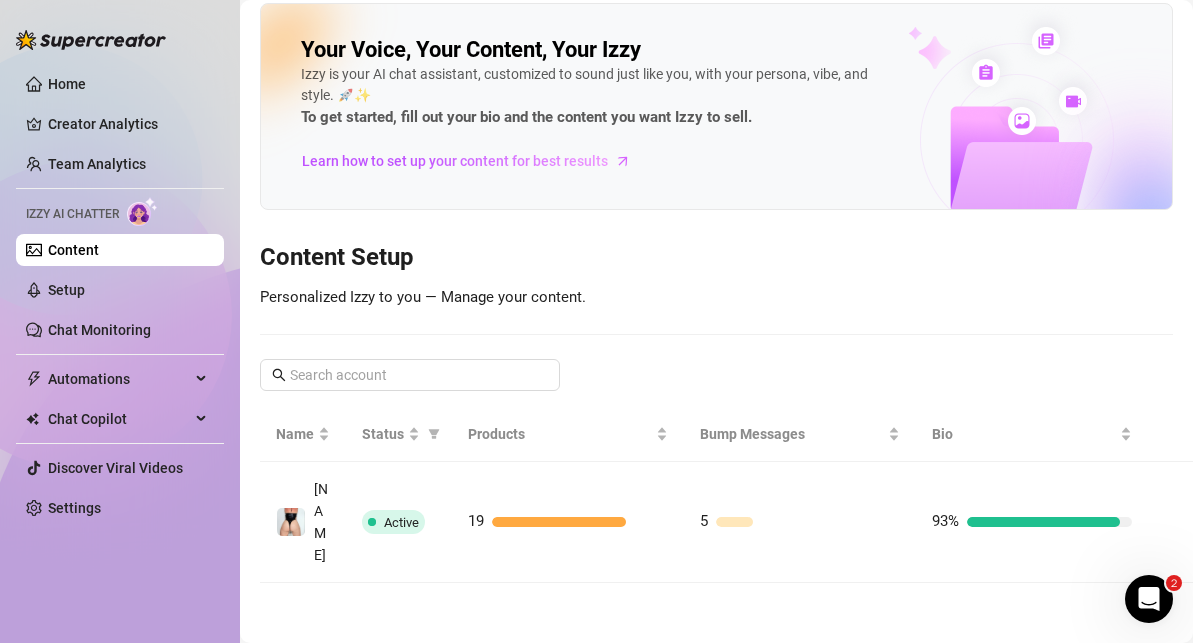 scroll, scrollTop: 0, scrollLeft: 0, axis: both 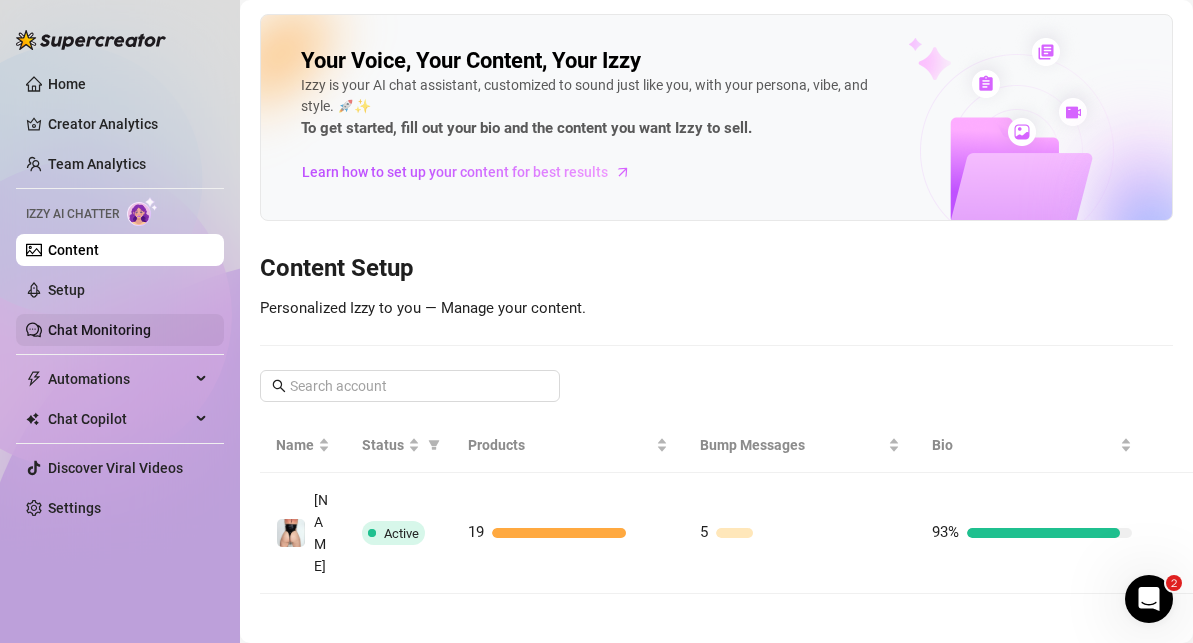 click on "Chat Monitoring" at bounding box center (99, 330) 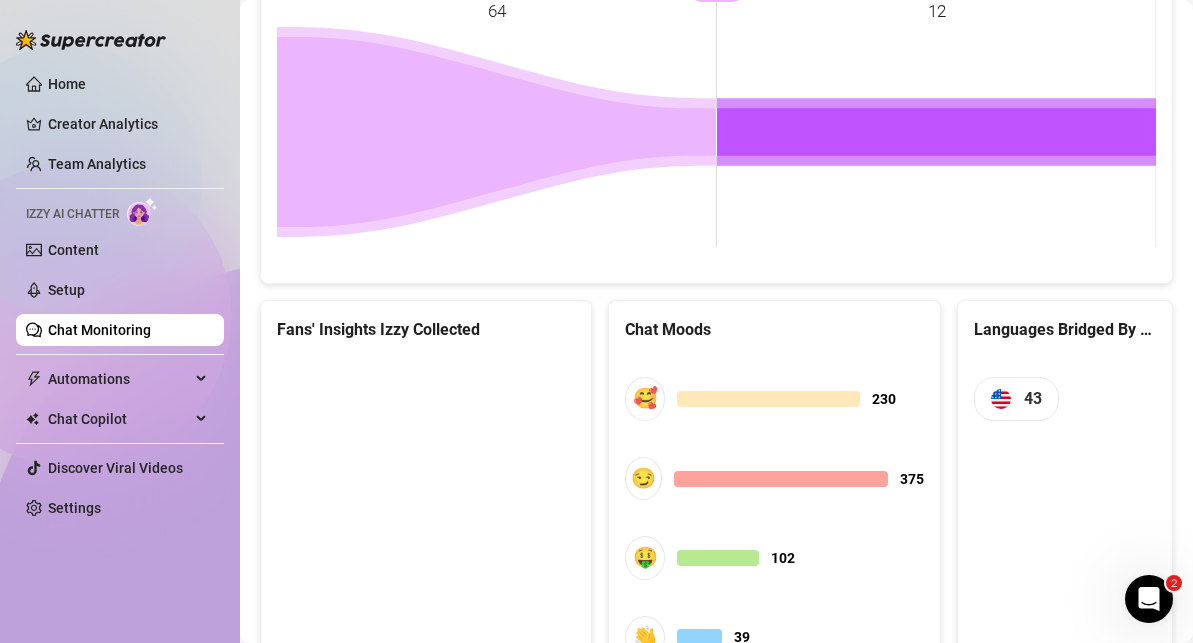 scroll, scrollTop: 1071, scrollLeft: 0, axis: vertical 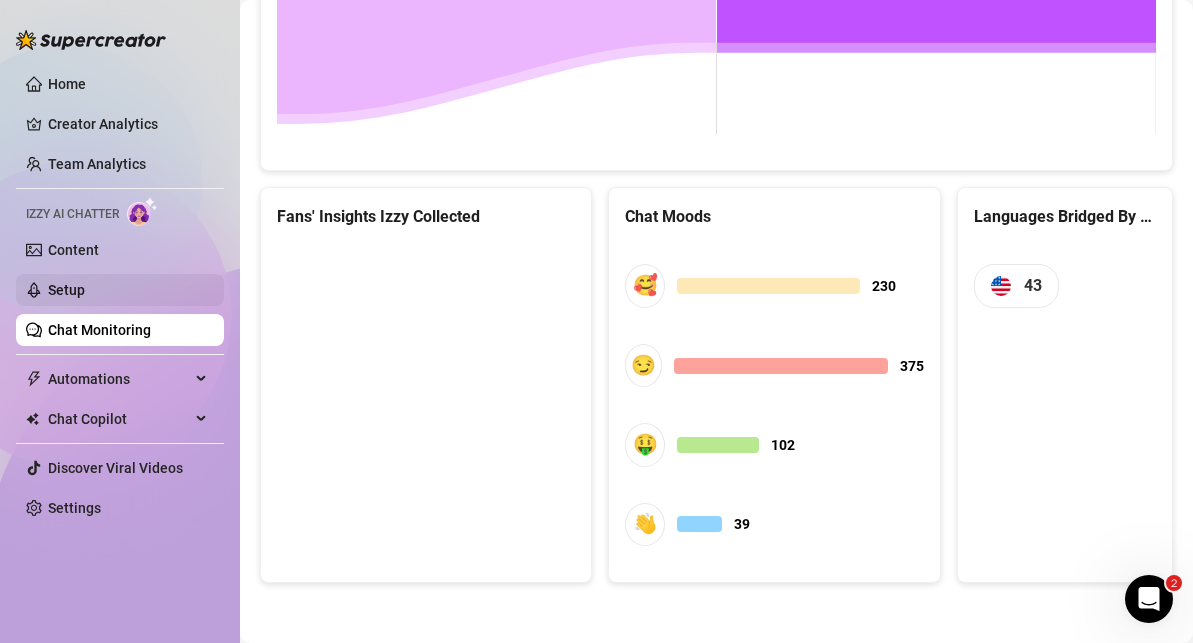 click on "Setup" at bounding box center [66, 290] 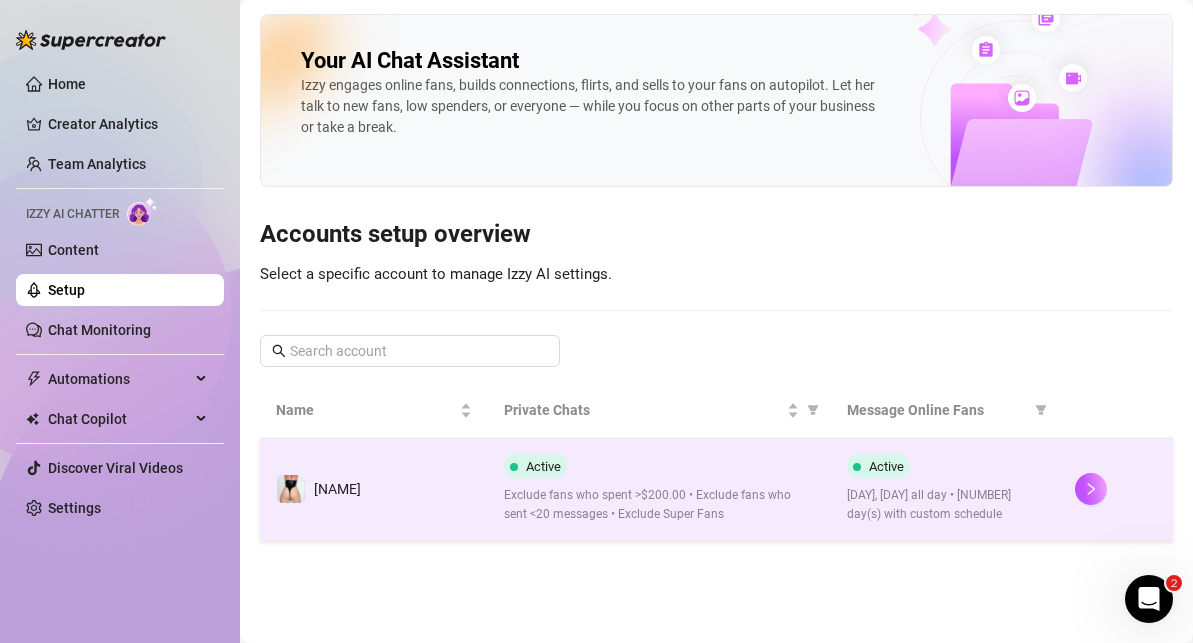 click on "[DAY], [DAY] all day • [NUMBER] day(s) with custom schedule" at bounding box center (945, 505) 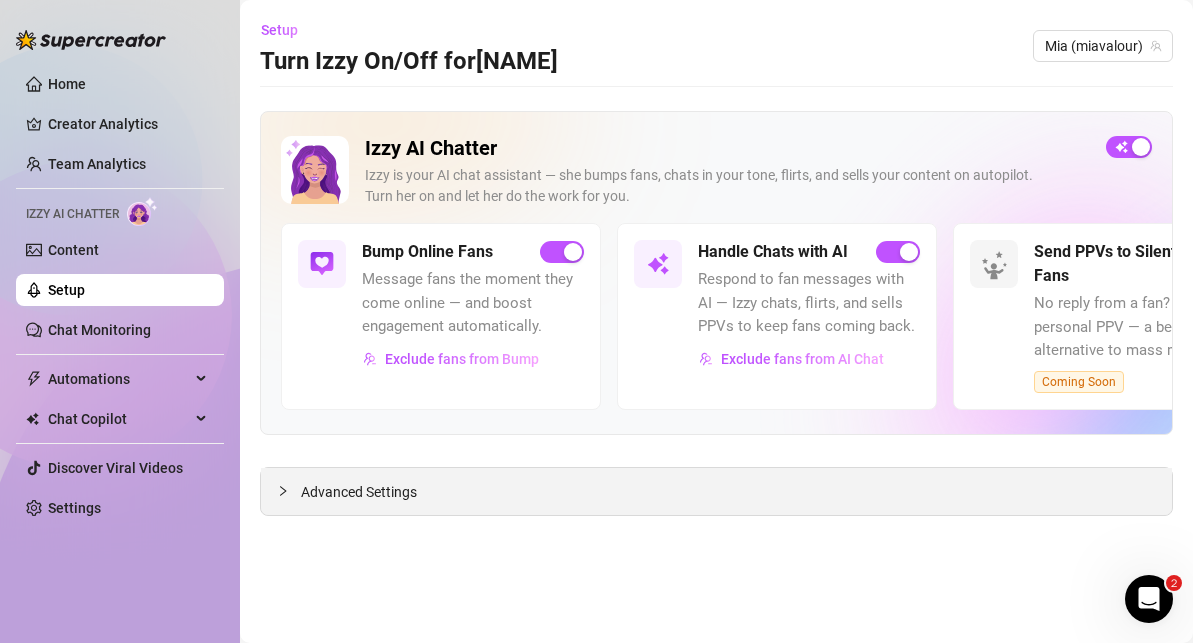 click on "Advanced Settings" at bounding box center [716, 491] 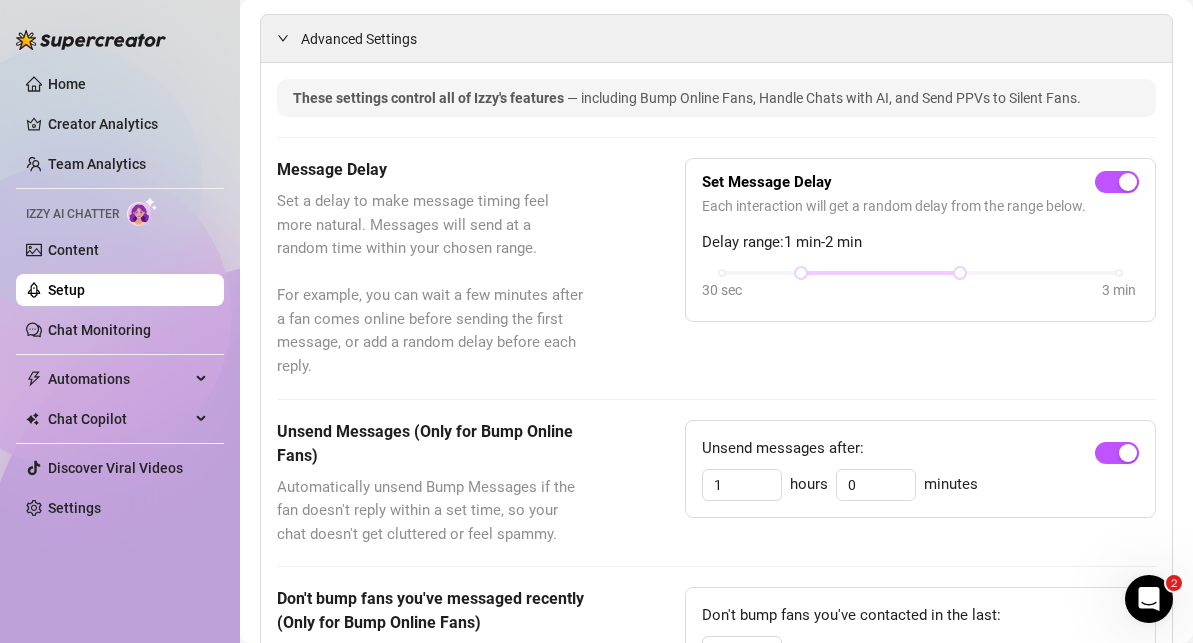 scroll, scrollTop: 0, scrollLeft: 0, axis: both 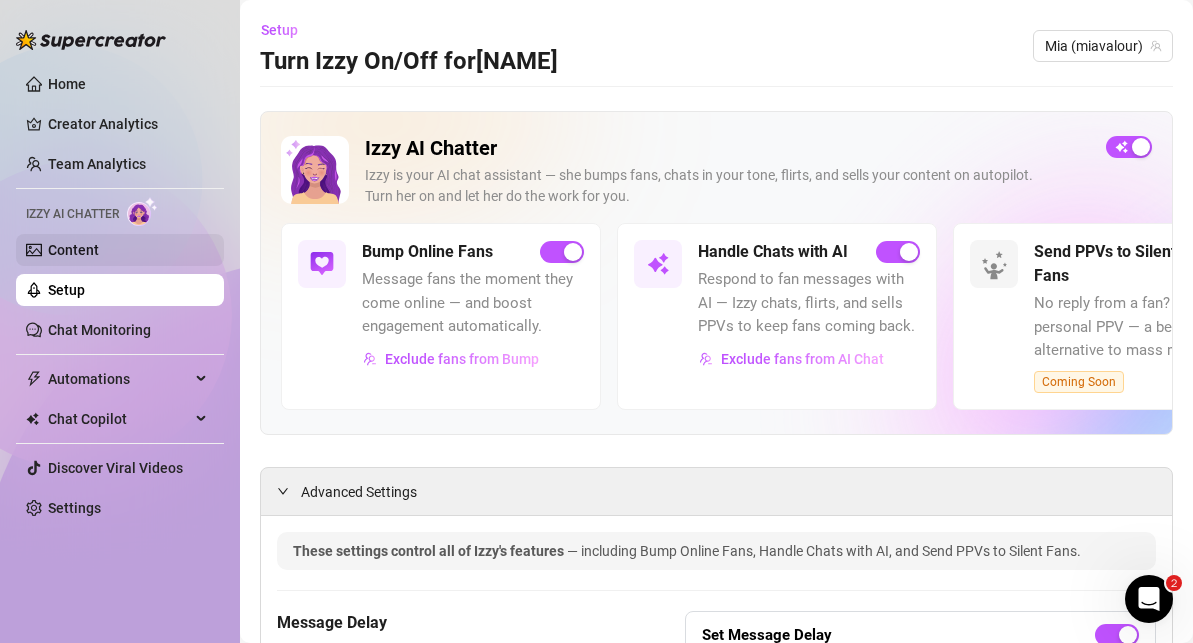 click on "Content" at bounding box center (73, 250) 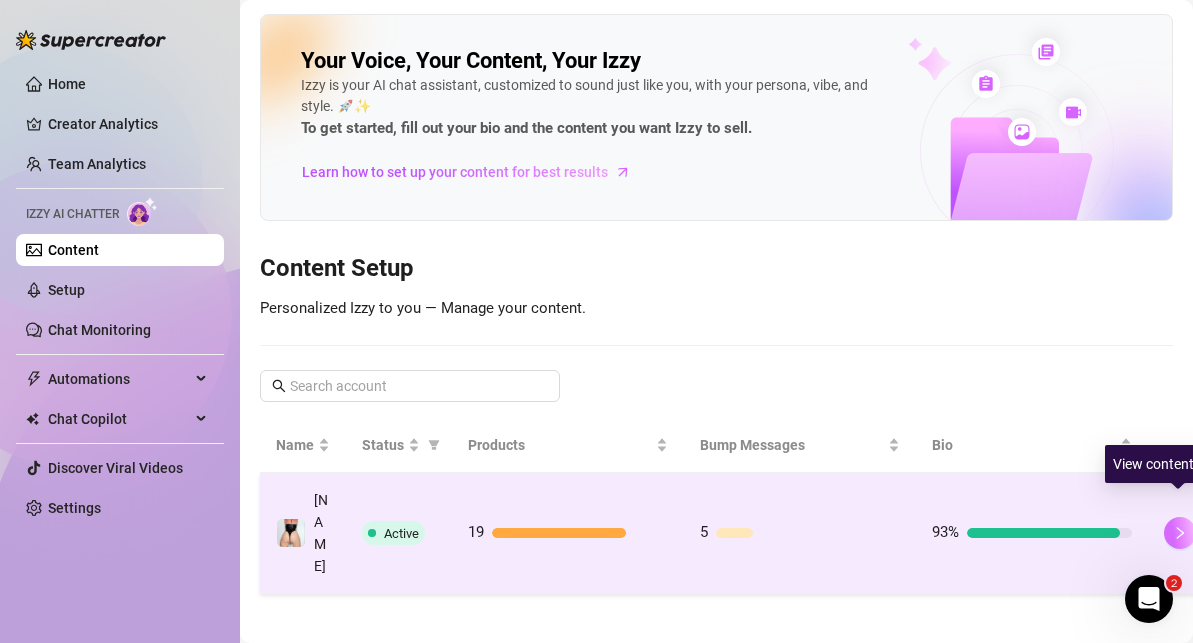 click 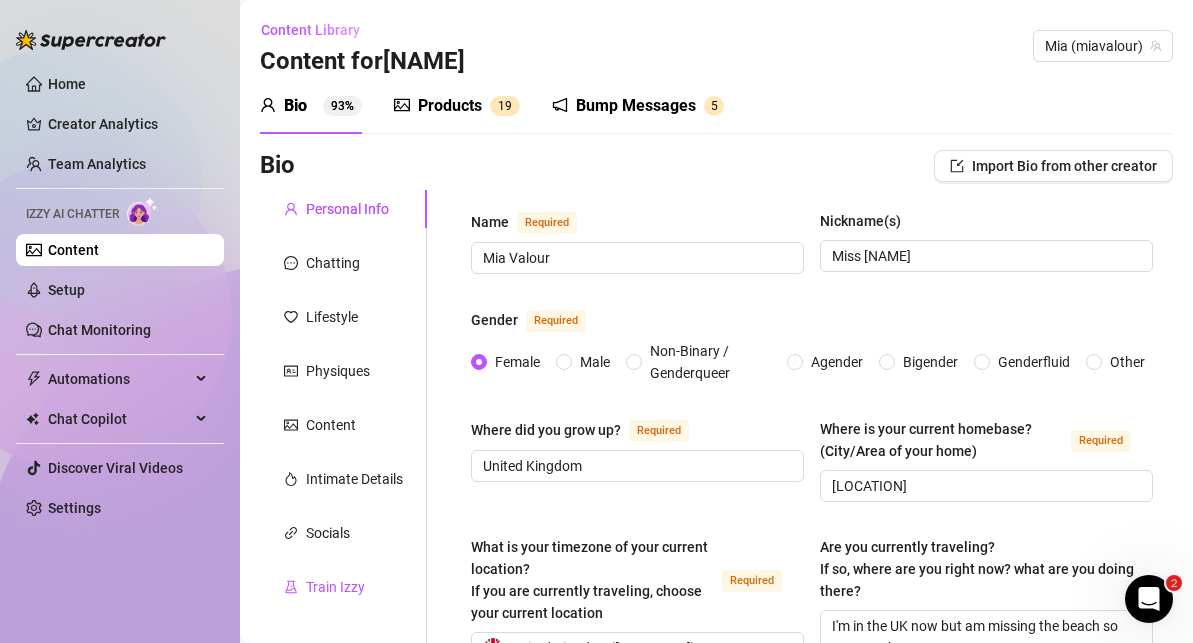 click on "Train Izzy" at bounding box center [335, 587] 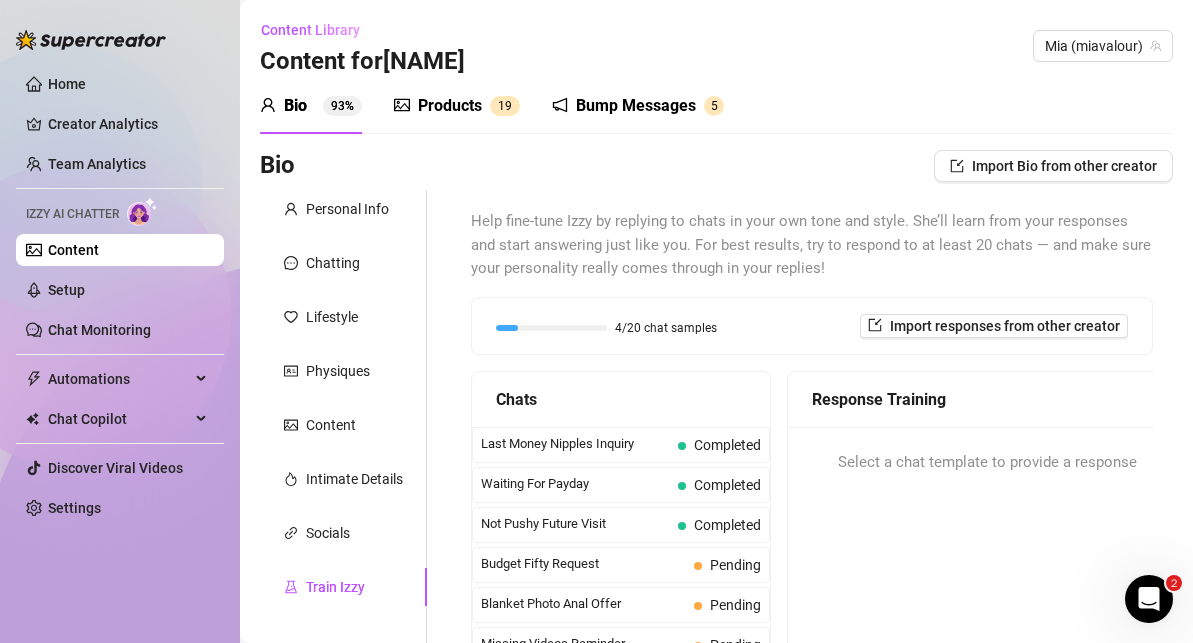 type 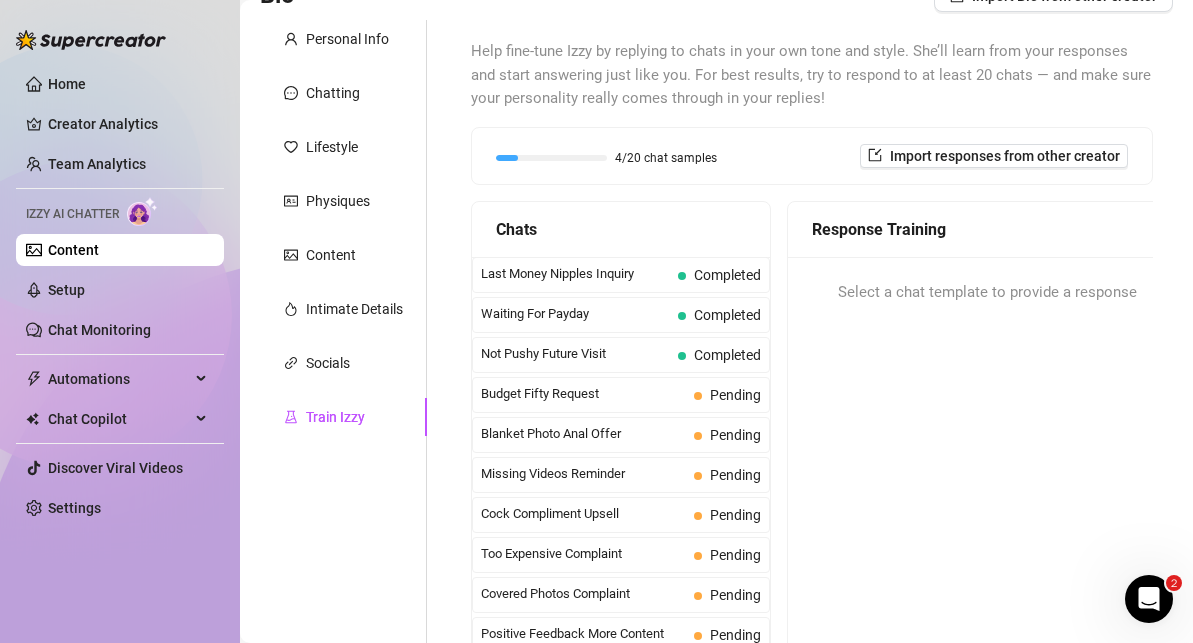 scroll, scrollTop: 171, scrollLeft: 0, axis: vertical 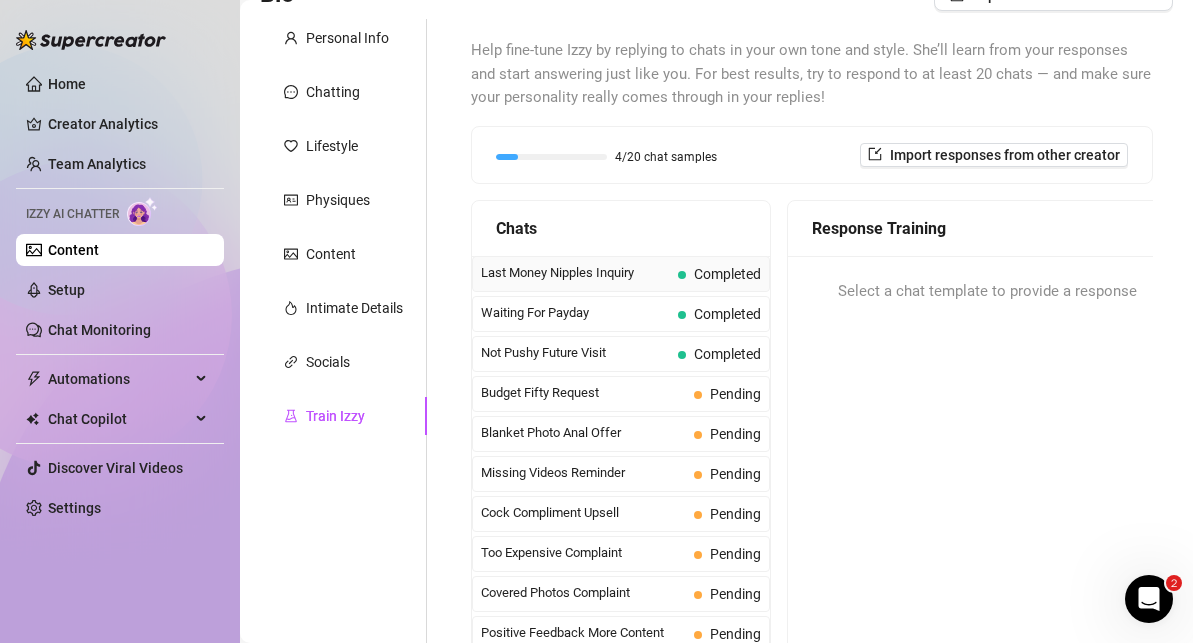 click on "Completed" at bounding box center (727, 274) 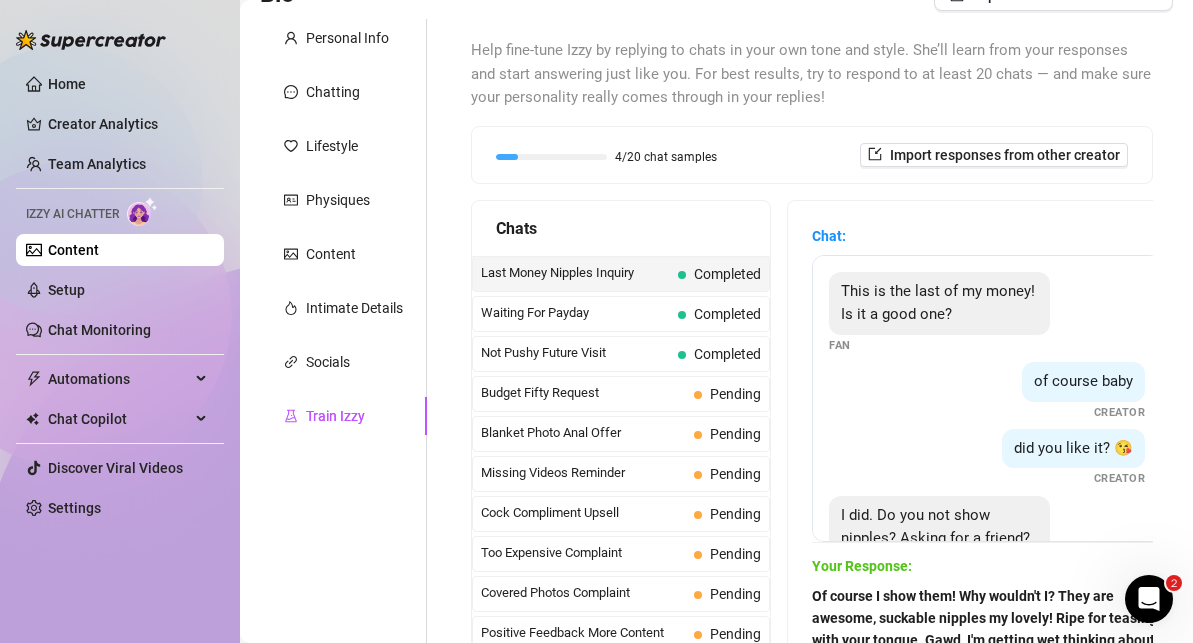 scroll, scrollTop: 85, scrollLeft: 0, axis: vertical 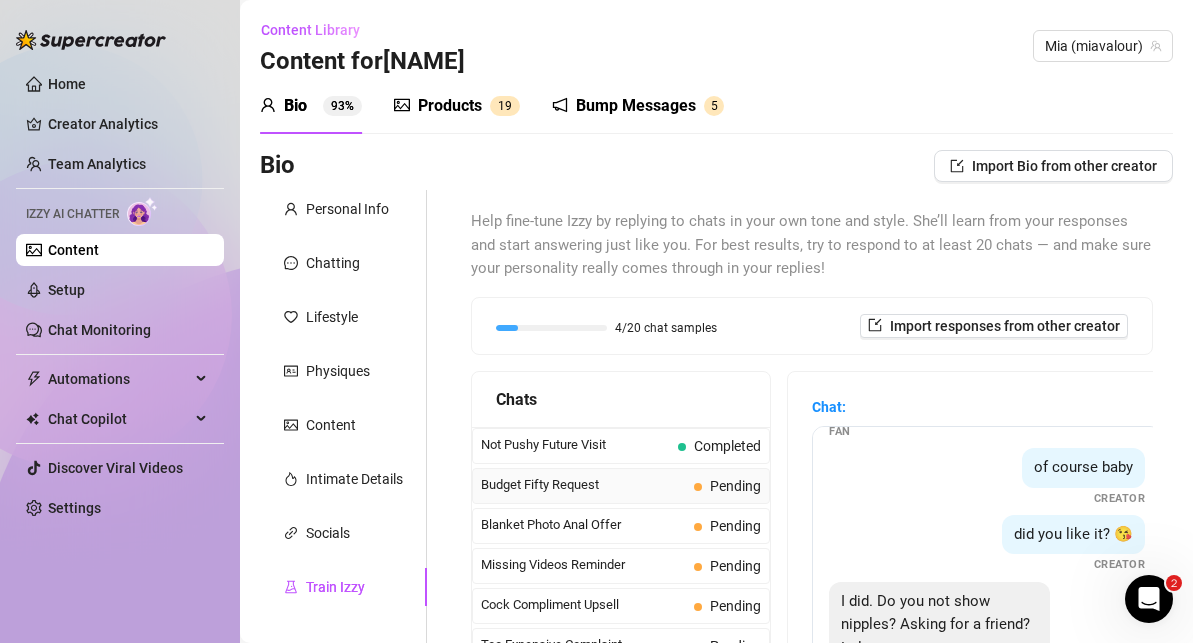 click on "Budget Fifty Request" at bounding box center (583, 485) 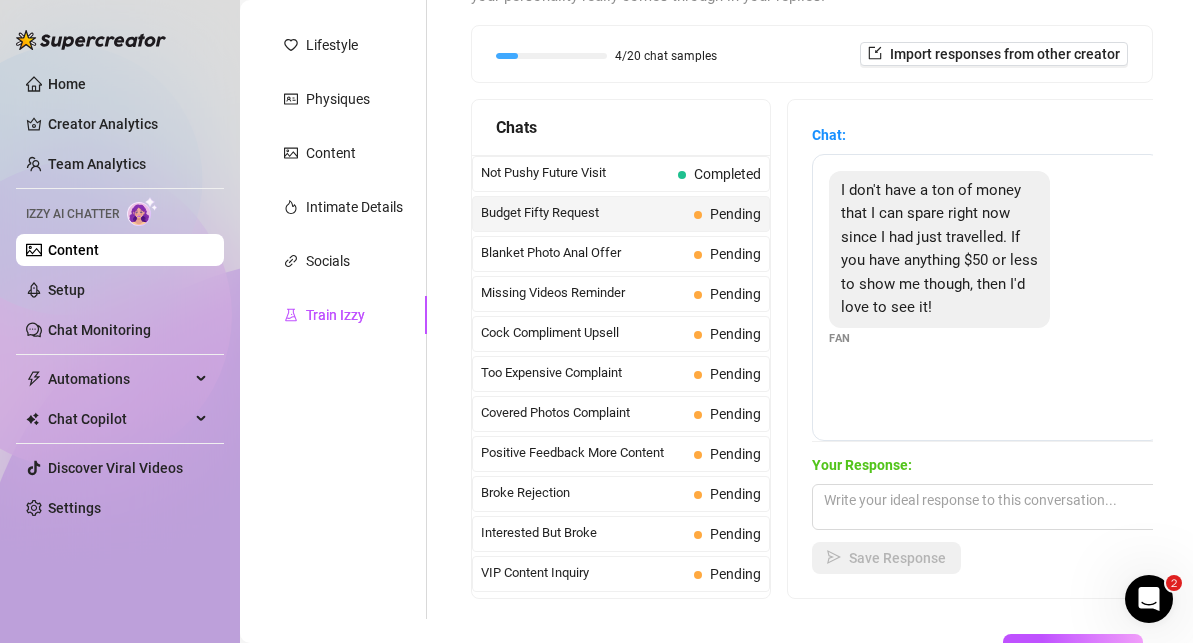 scroll, scrollTop: 273, scrollLeft: 0, axis: vertical 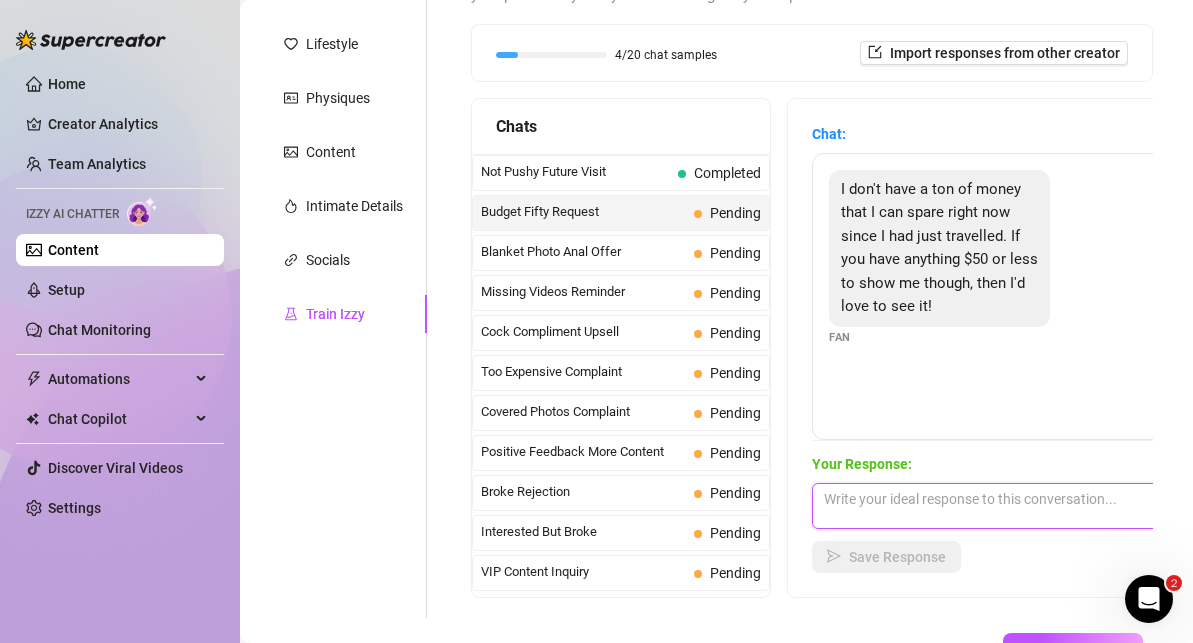 click at bounding box center (987, 506) 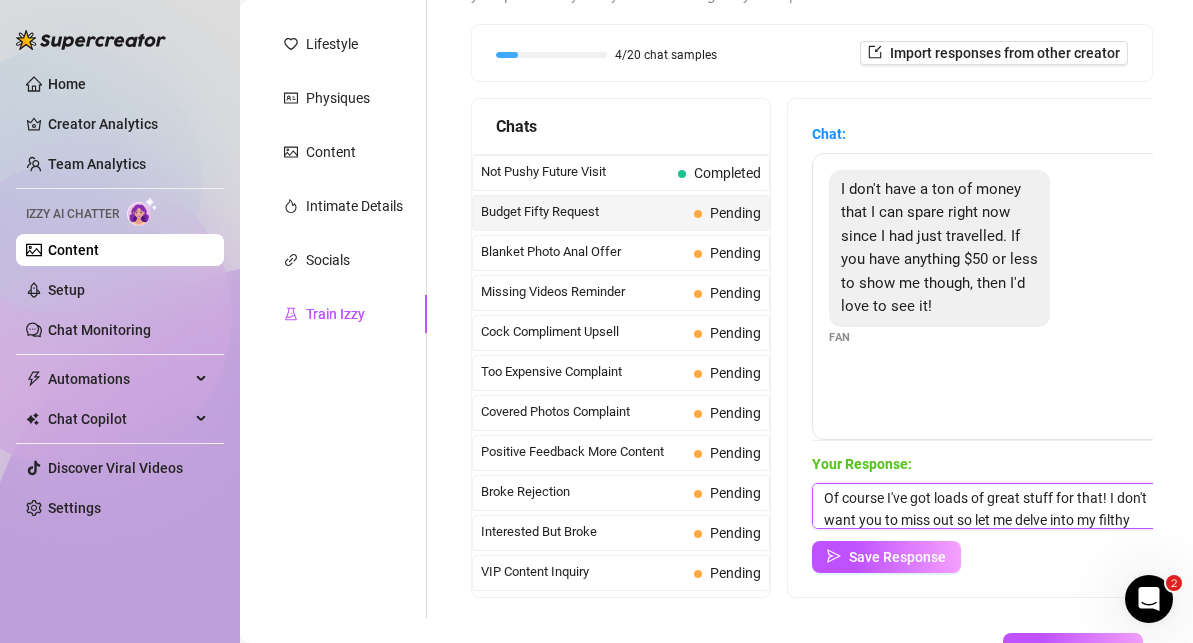 scroll, scrollTop: 23, scrollLeft: 0, axis: vertical 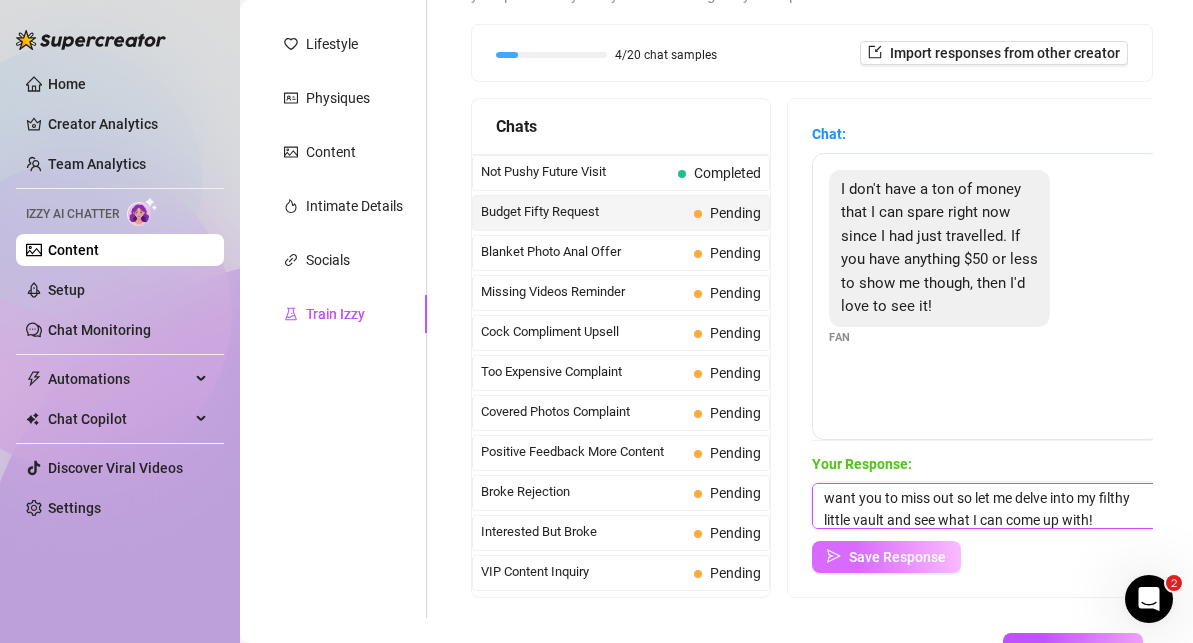 type on "Of course I've got loads of great stuff for that! I don't want you to miss out so let me delve into my filthy little vault and see what I can come up with!" 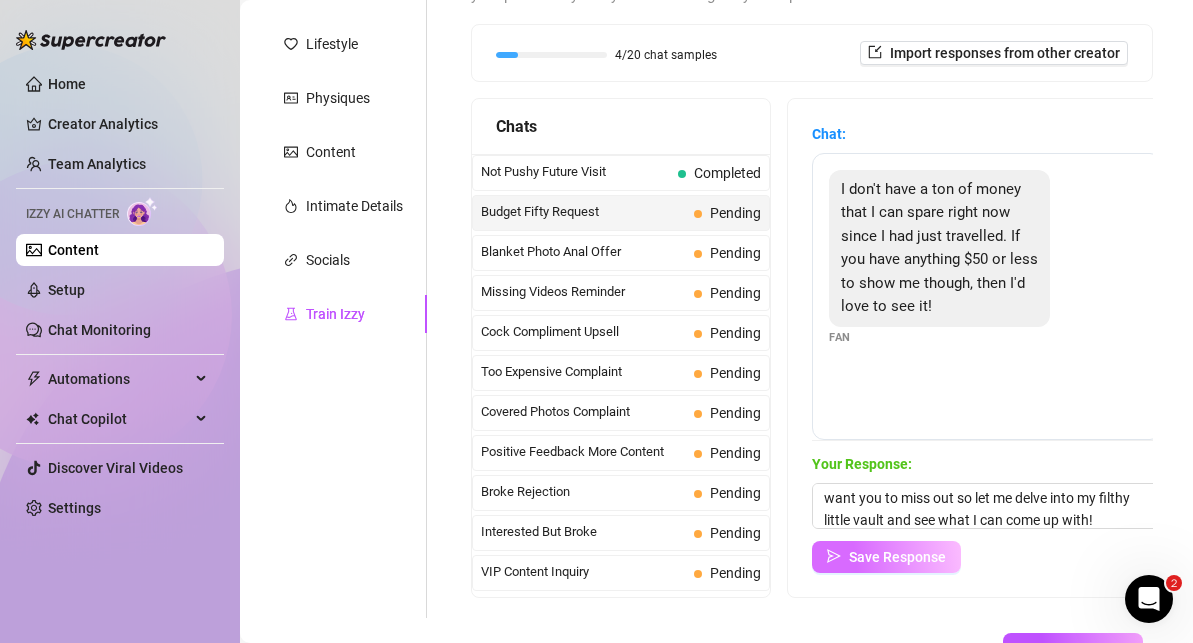 click on "Save Response" at bounding box center [897, 557] 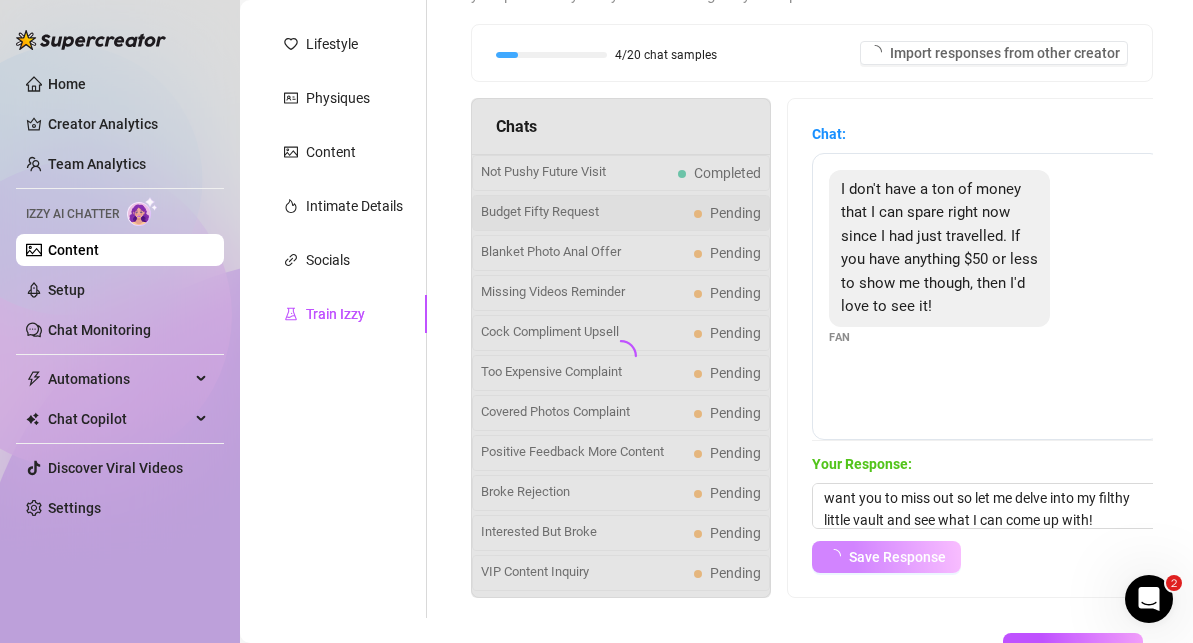 scroll, scrollTop: 422, scrollLeft: 0, axis: vertical 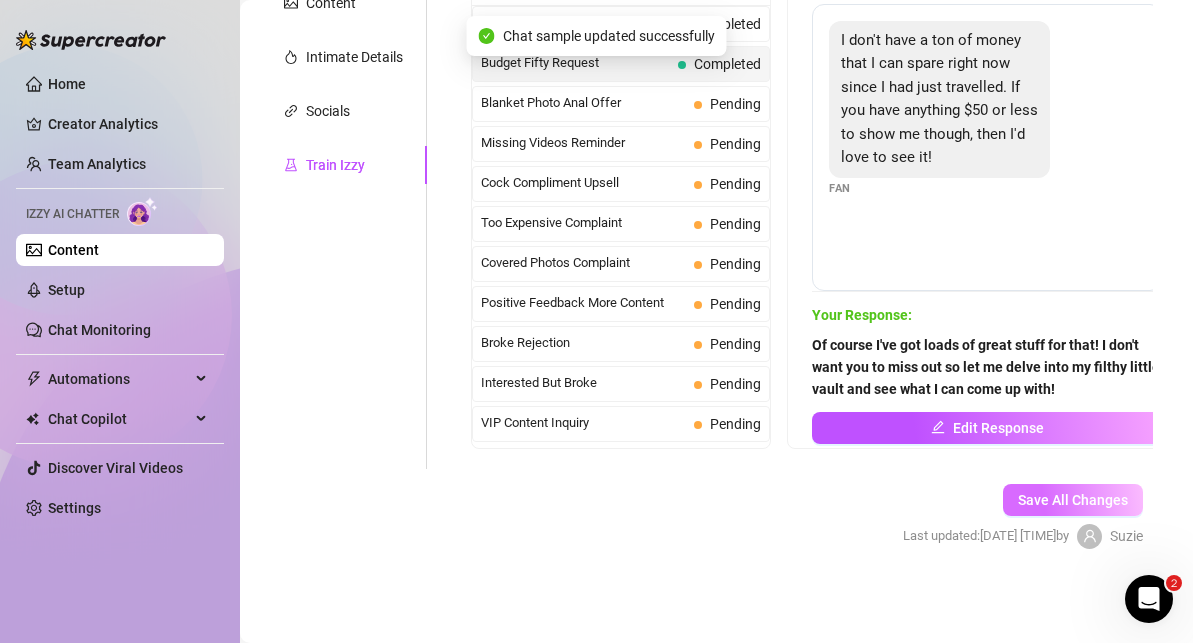 click on "Save All Changes" at bounding box center (1073, 500) 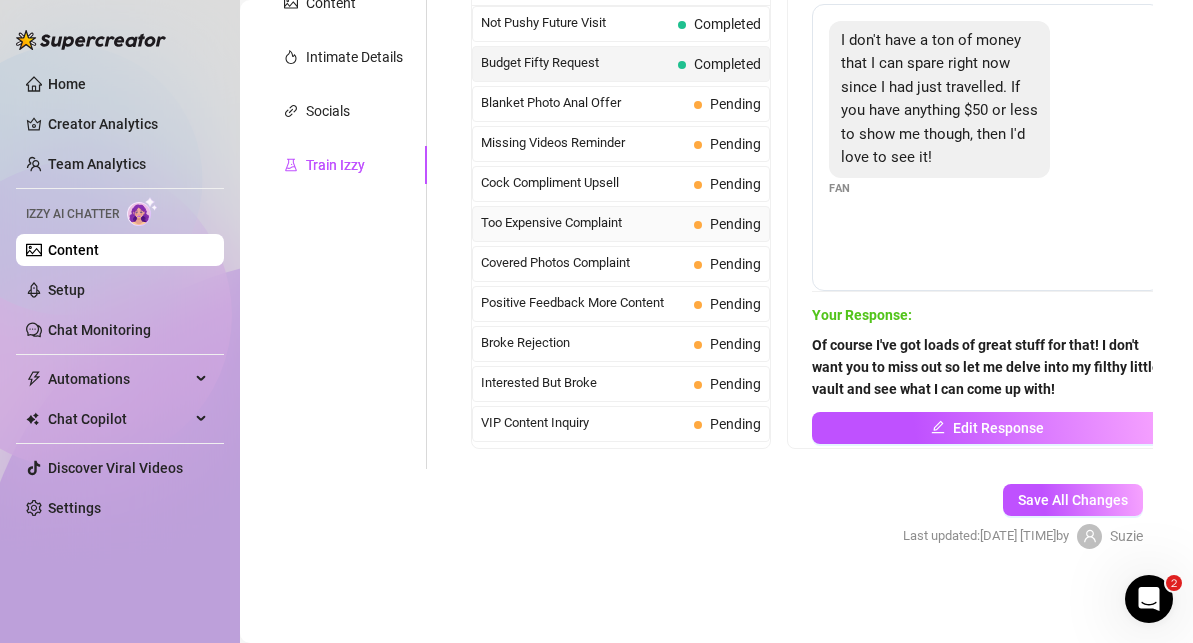 click on "Too Expensive Complaint" at bounding box center (583, 223) 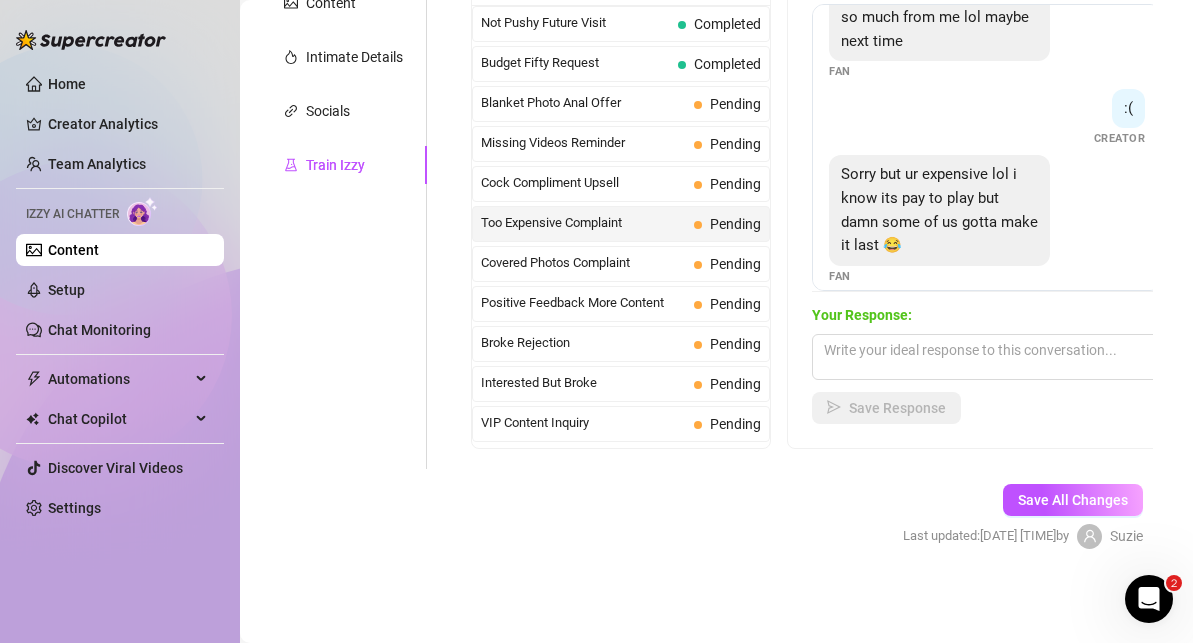 scroll, scrollTop: 470, scrollLeft: 0, axis: vertical 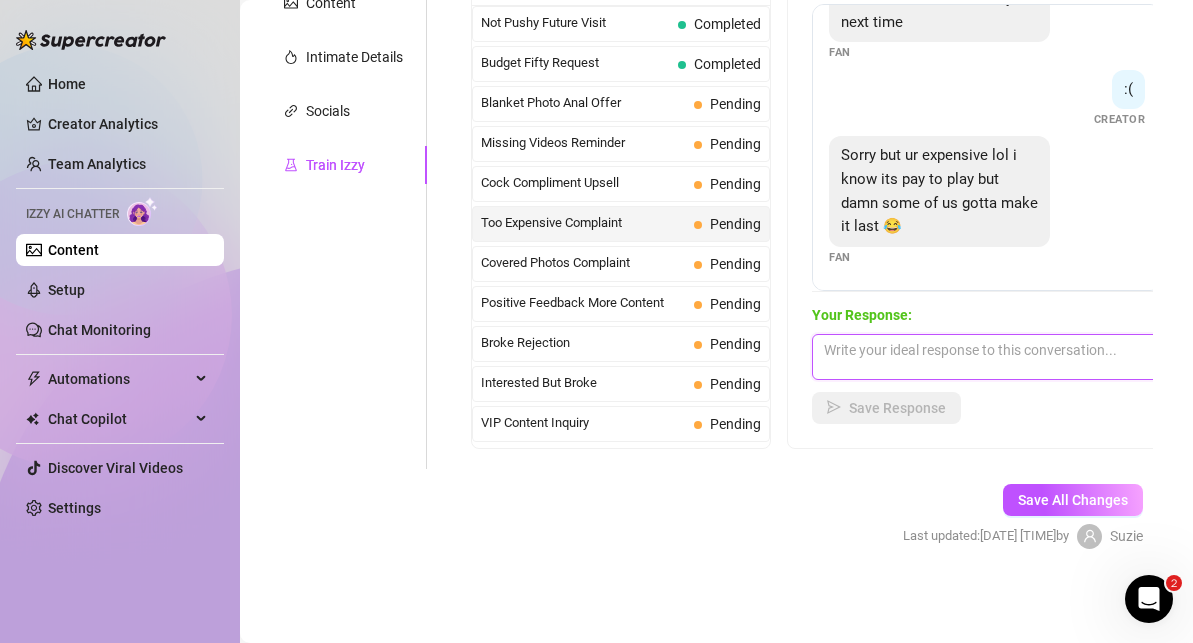 click at bounding box center (987, 357) 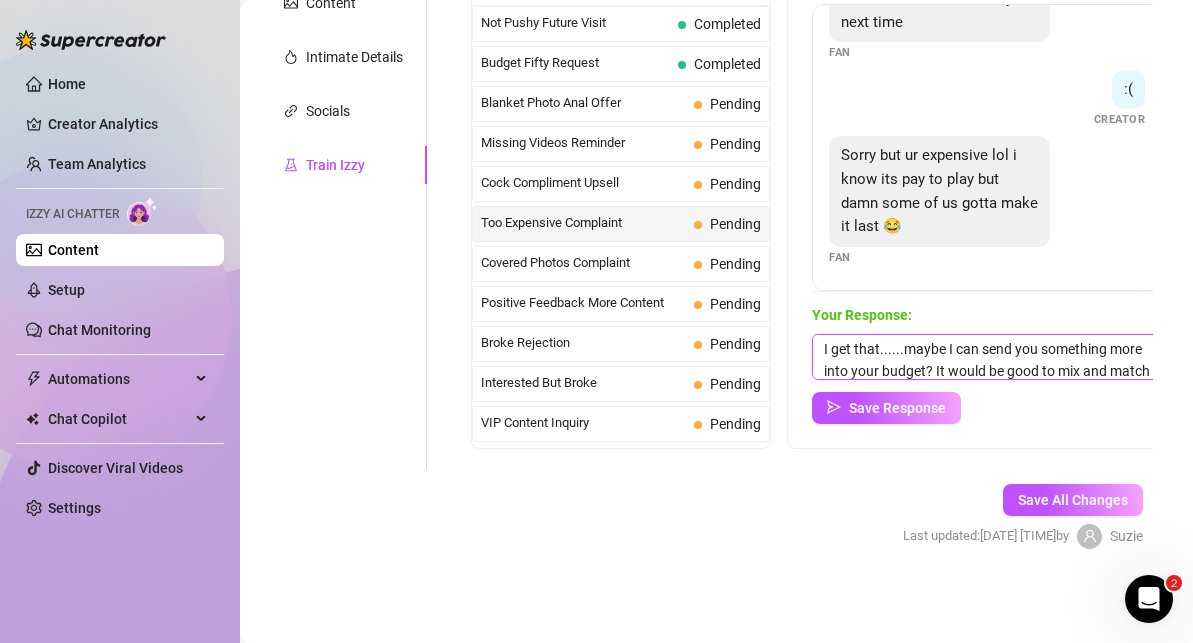 scroll, scrollTop: 23, scrollLeft: 0, axis: vertical 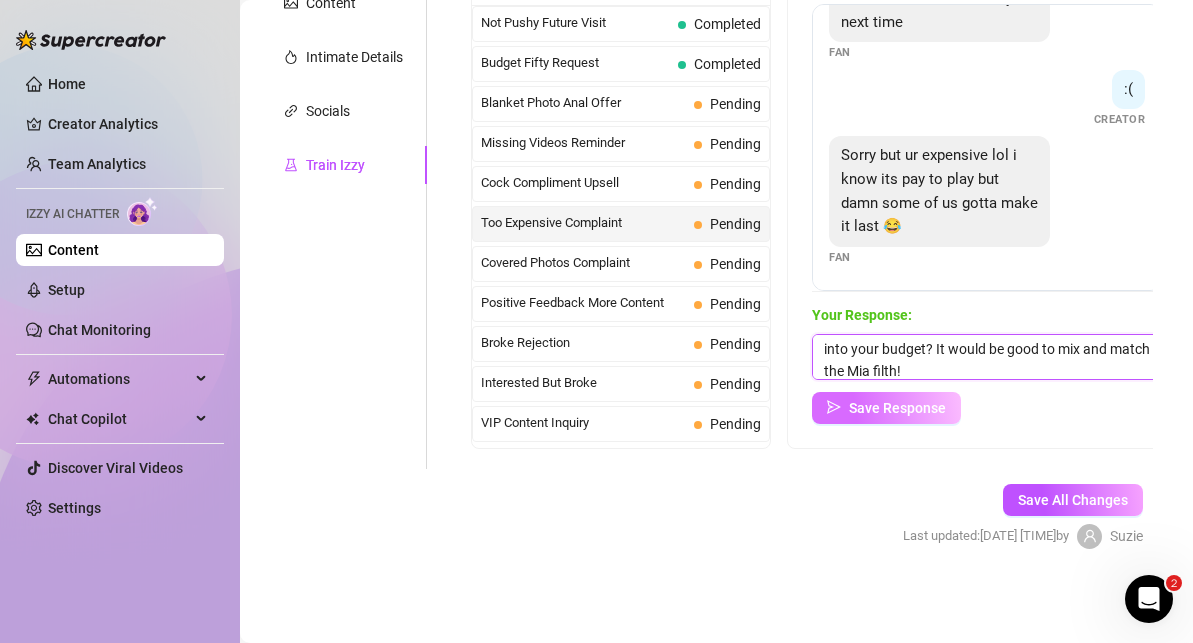 type on "I get that......maybe I can send you something more into your budget? It would be good to mix and match the Mia filth!" 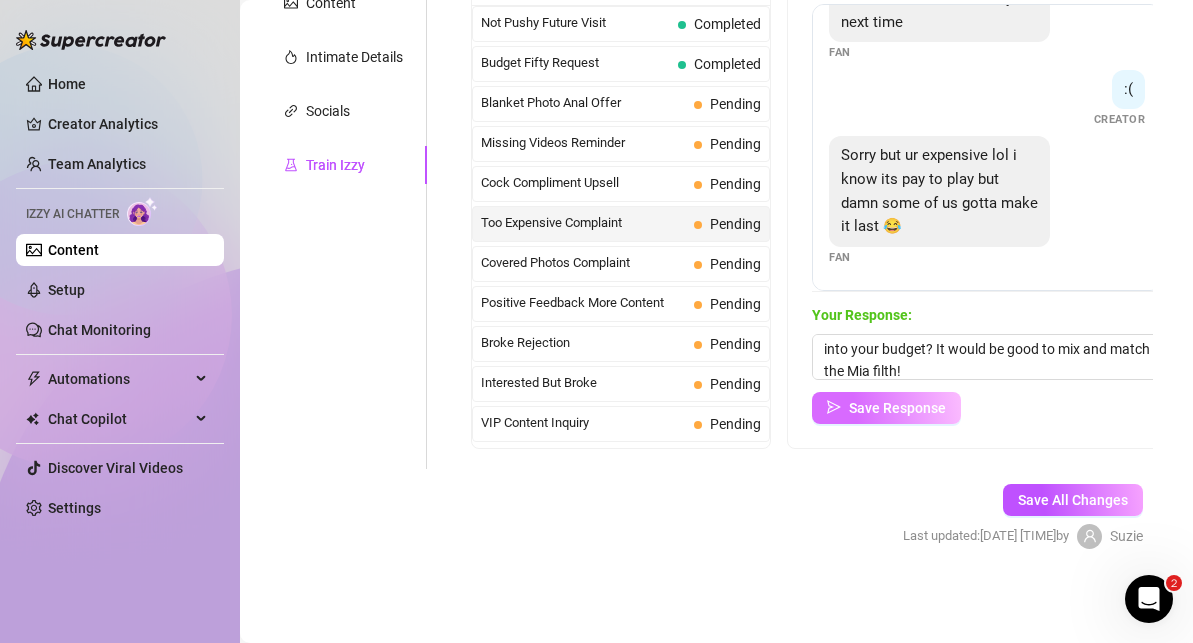 click on "Save Response" at bounding box center [897, 408] 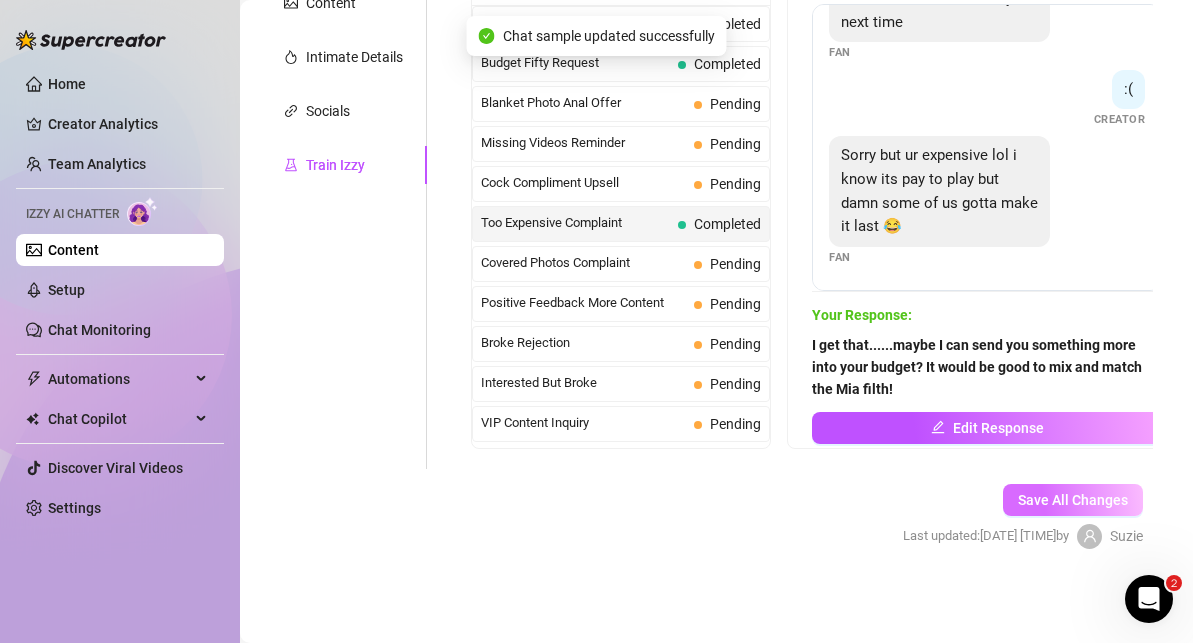 click on "Save All Changes" at bounding box center [1073, 500] 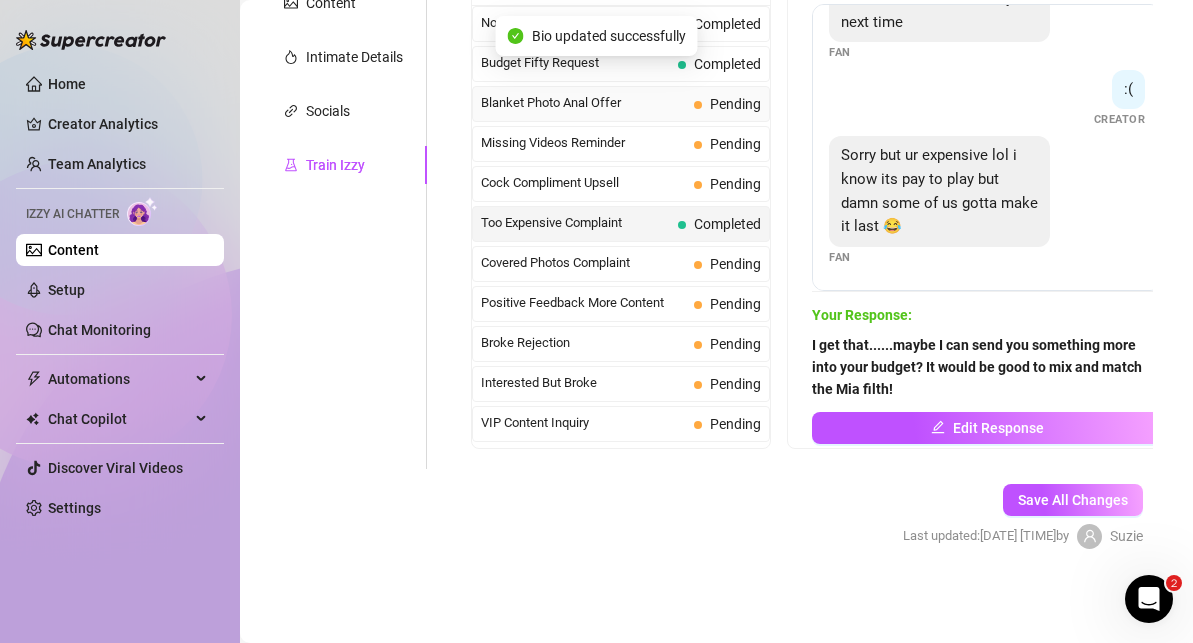 click on "Blanket Photo Anal Offer" at bounding box center (583, 103) 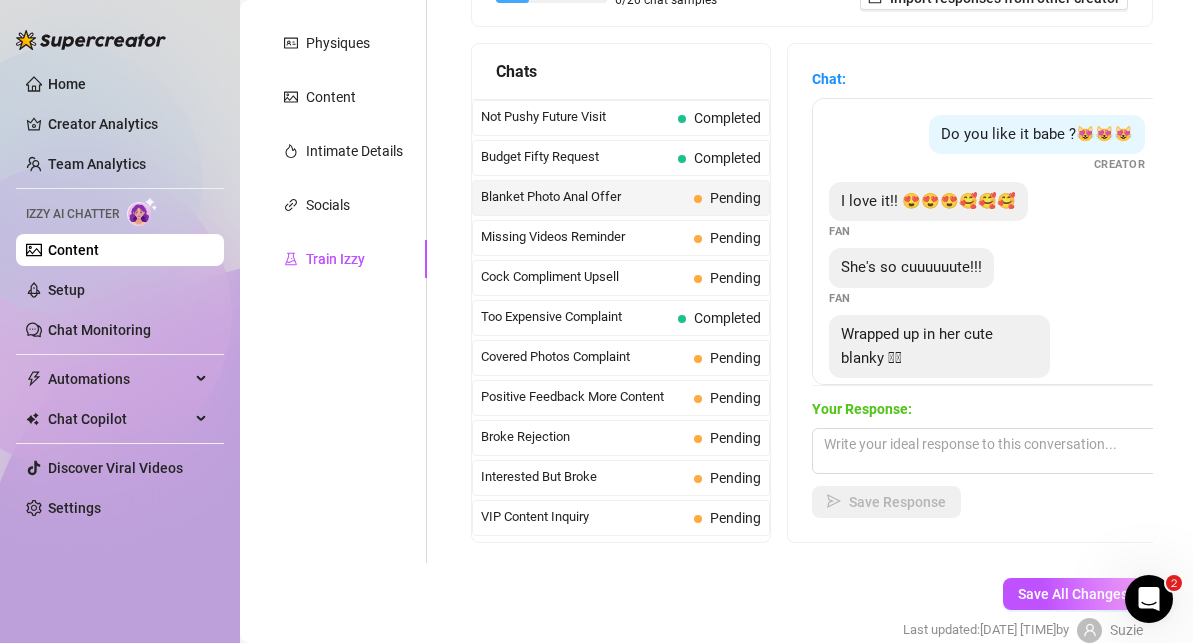 scroll, scrollTop: 339, scrollLeft: 0, axis: vertical 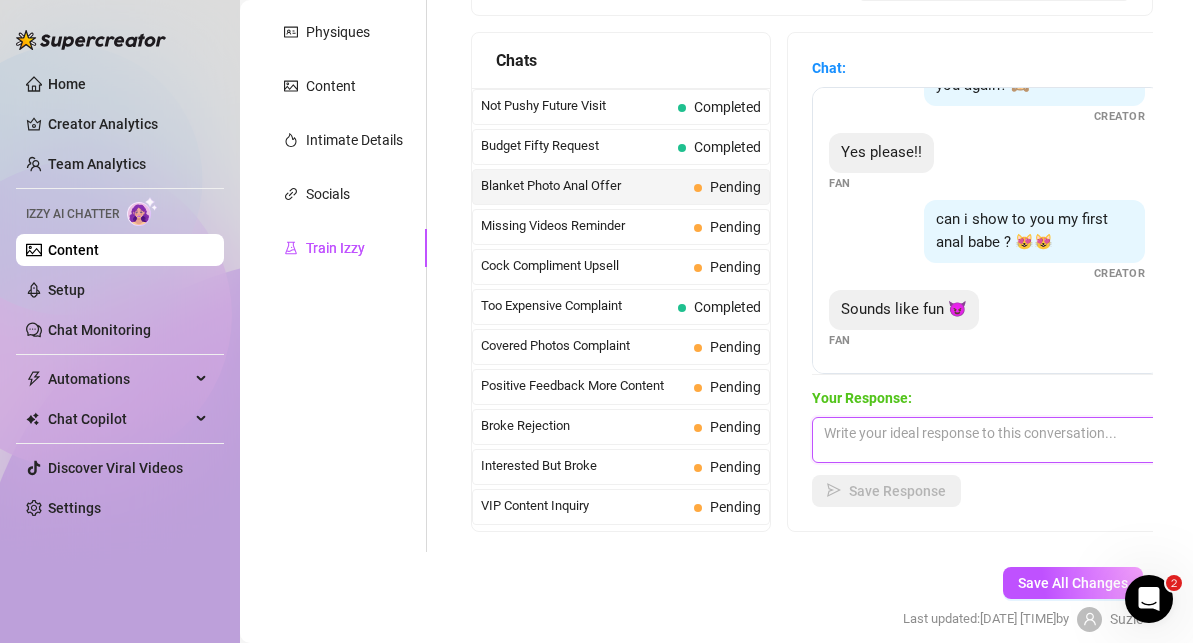 click at bounding box center (987, 440) 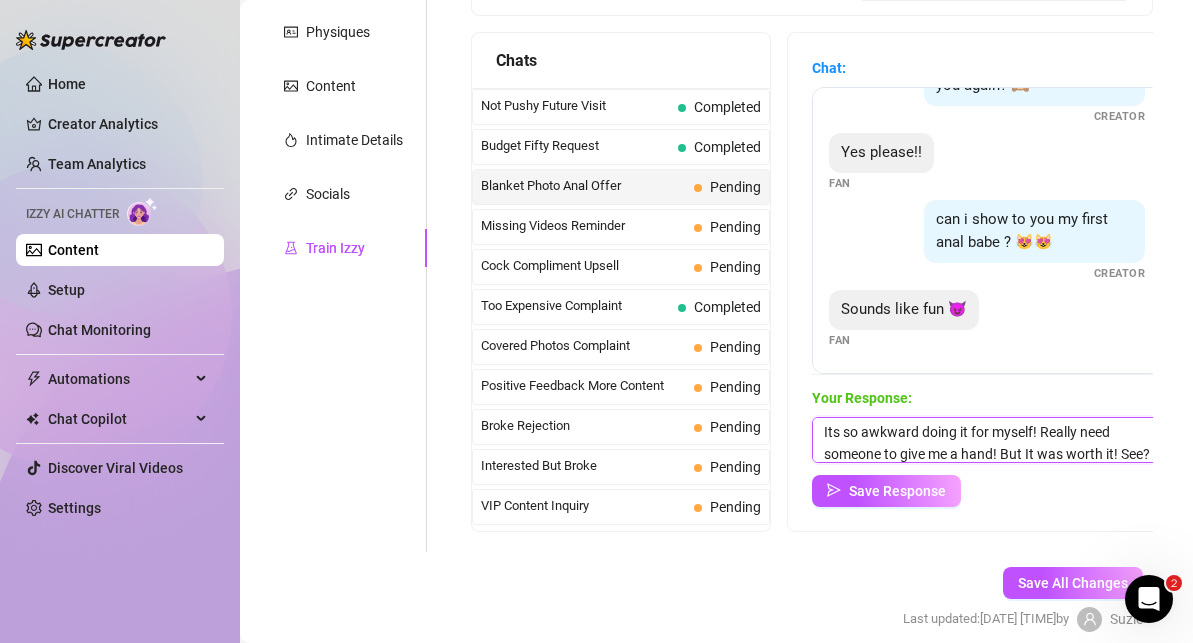 scroll, scrollTop: 23, scrollLeft: 0, axis: vertical 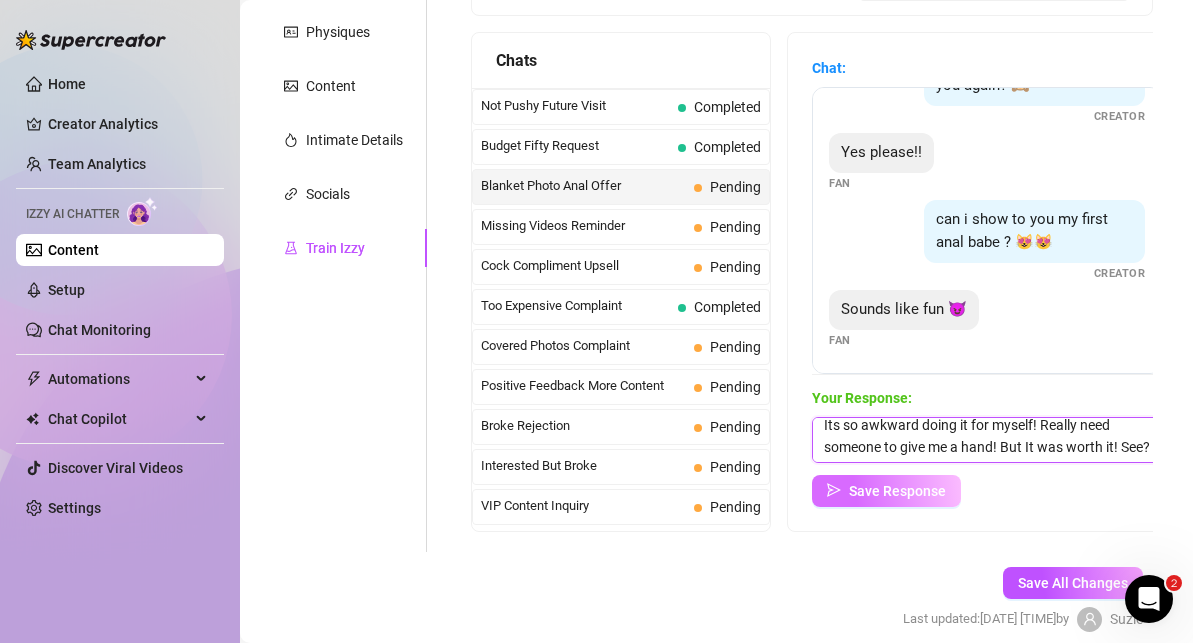 type on "Its so awkward doing it for myself! Really need someone to give me a hand! But It was worth it! See?" 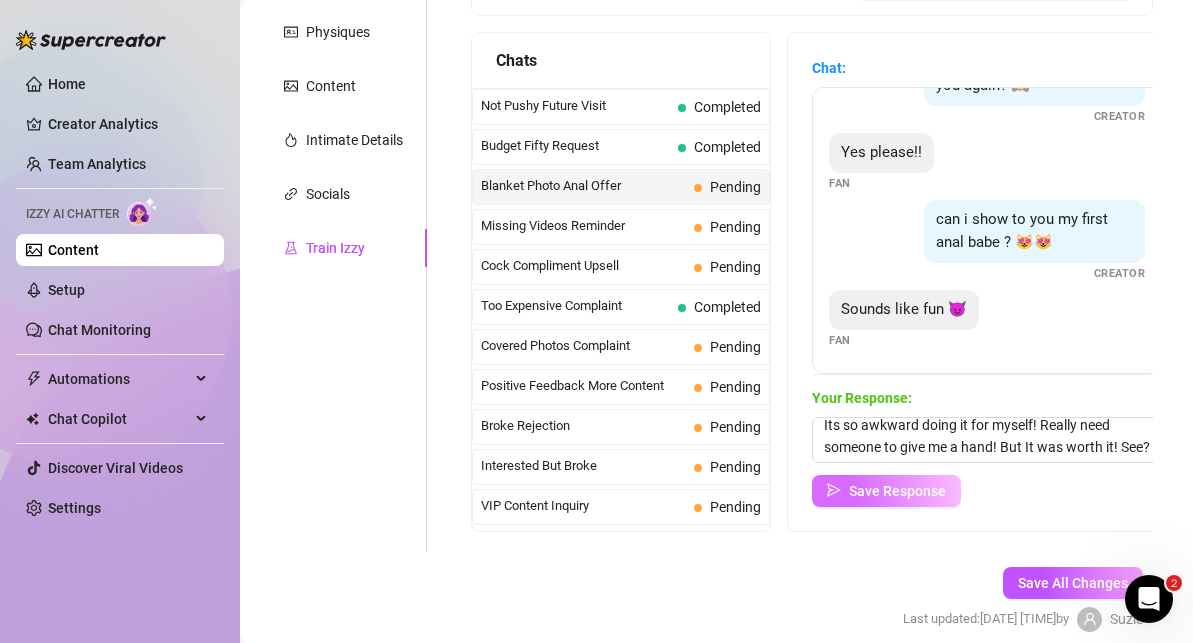 click on "Save Response" at bounding box center [897, 491] 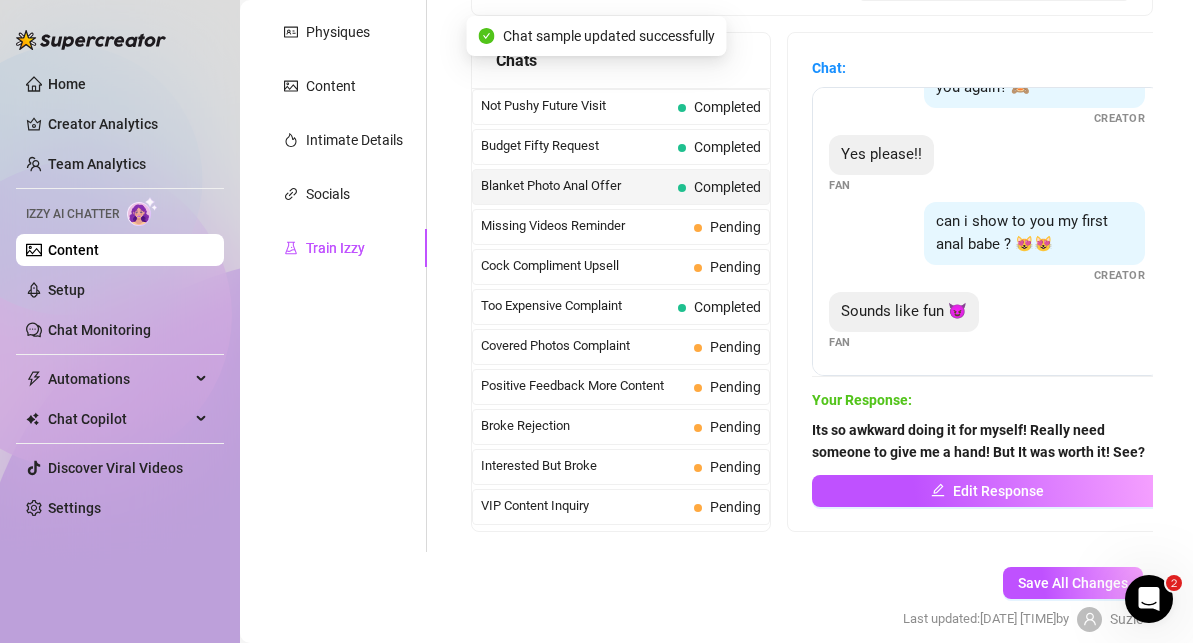 scroll, scrollTop: 350, scrollLeft: 0, axis: vertical 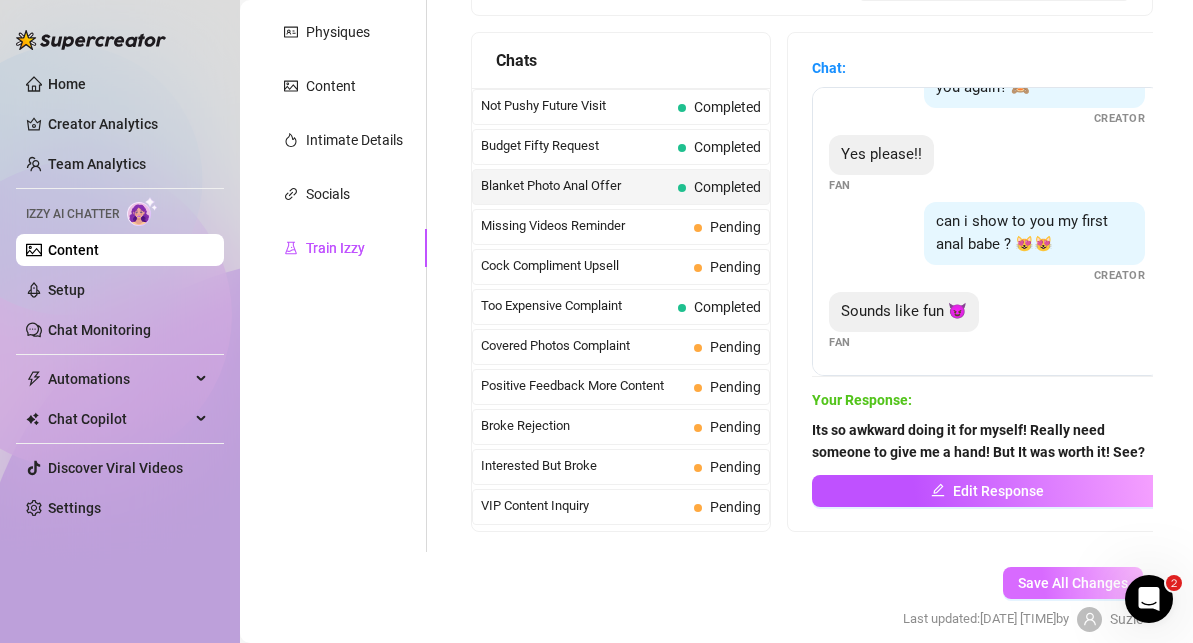 click on "Save All Changes" at bounding box center [1073, 583] 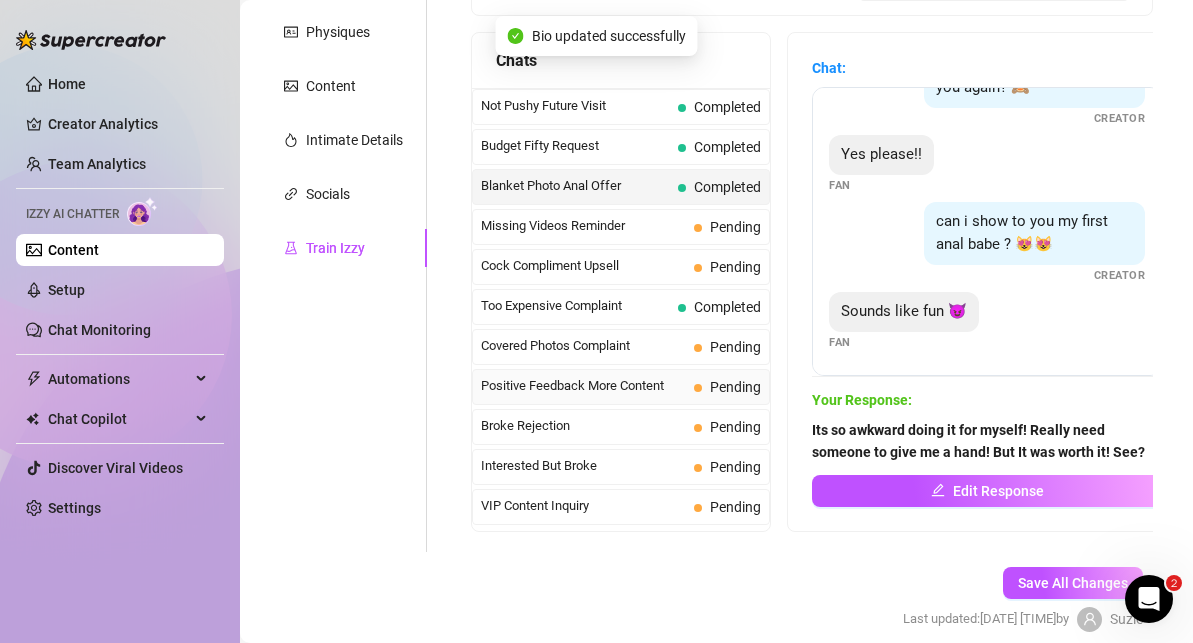 scroll, scrollTop: 0, scrollLeft: 0, axis: both 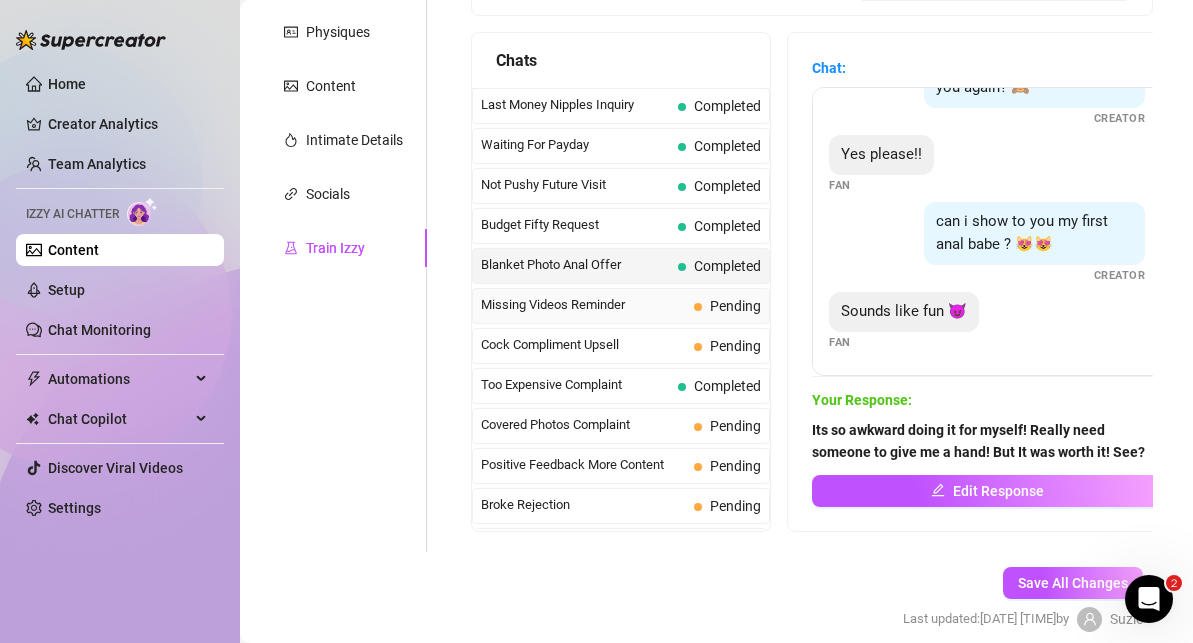 click on "Missing Videos Reminder" at bounding box center [583, 305] 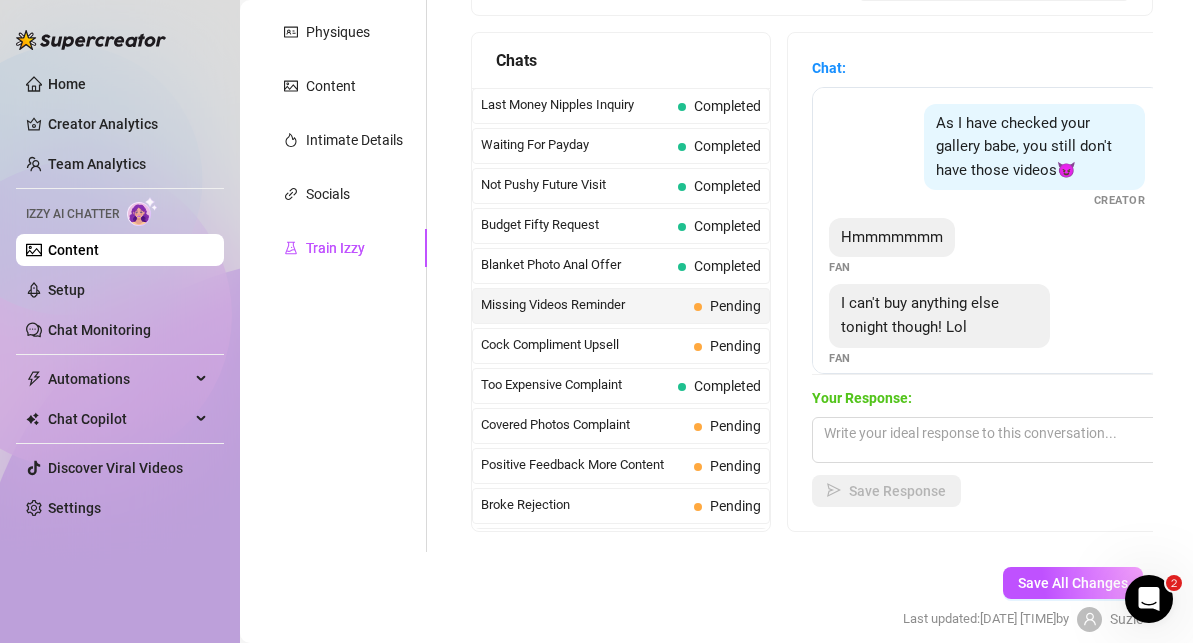 scroll, scrollTop: 18, scrollLeft: 0, axis: vertical 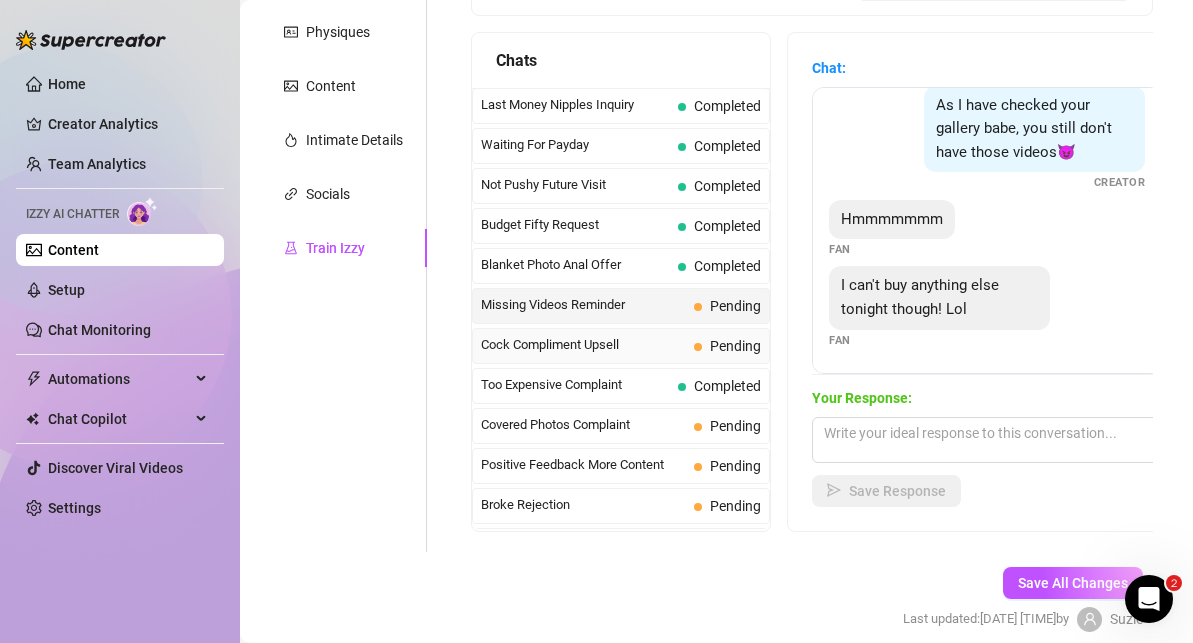 click on "Cock Compliment Upsell" at bounding box center (583, 345) 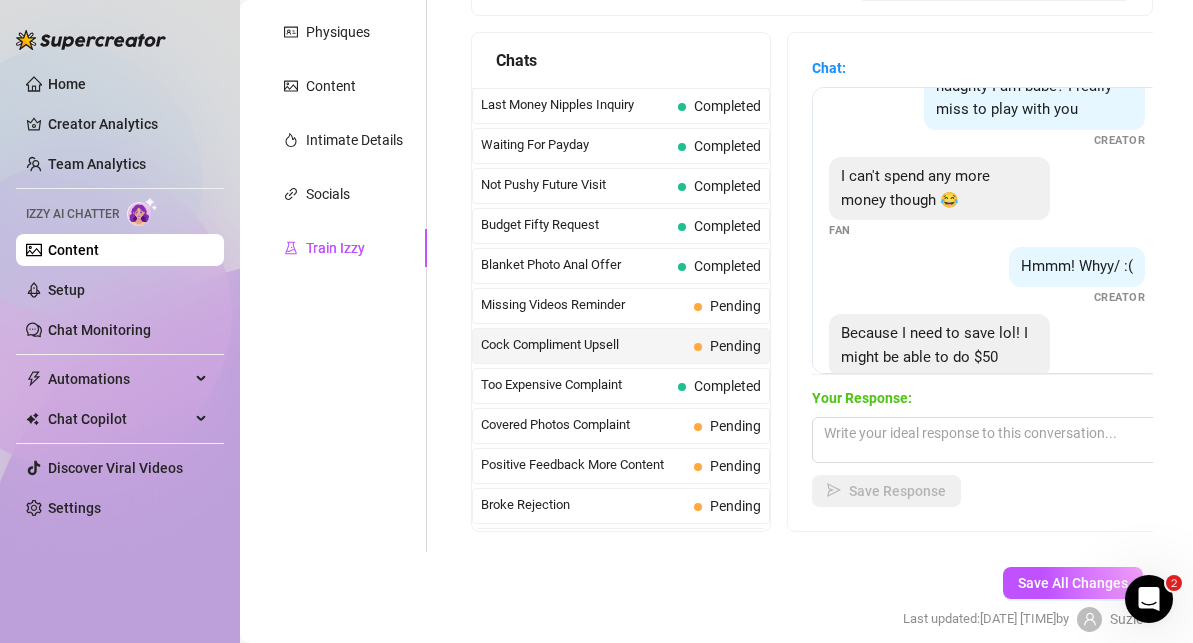 scroll, scrollTop: 604, scrollLeft: 0, axis: vertical 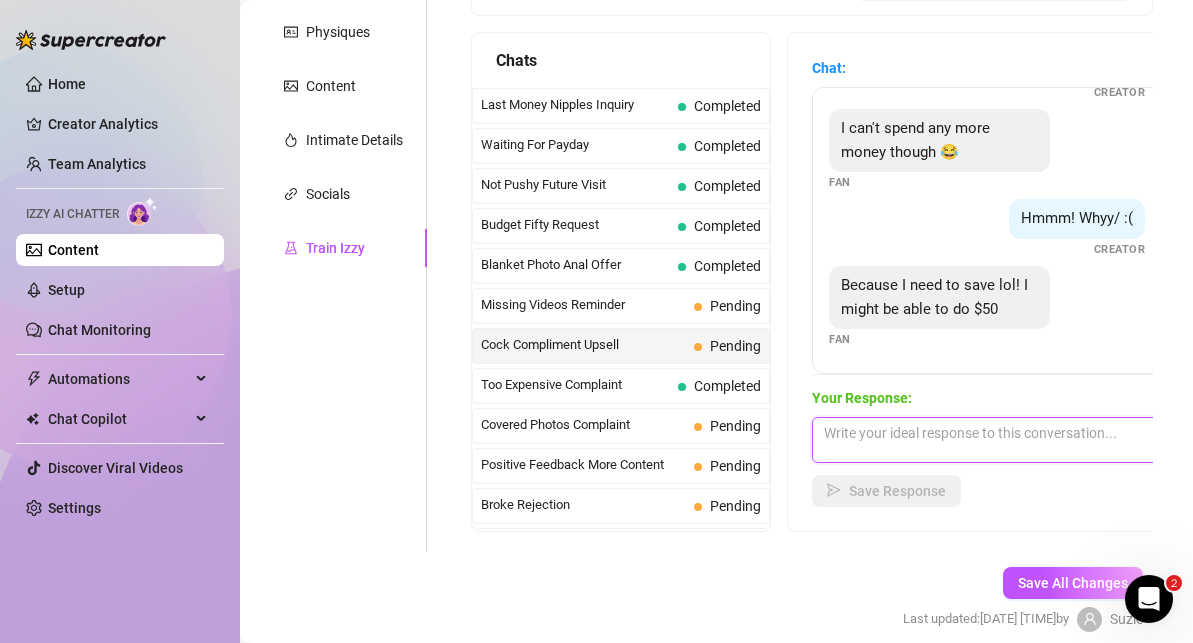 click at bounding box center [987, 440] 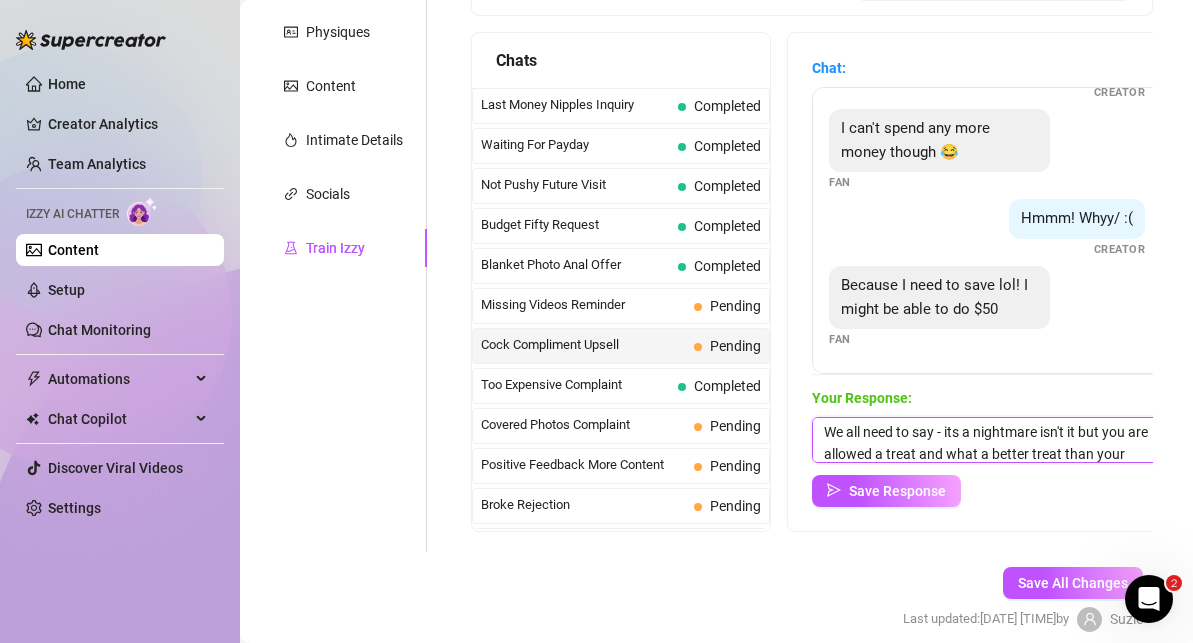 scroll, scrollTop: 23, scrollLeft: 0, axis: vertical 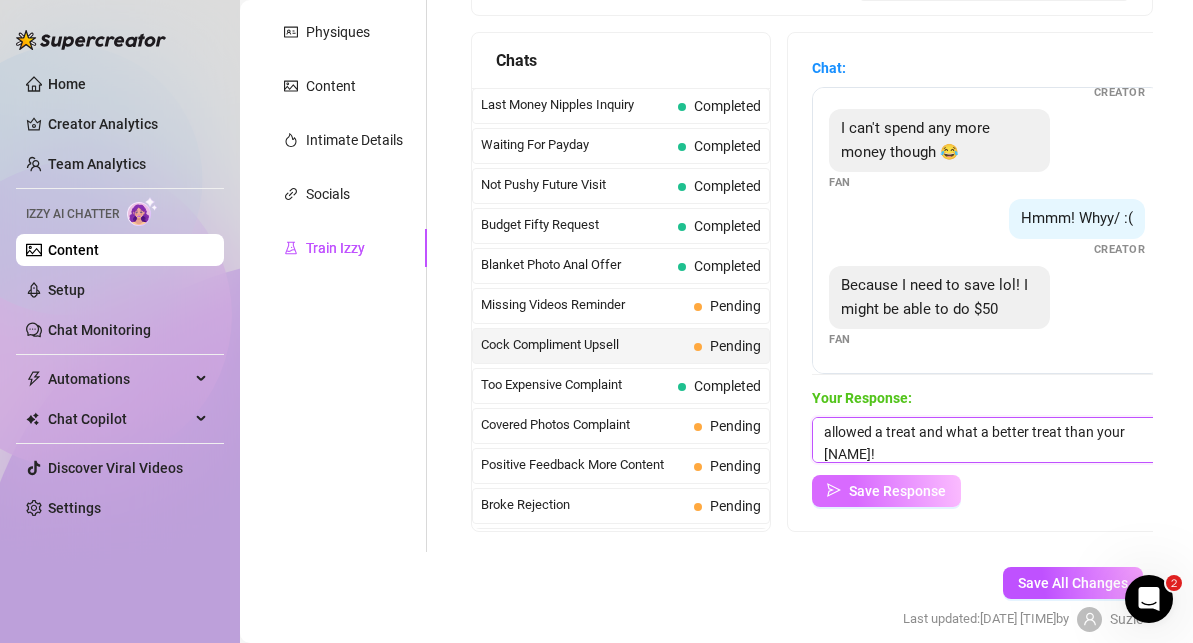 type on "We all need to say - its a nightmare isn't it but you are allowed a treat and what a better treat than your [NAME]!" 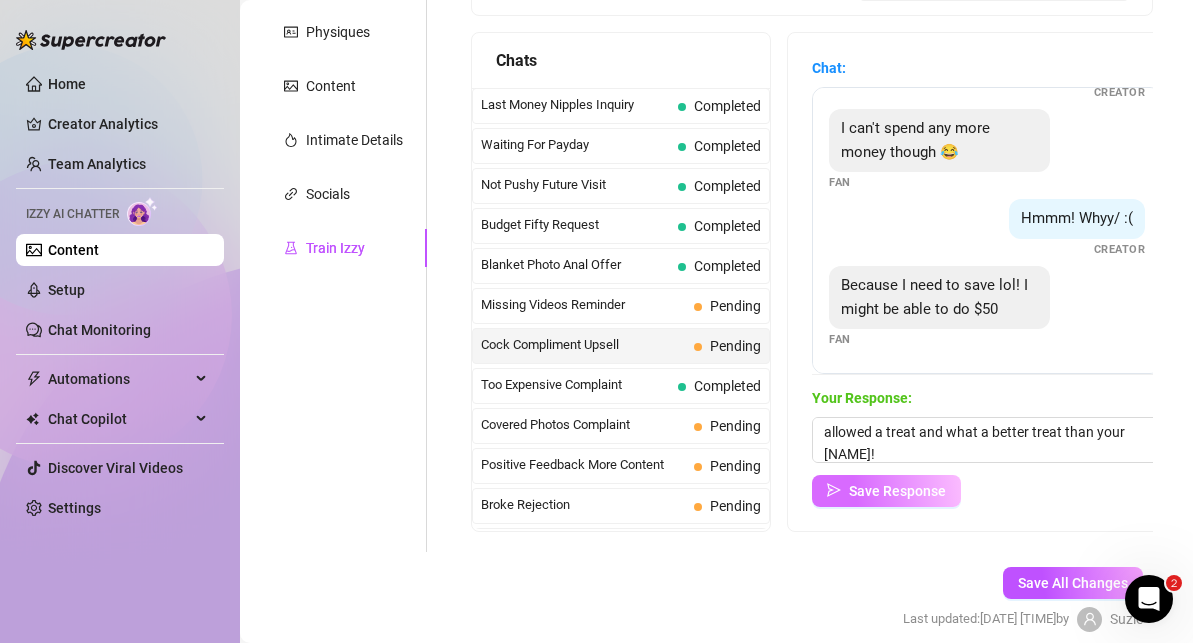 click on "Save Response" at bounding box center (897, 491) 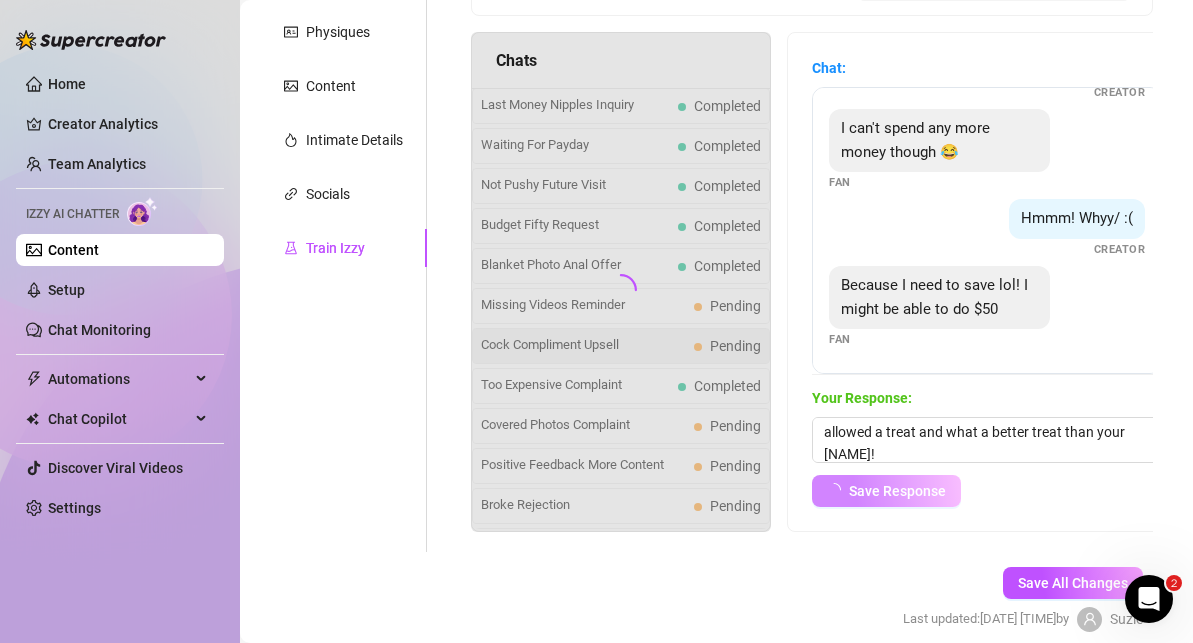 scroll, scrollTop: 602, scrollLeft: 0, axis: vertical 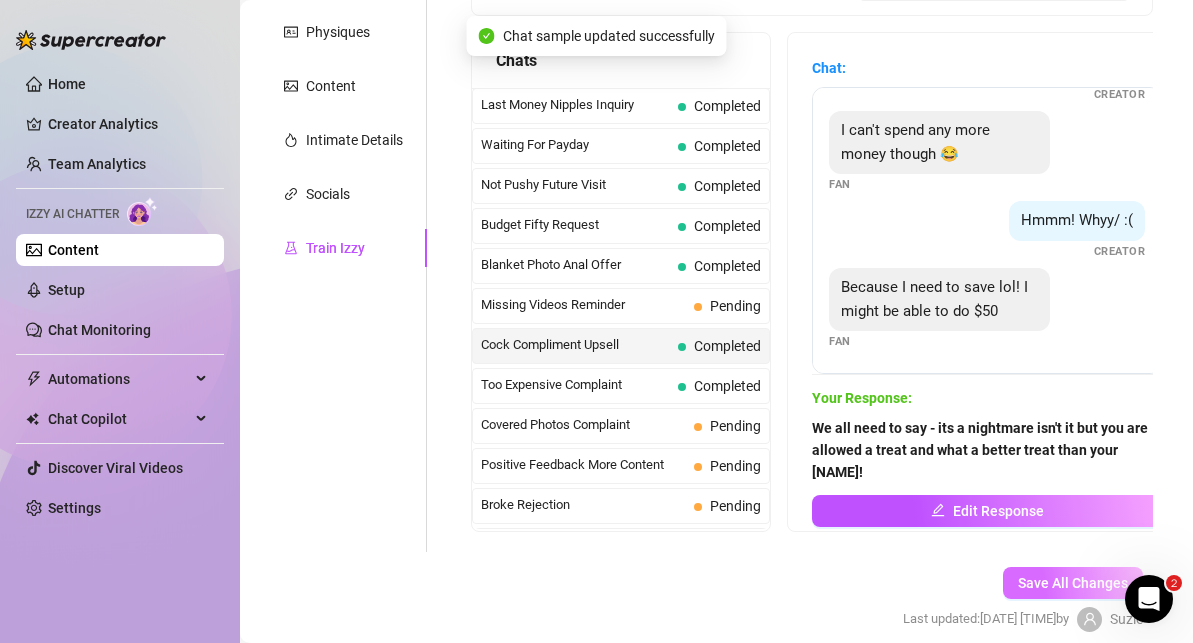 click on "Save All Changes" at bounding box center (1073, 583) 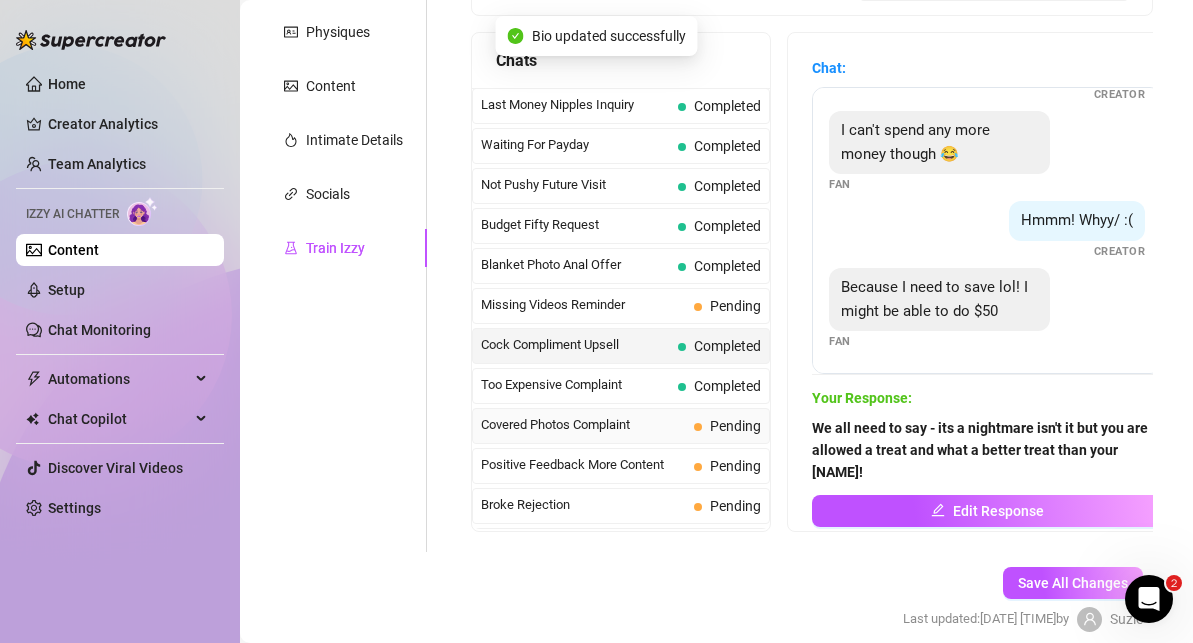 click on "Covered Photos Complaint" at bounding box center (583, 425) 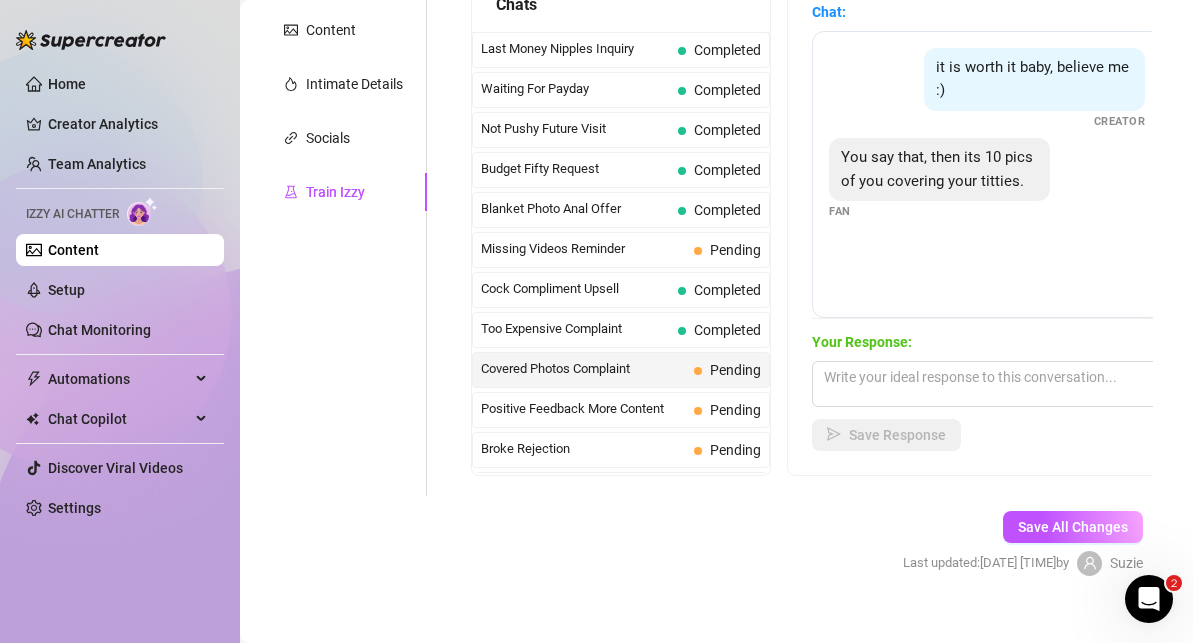scroll, scrollTop: 397, scrollLeft: 0, axis: vertical 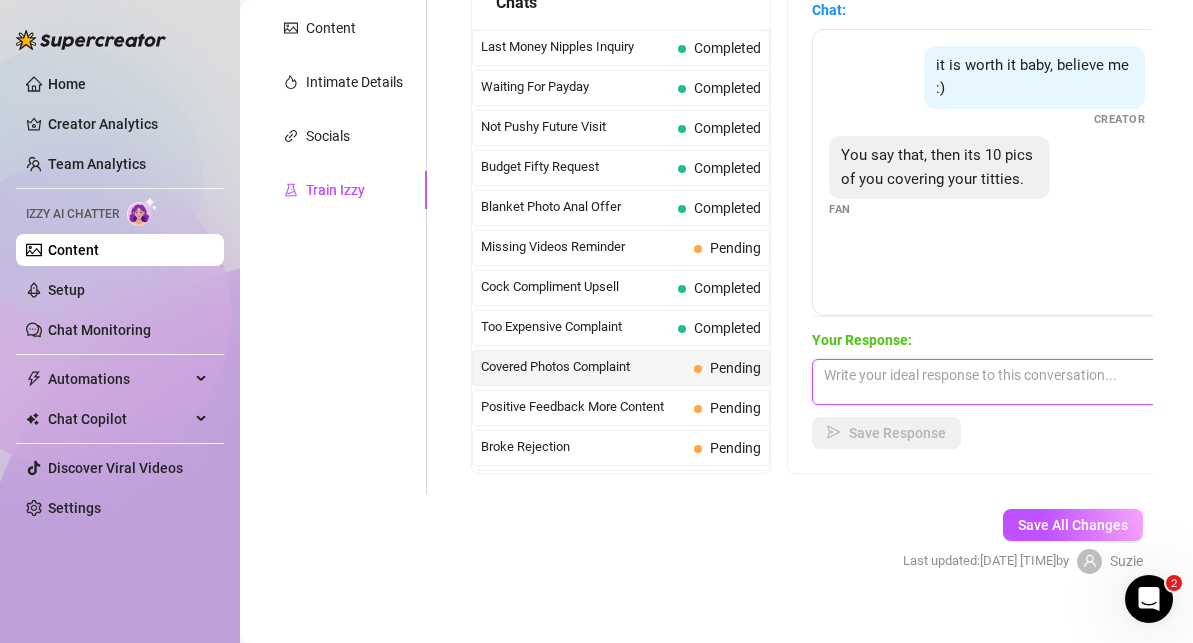 click at bounding box center (987, 382) 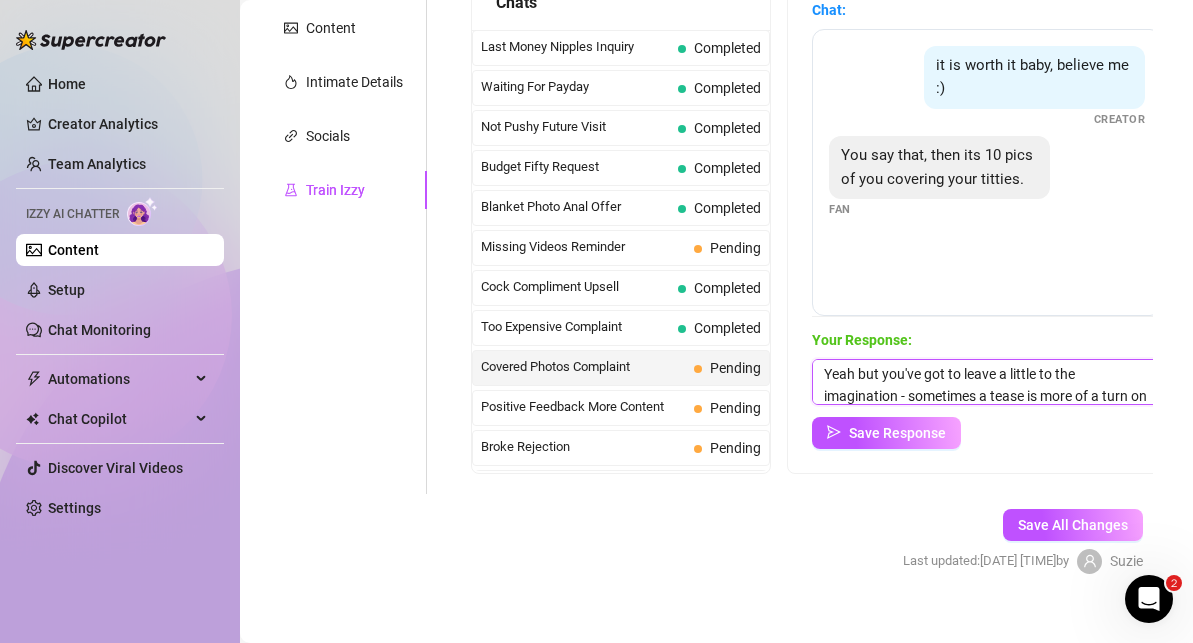 scroll, scrollTop: 23, scrollLeft: 0, axis: vertical 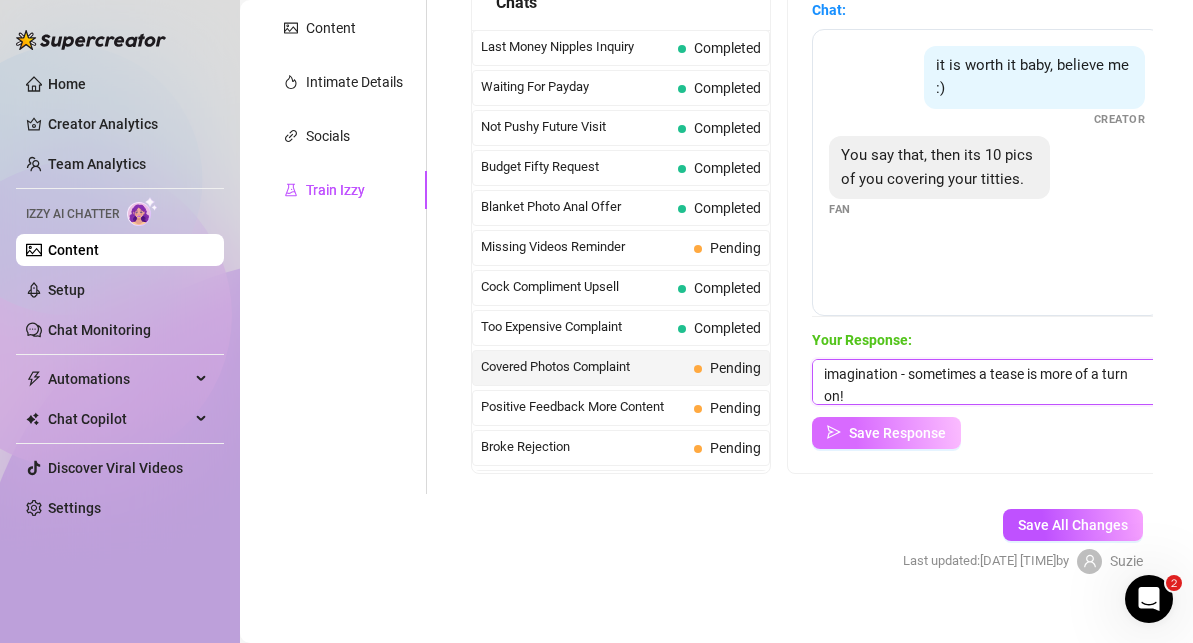 type on "Yeah but you've got to leave a little to the imagination - sometimes a tease is more of a turn on!" 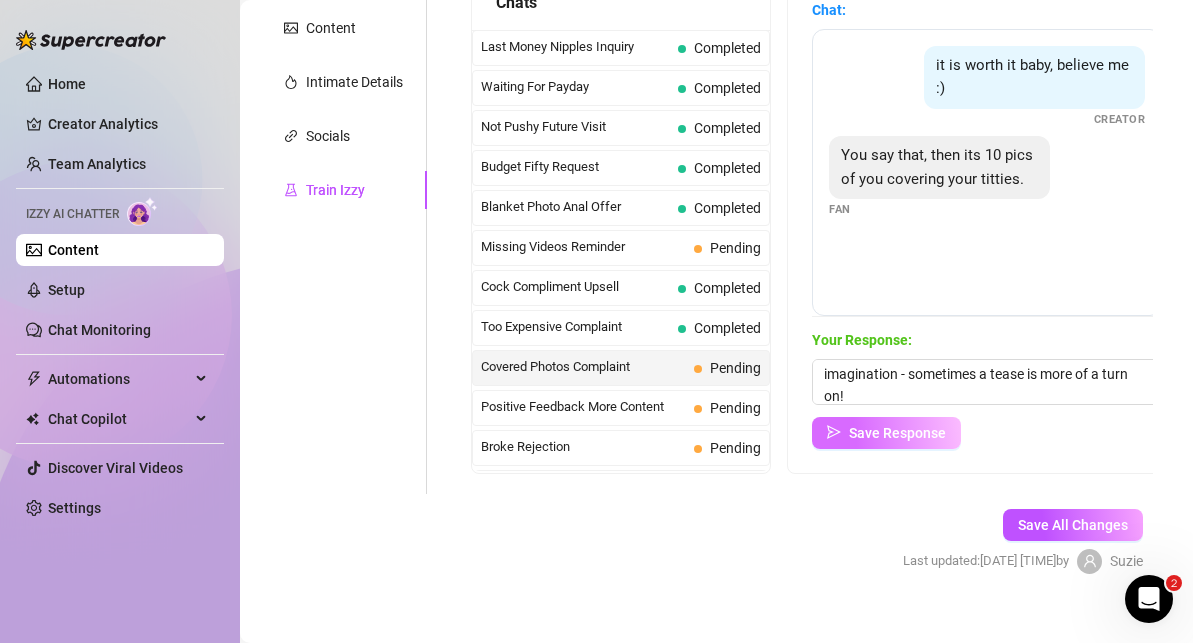 click on "Save Response" at bounding box center [897, 433] 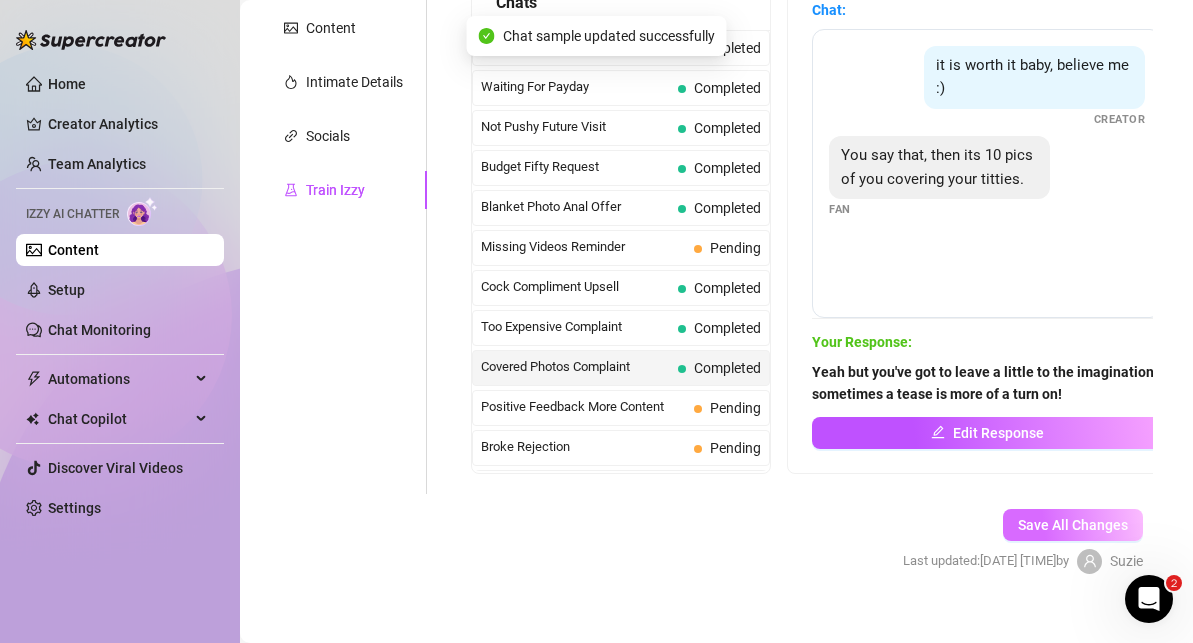 click on "Save All Changes" at bounding box center [1073, 525] 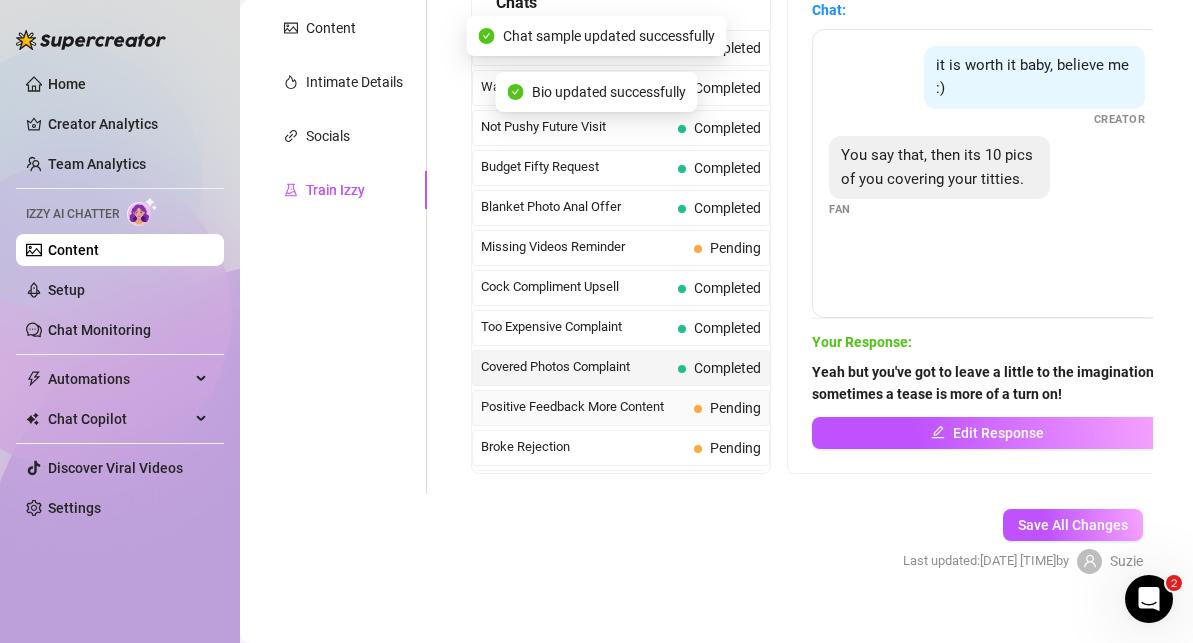click on "Positive Feedback More Content" at bounding box center (583, 407) 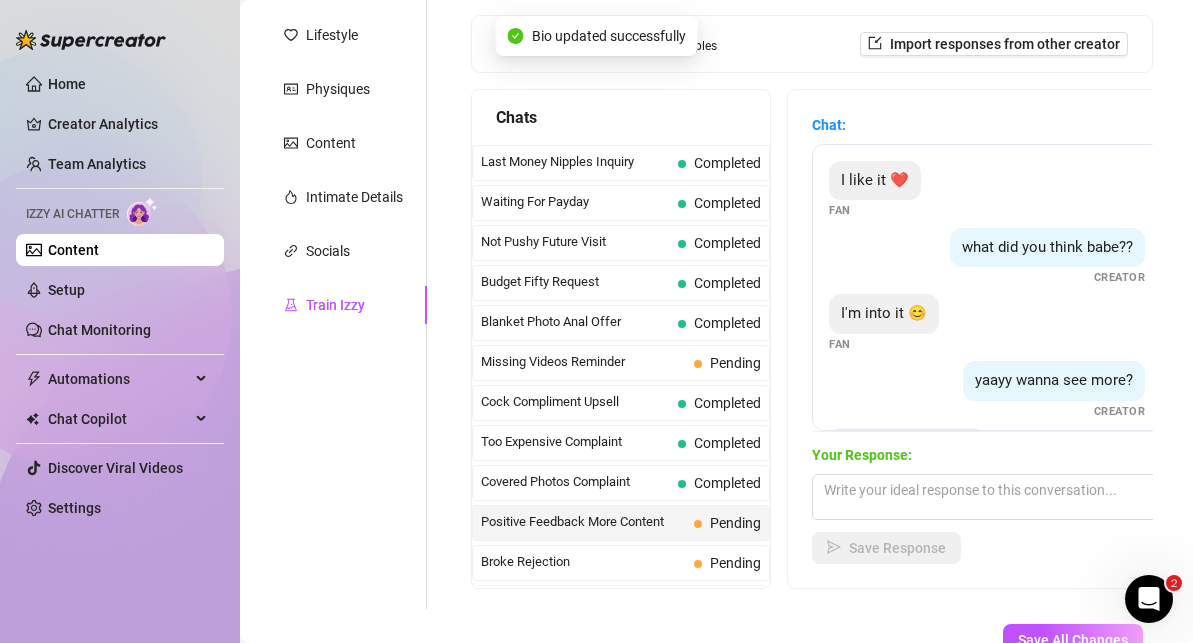 scroll, scrollTop: 280, scrollLeft: 0, axis: vertical 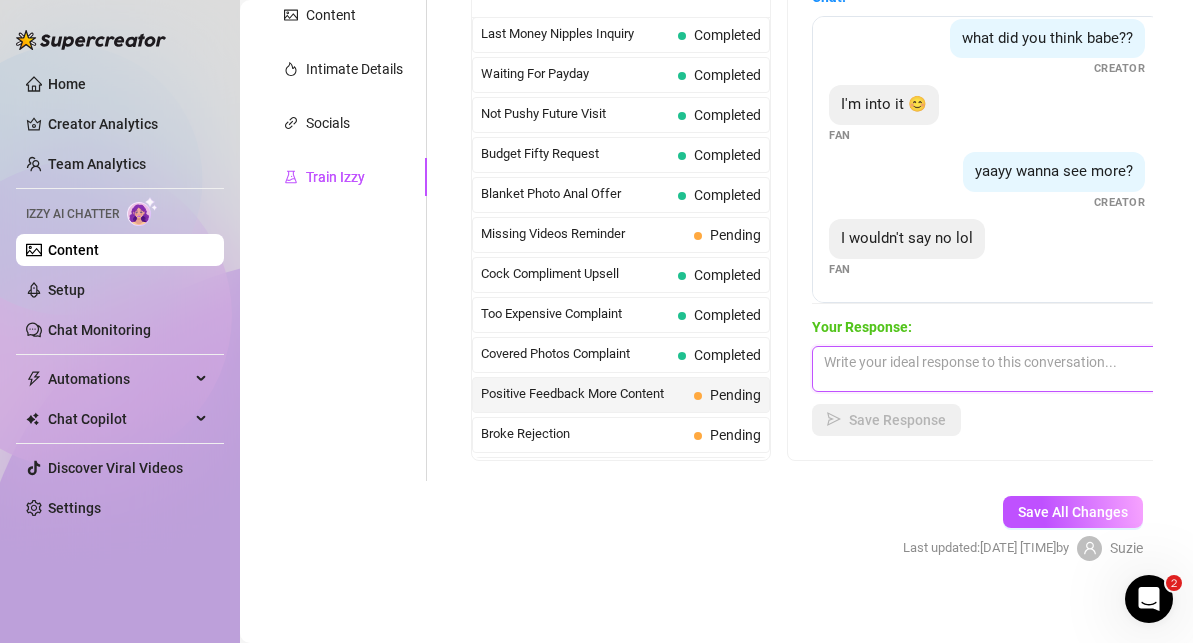 click at bounding box center [987, 369] 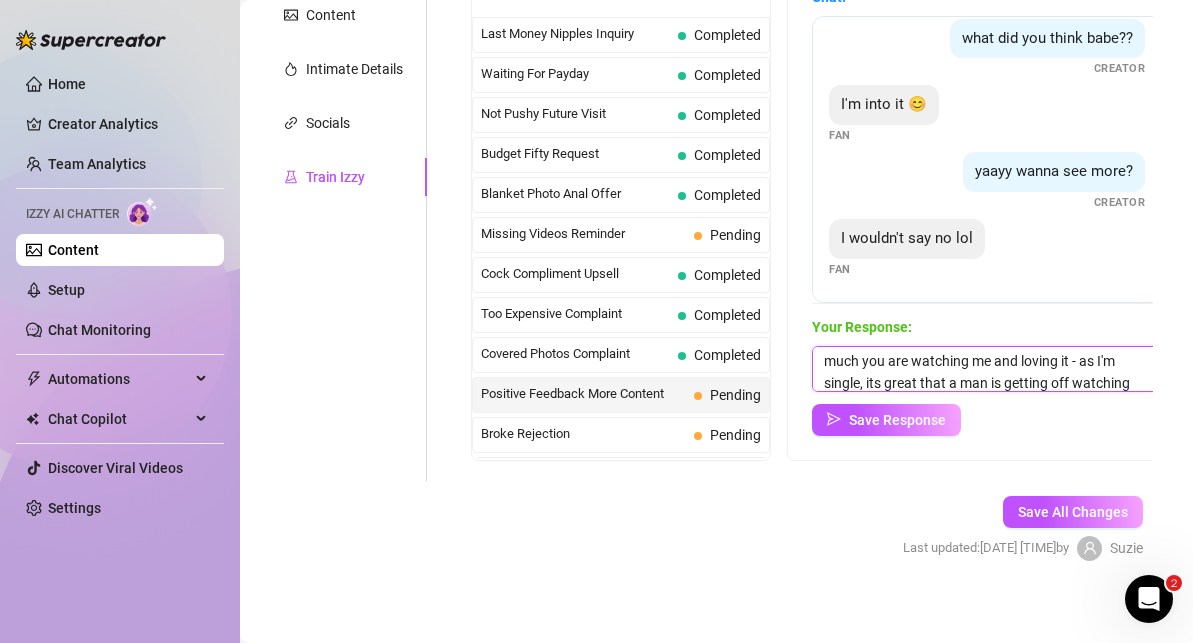scroll, scrollTop: 45, scrollLeft: 0, axis: vertical 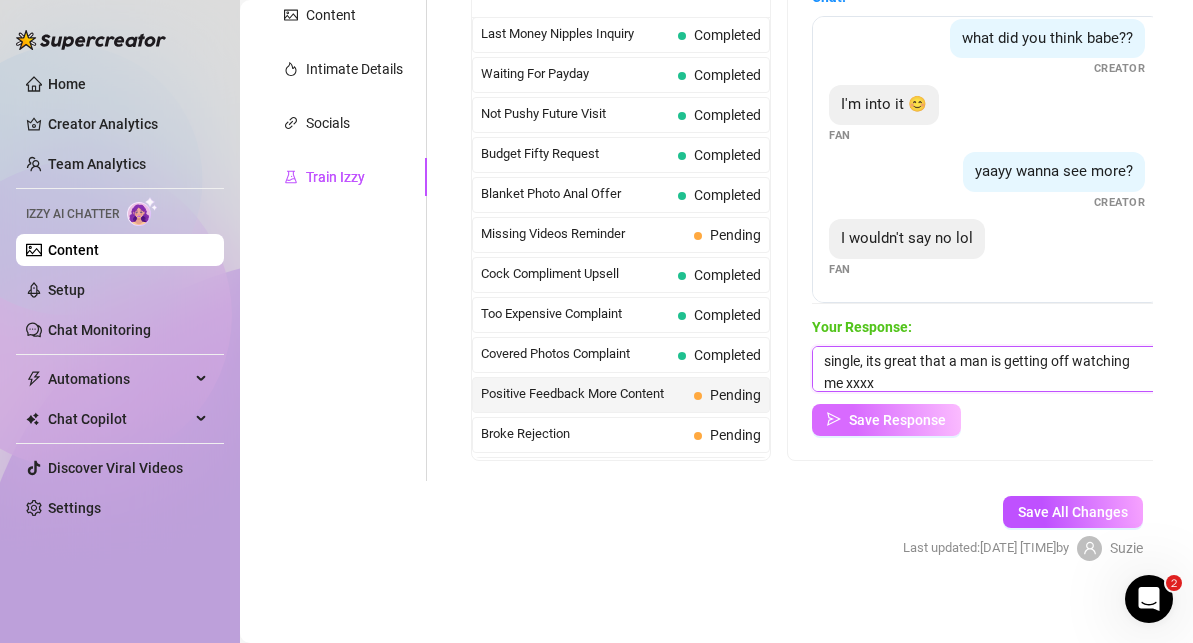 type on "Im so glad you love it - you know it turns me on so much you are watching me and loving it - as I'm single, its great that a man is getting off watching me xxxx" 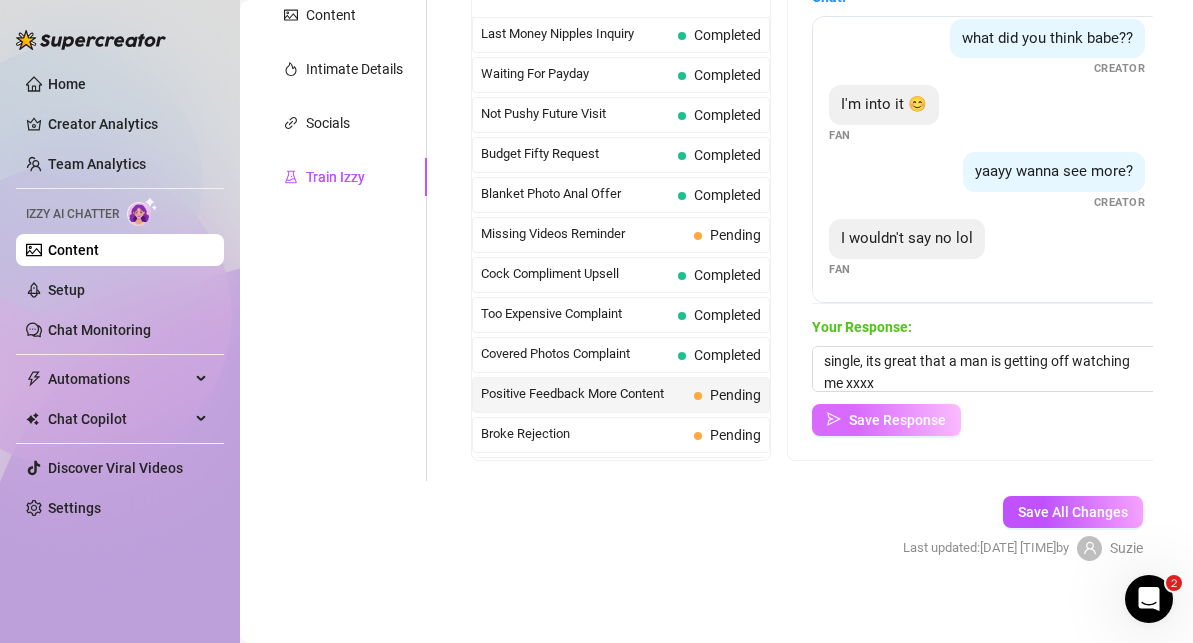 click on "Save Response" at bounding box center [897, 420] 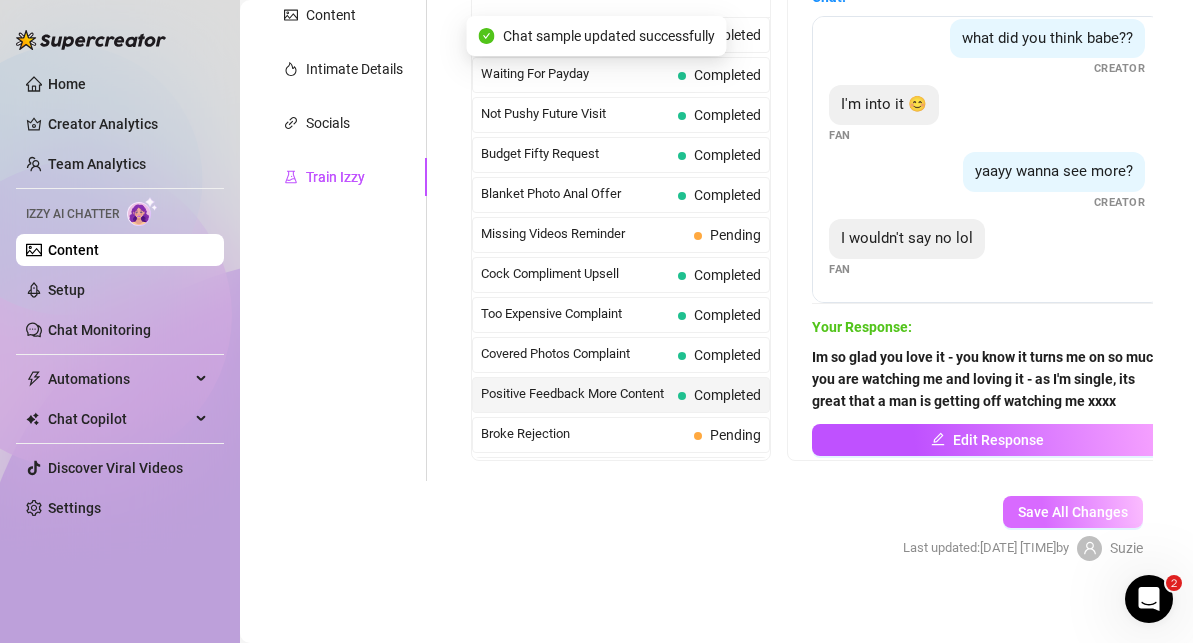click on "Save All Changes" at bounding box center [1073, 512] 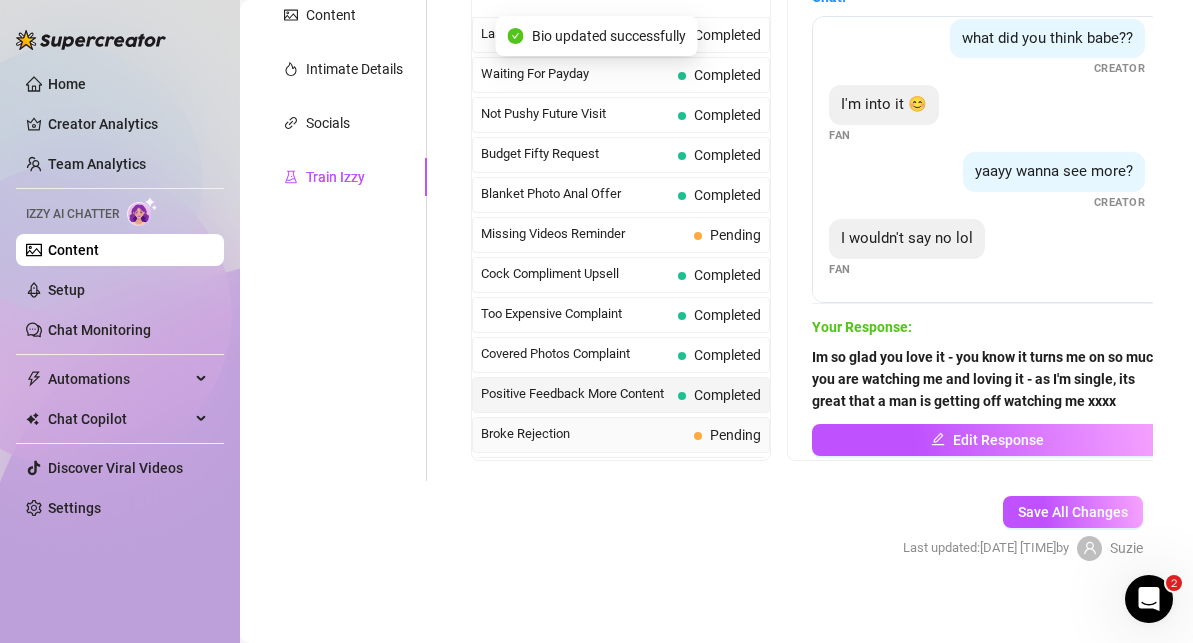 click on "Broke Rejection" at bounding box center [583, 434] 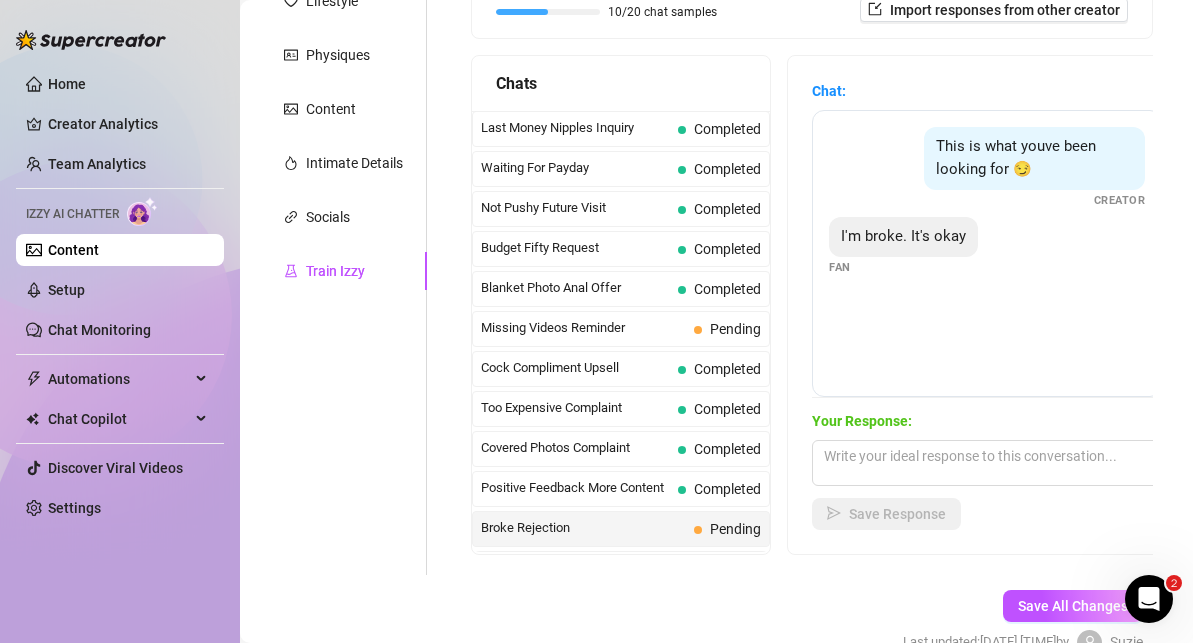 scroll, scrollTop: 408, scrollLeft: 0, axis: vertical 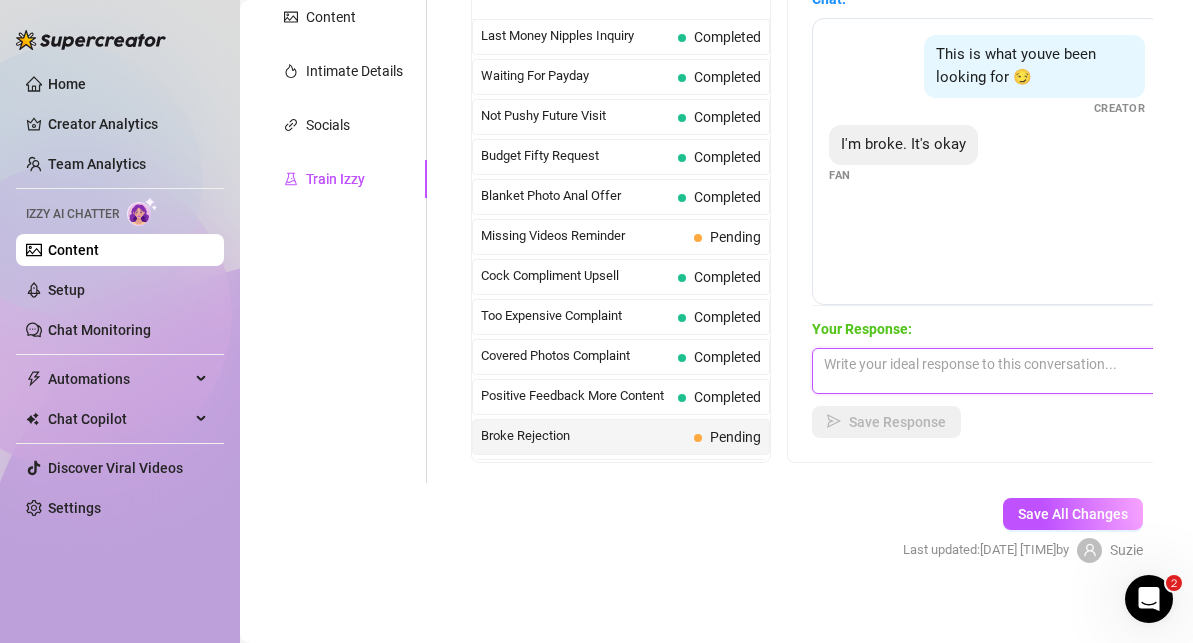 click at bounding box center [987, 371] 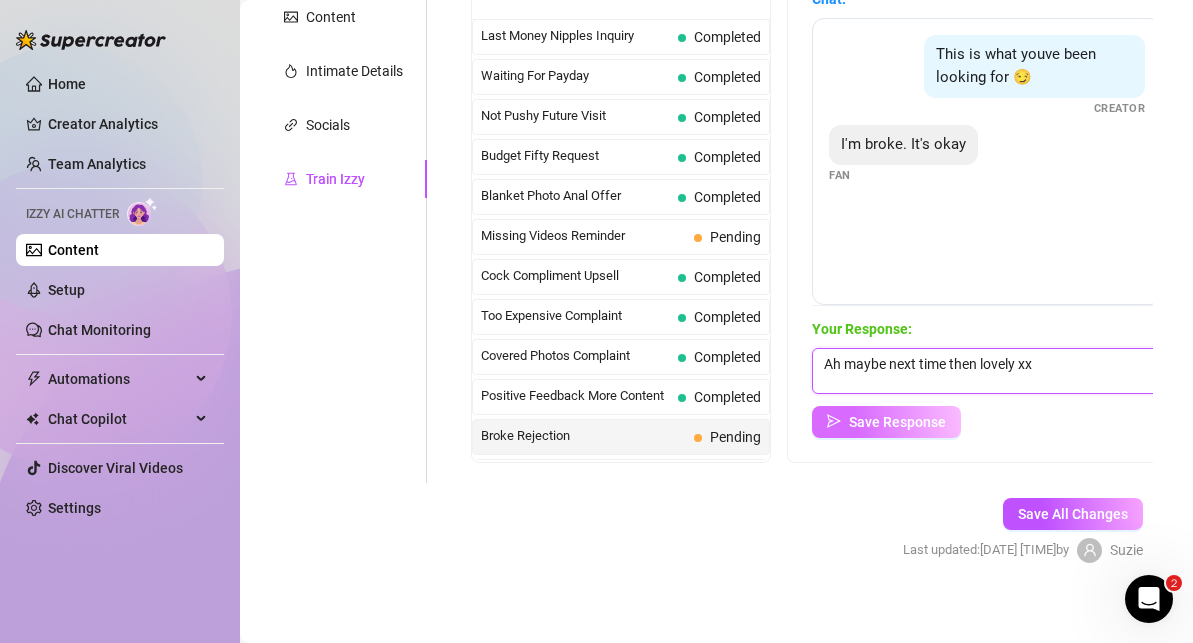 type on "Ah maybe next time then lovely xx" 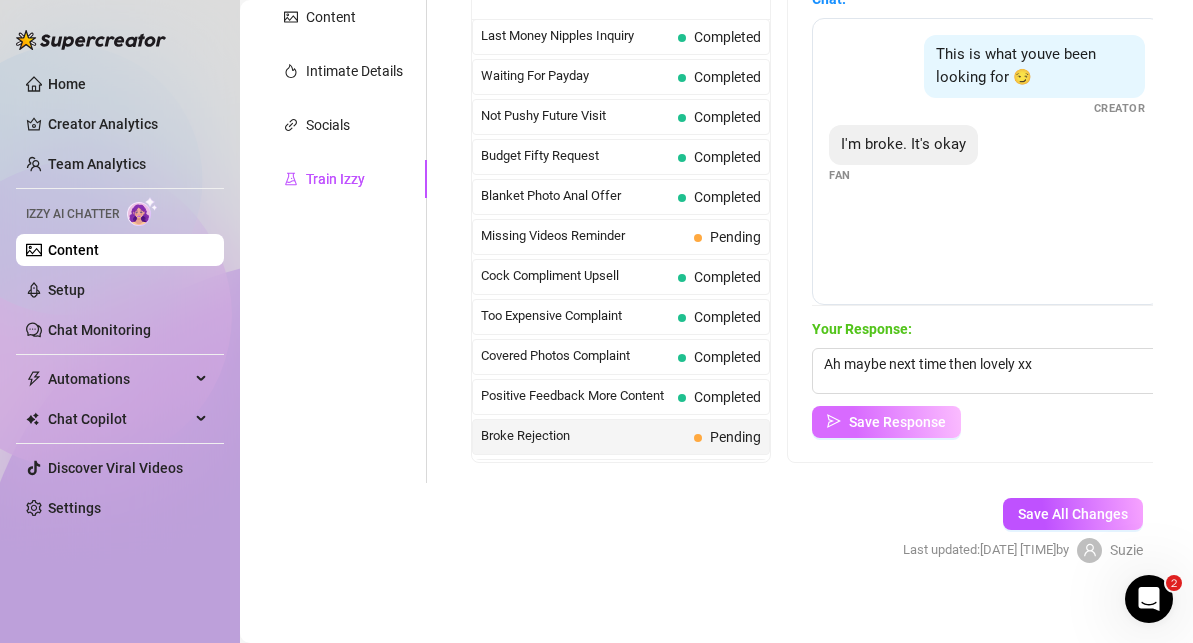 click on "Save Response" at bounding box center (897, 422) 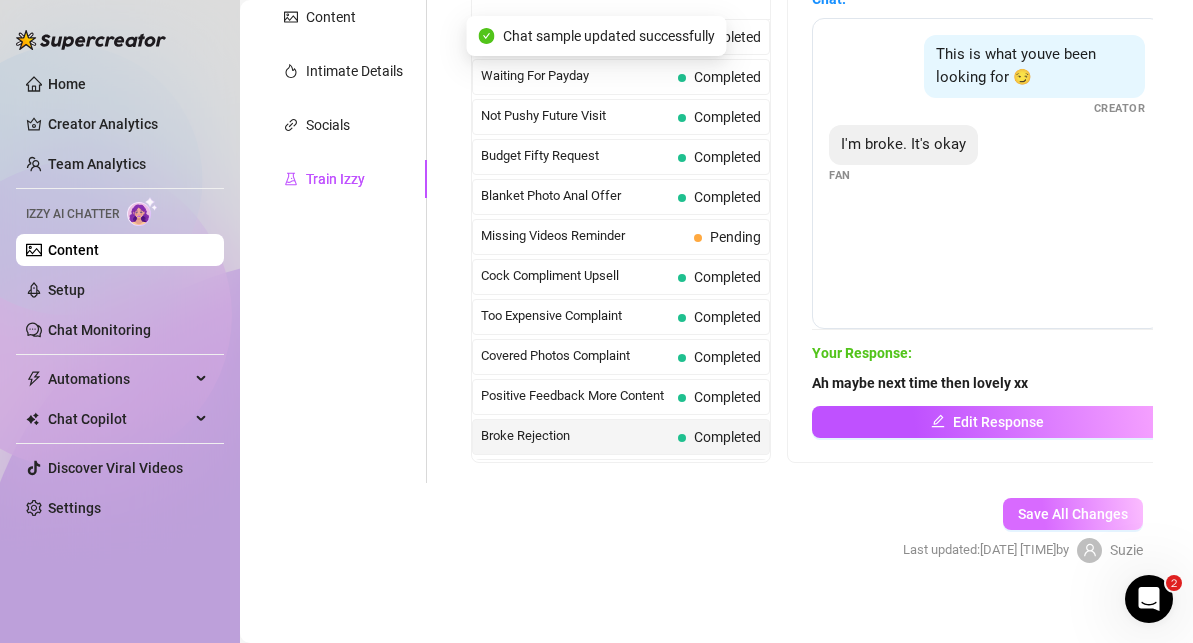 click on "Save All Changes" at bounding box center (1073, 514) 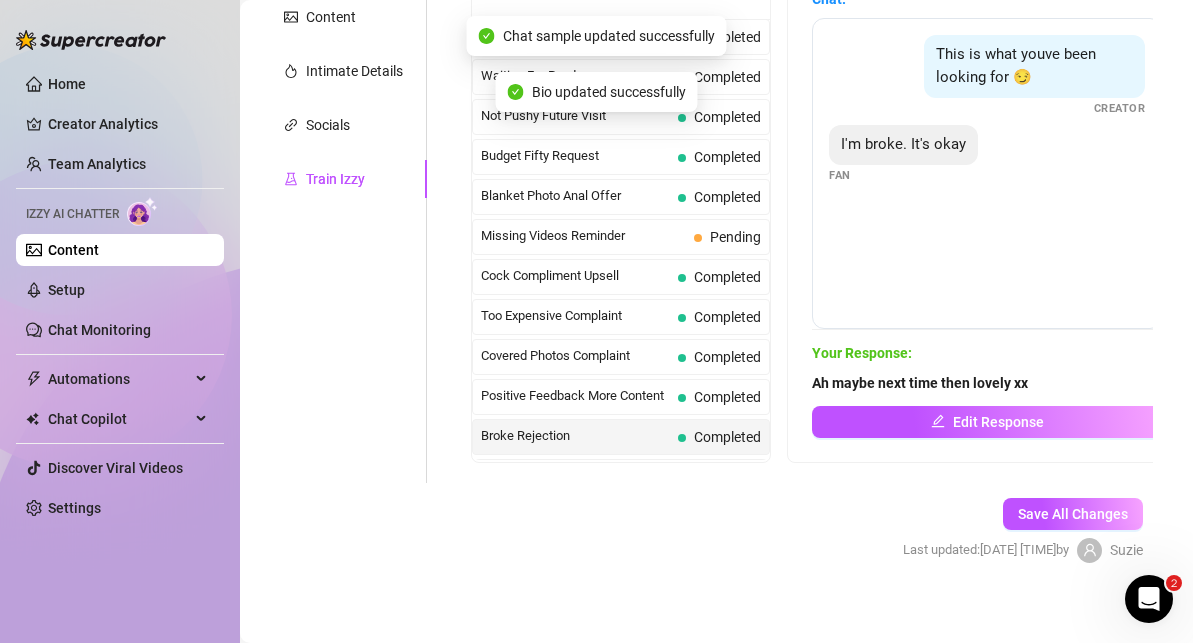 scroll, scrollTop: 0, scrollLeft: 0, axis: both 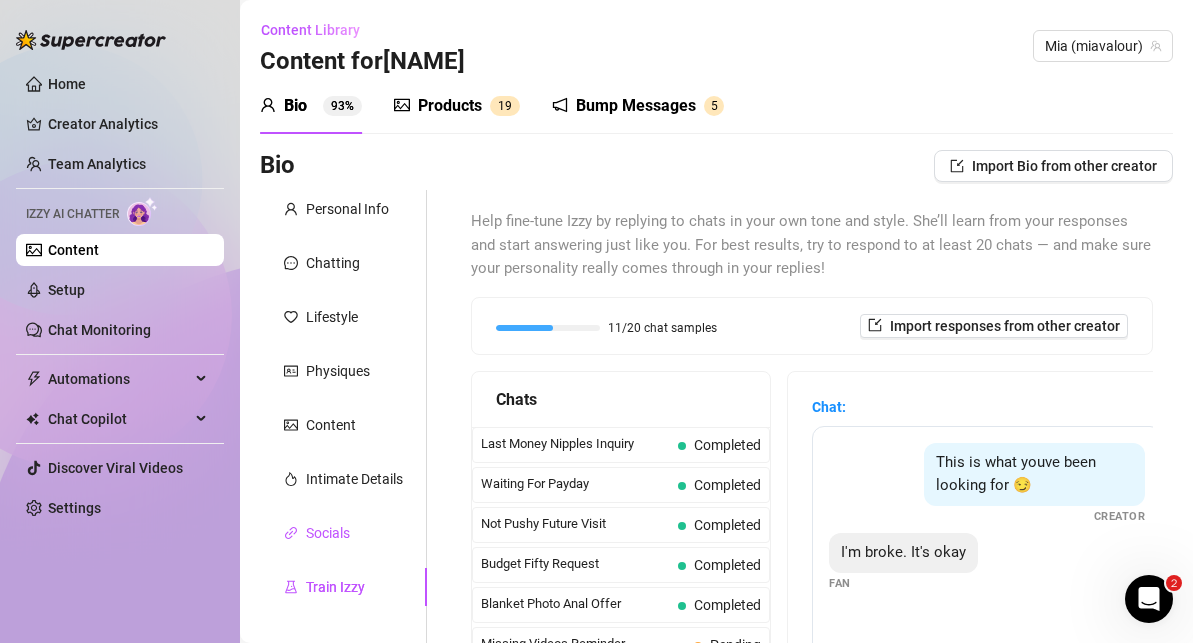 click on "Socials" at bounding box center [328, 533] 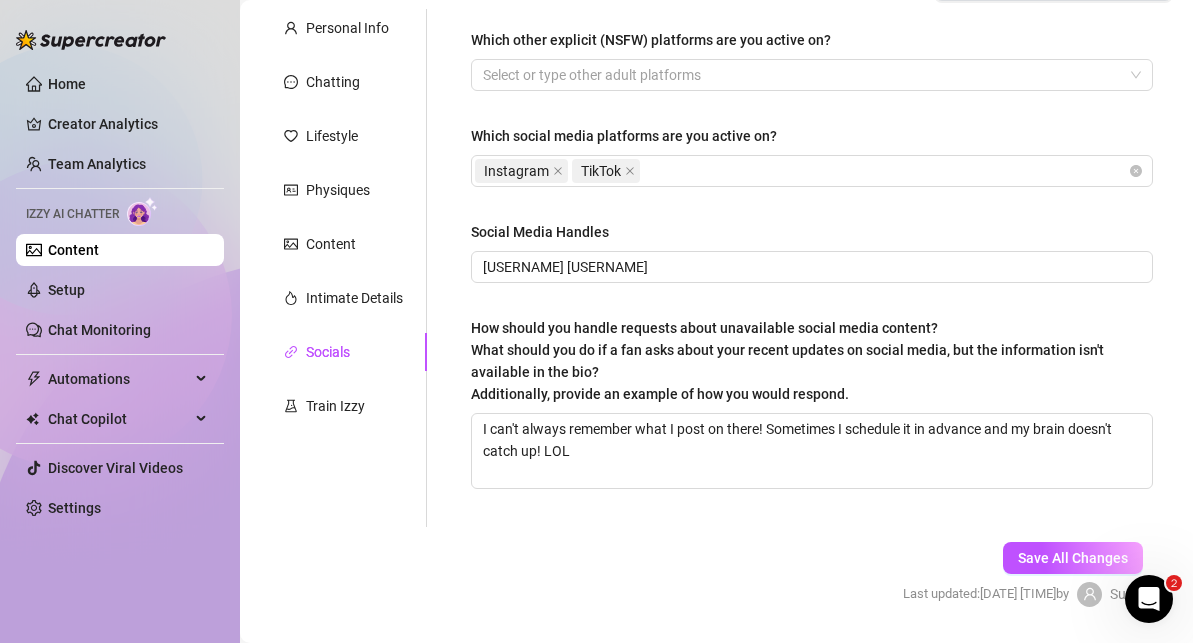 scroll, scrollTop: 240, scrollLeft: 0, axis: vertical 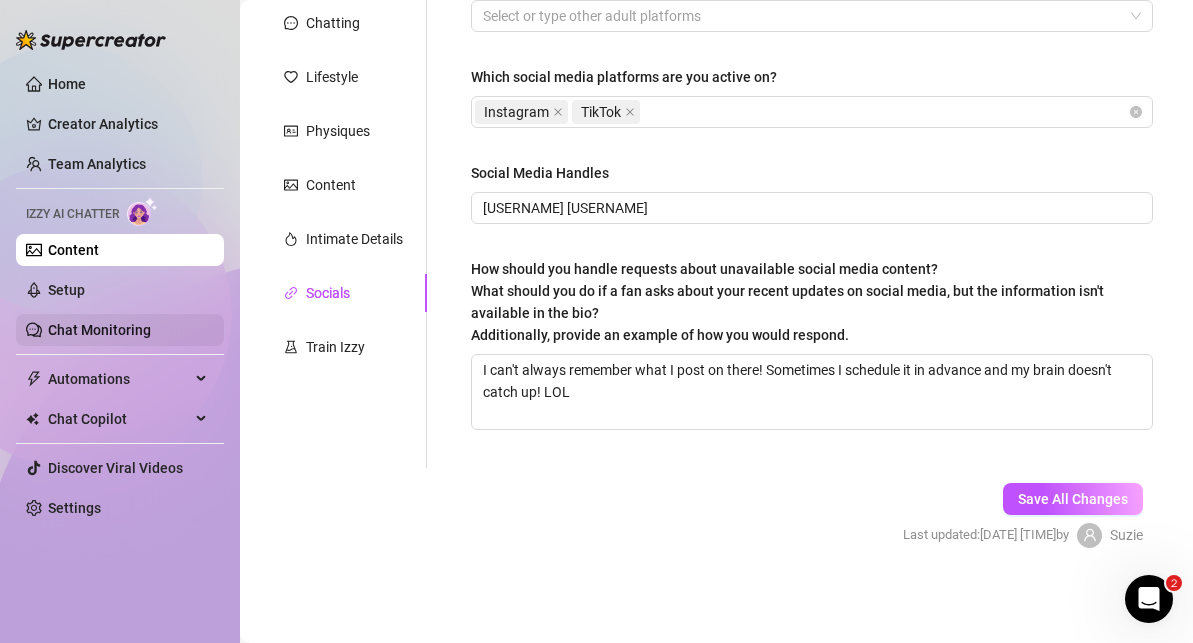click on "Chat Monitoring" at bounding box center [99, 330] 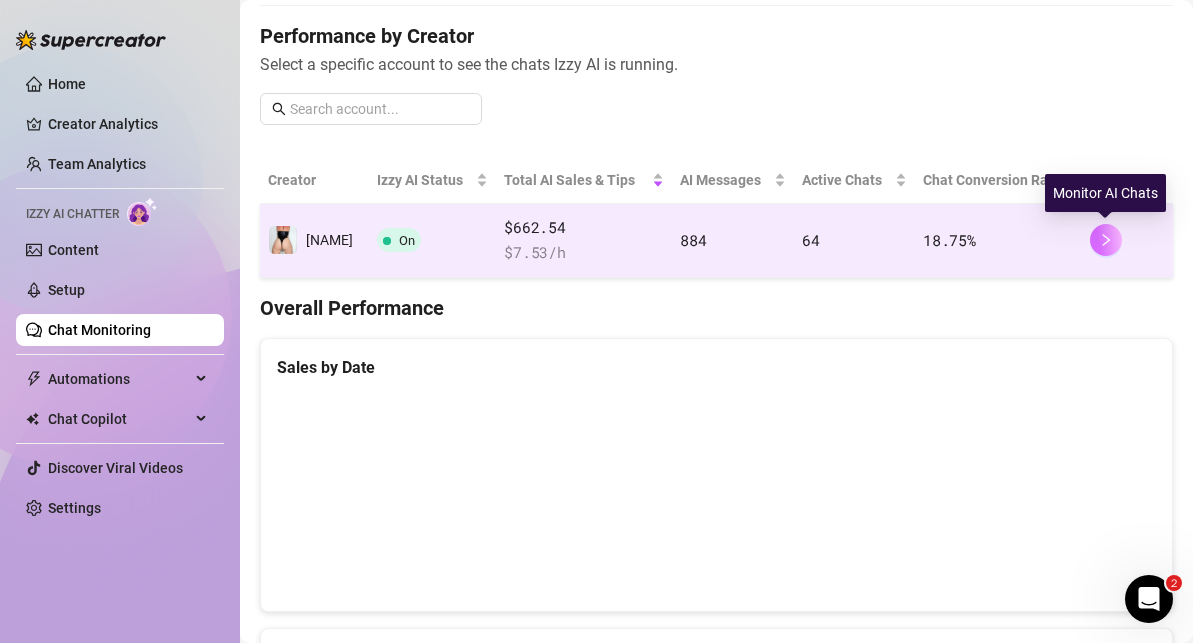 click 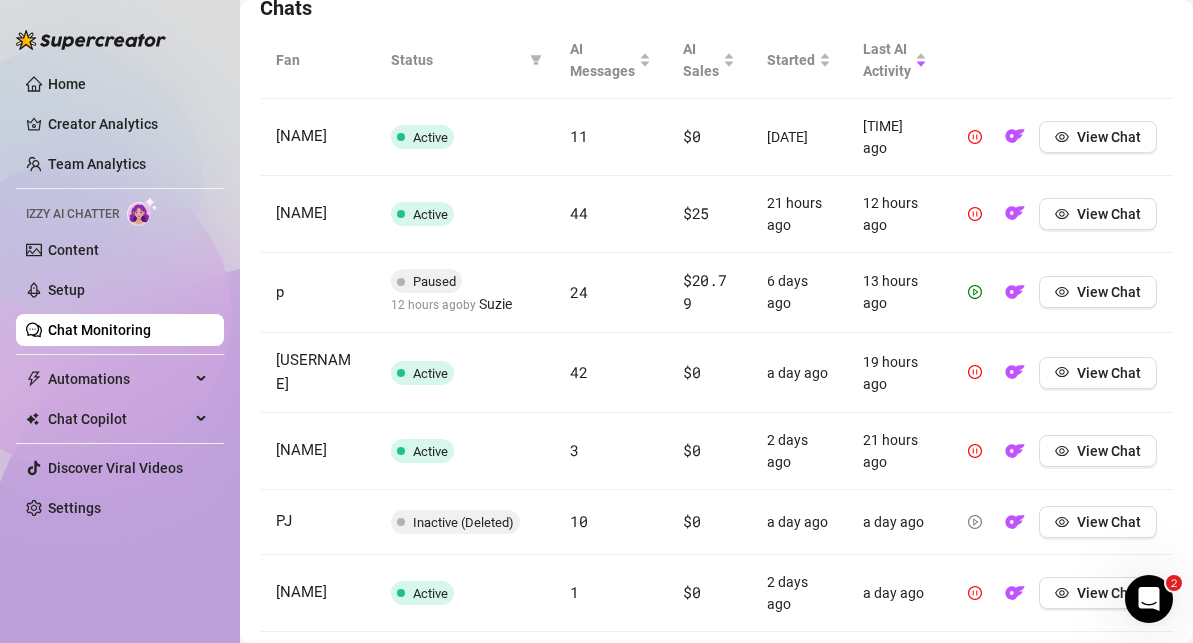 scroll, scrollTop: 724, scrollLeft: 0, axis: vertical 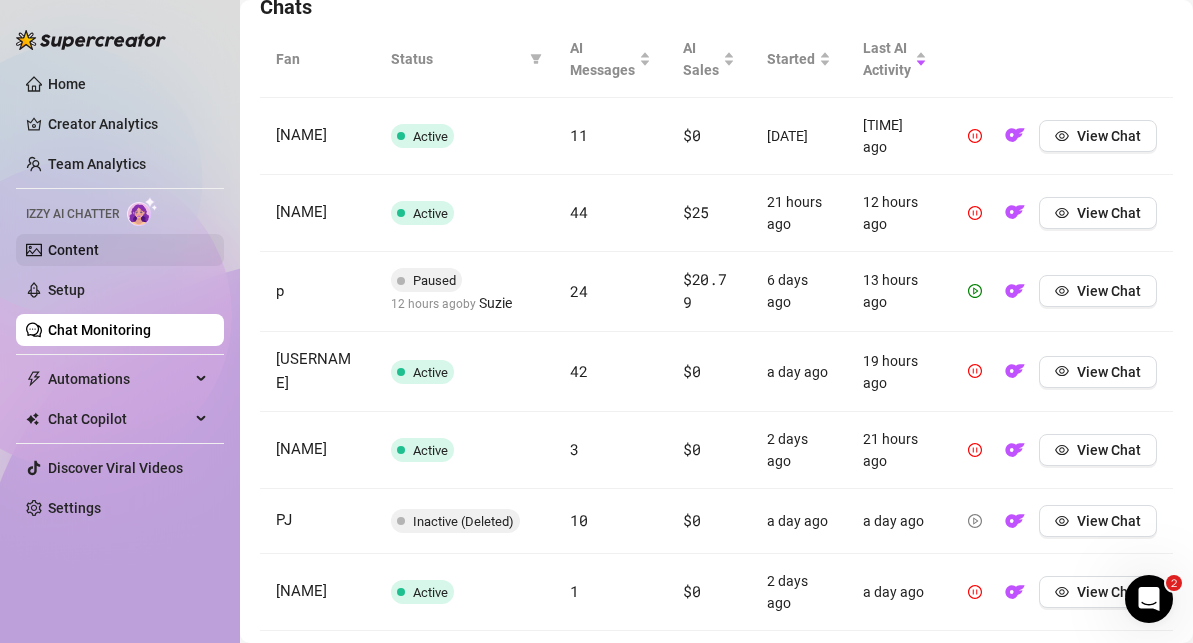 click on "Content" at bounding box center (73, 250) 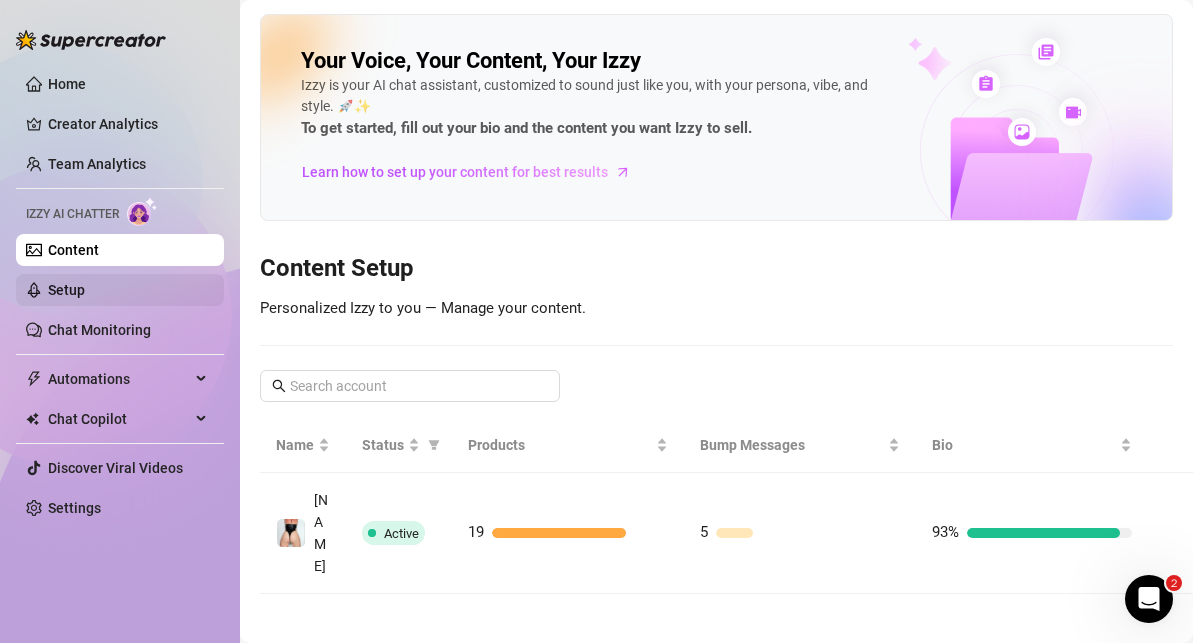 click on "Setup" at bounding box center [66, 290] 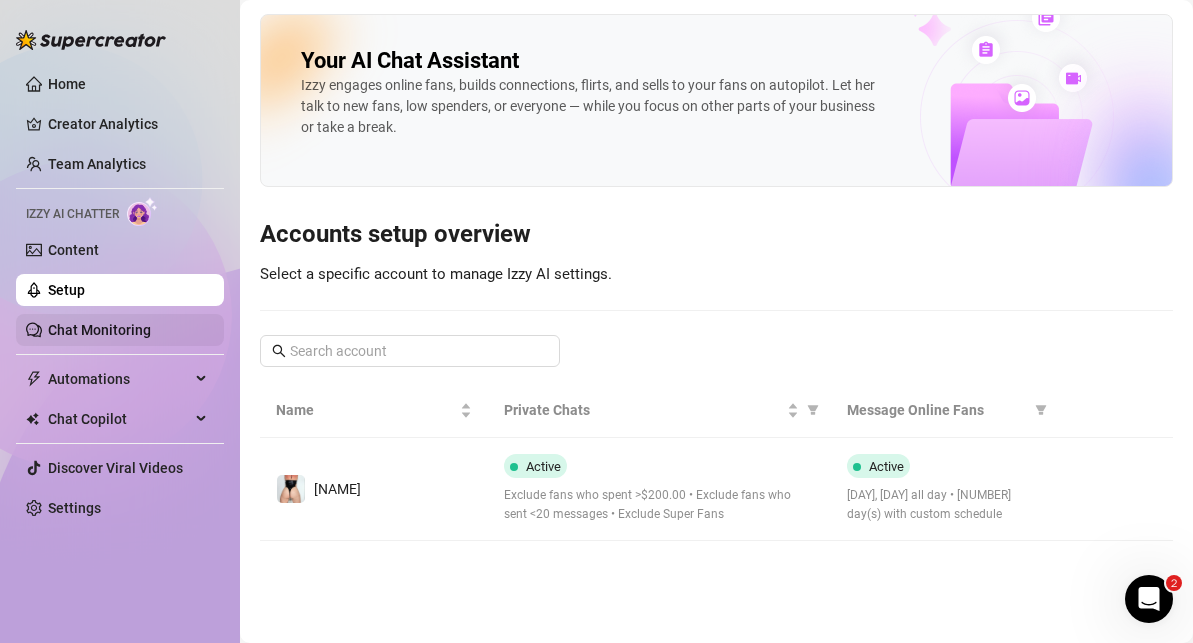 click on "Chat Monitoring" at bounding box center (99, 330) 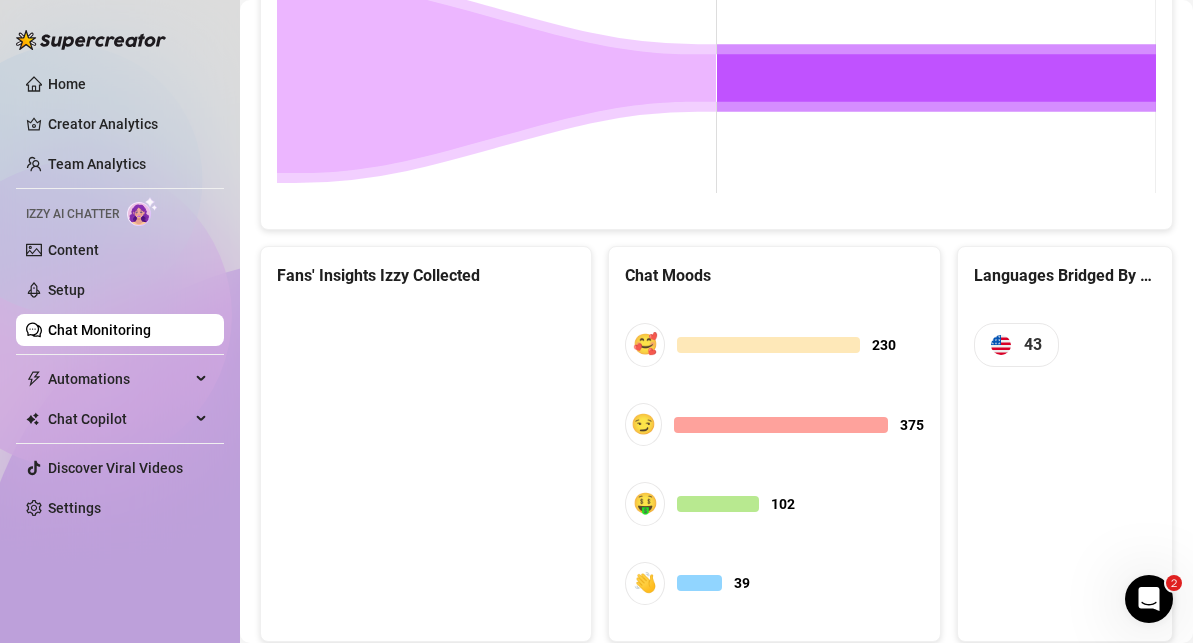 scroll, scrollTop: 1071, scrollLeft: 0, axis: vertical 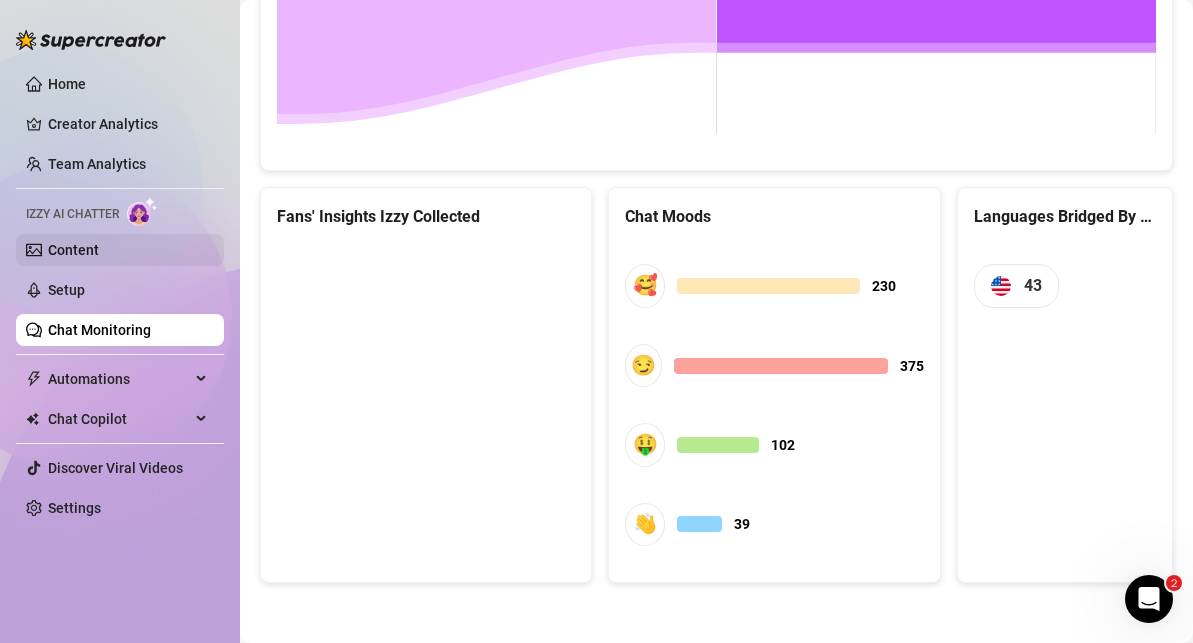 click on "Content" at bounding box center [73, 250] 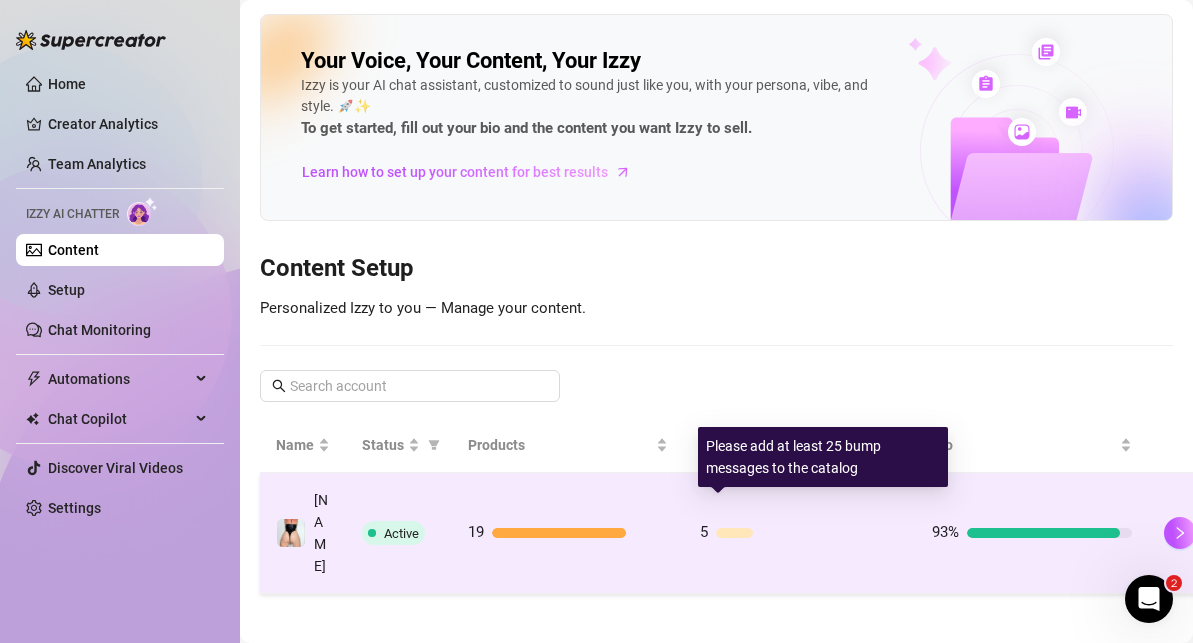 click on "5" at bounding box center (800, 533) 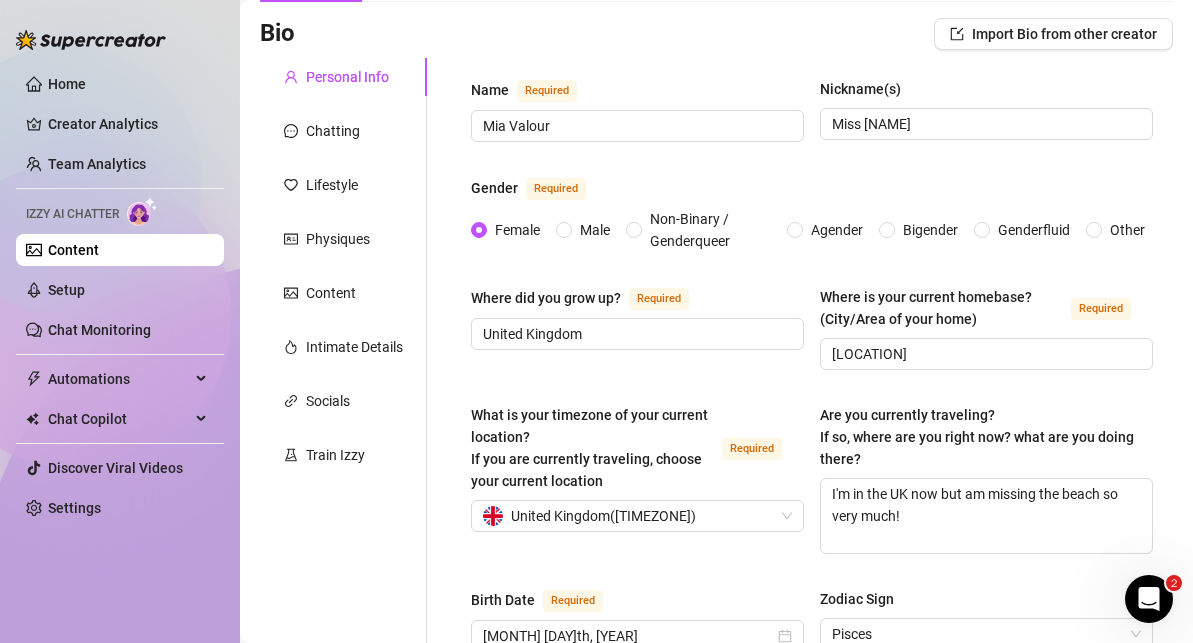 scroll, scrollTop: 55, scrollLeft: 0, axis: vertical 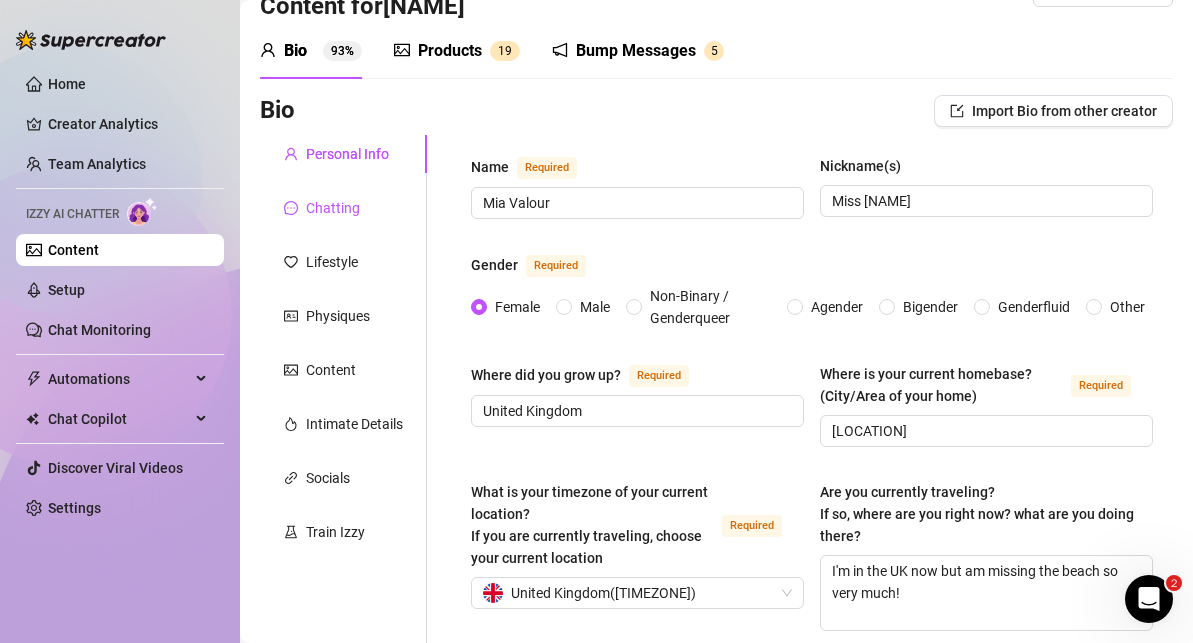 click on "Chatting" at bounding box center (333, 208) 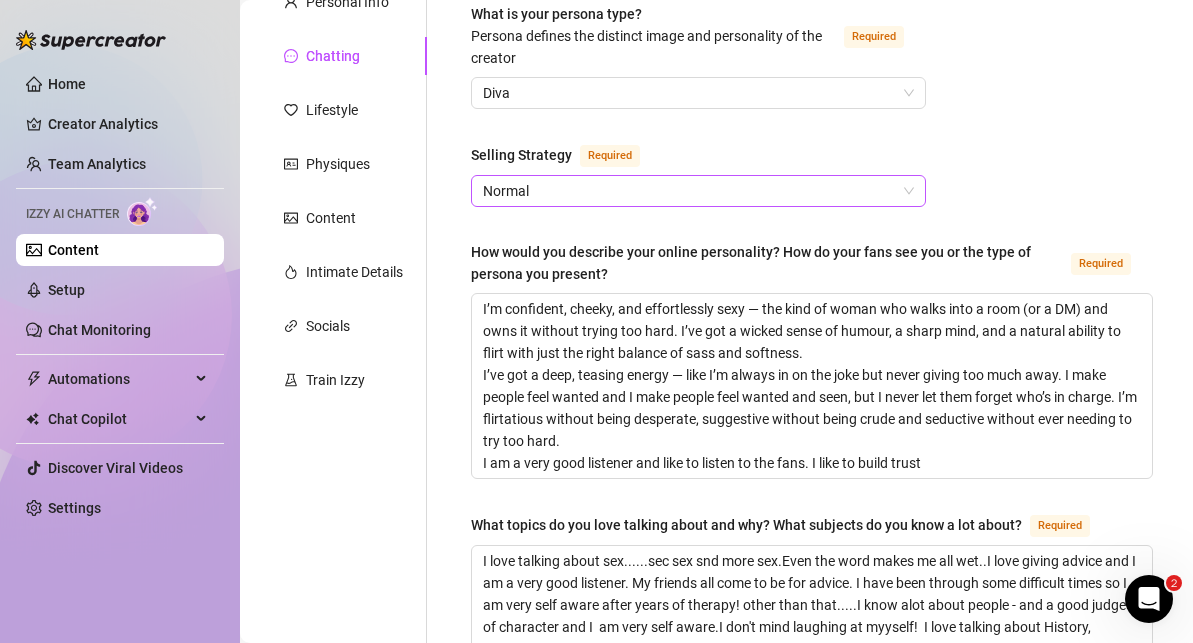 scroll, scrollTop: 205, scrollLeft: 0, axis: vertical 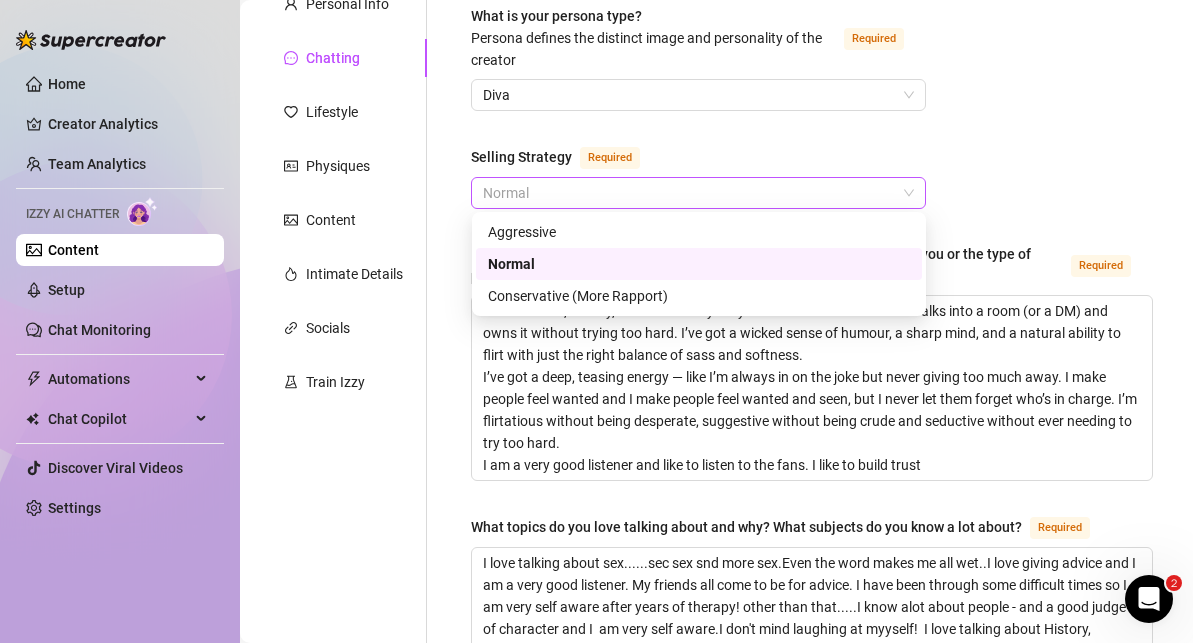 click on "Normal" at bounding box center [698, 193] 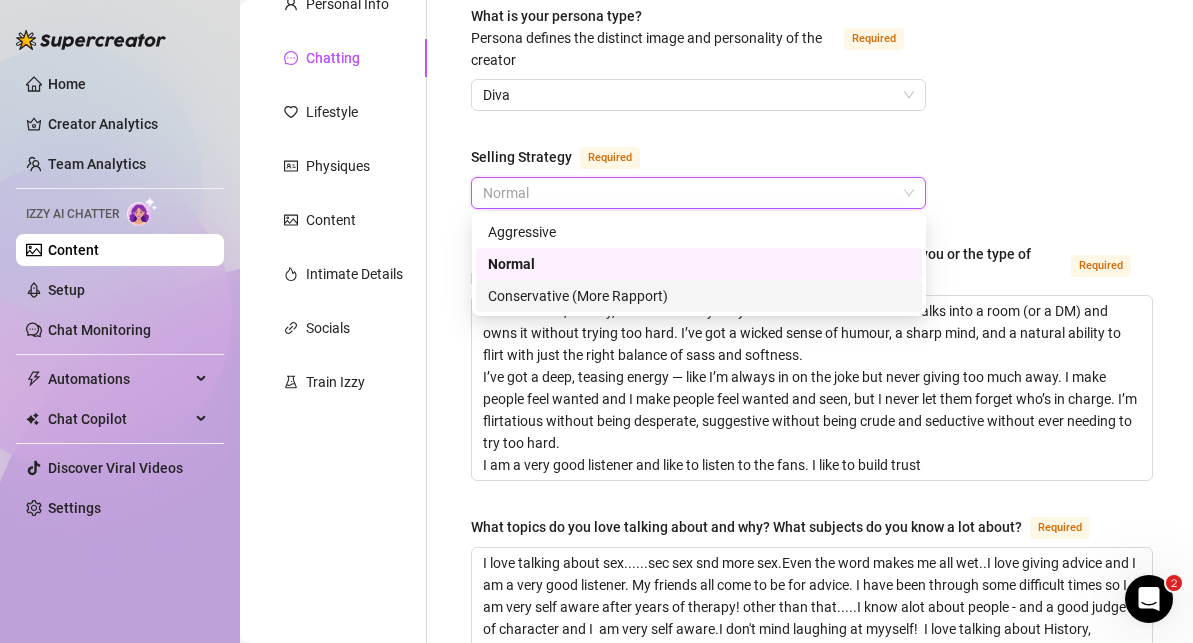 click on "Conservative (More Rapport)" at bounding box center (699, 296) 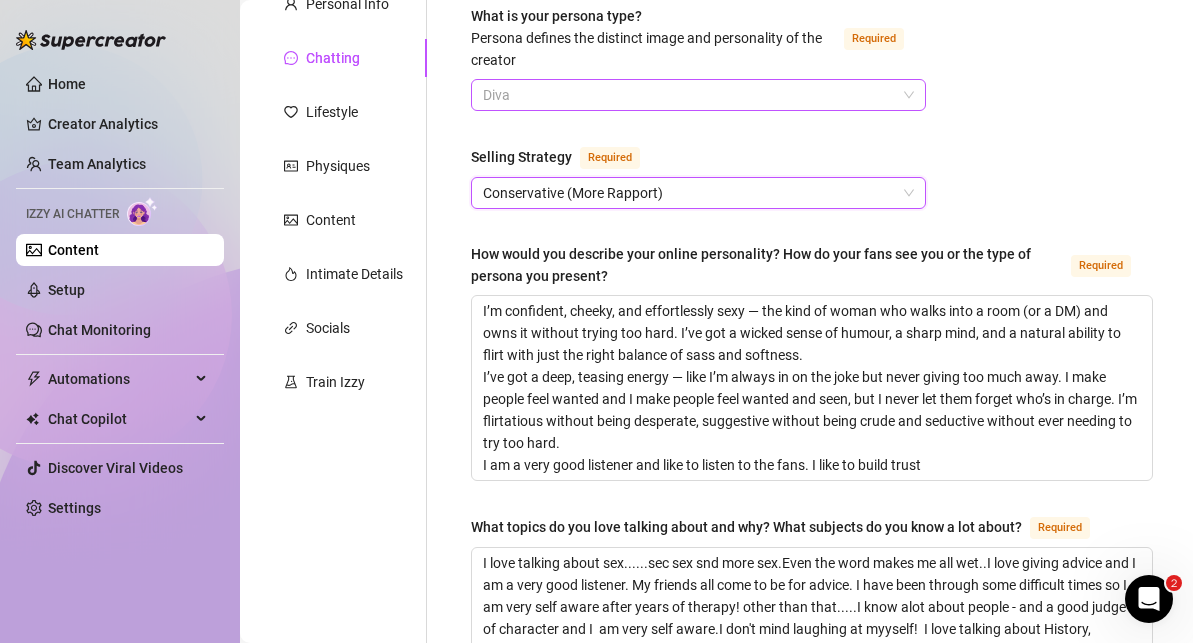 click on "Diva" at bounding box center [698, 95] 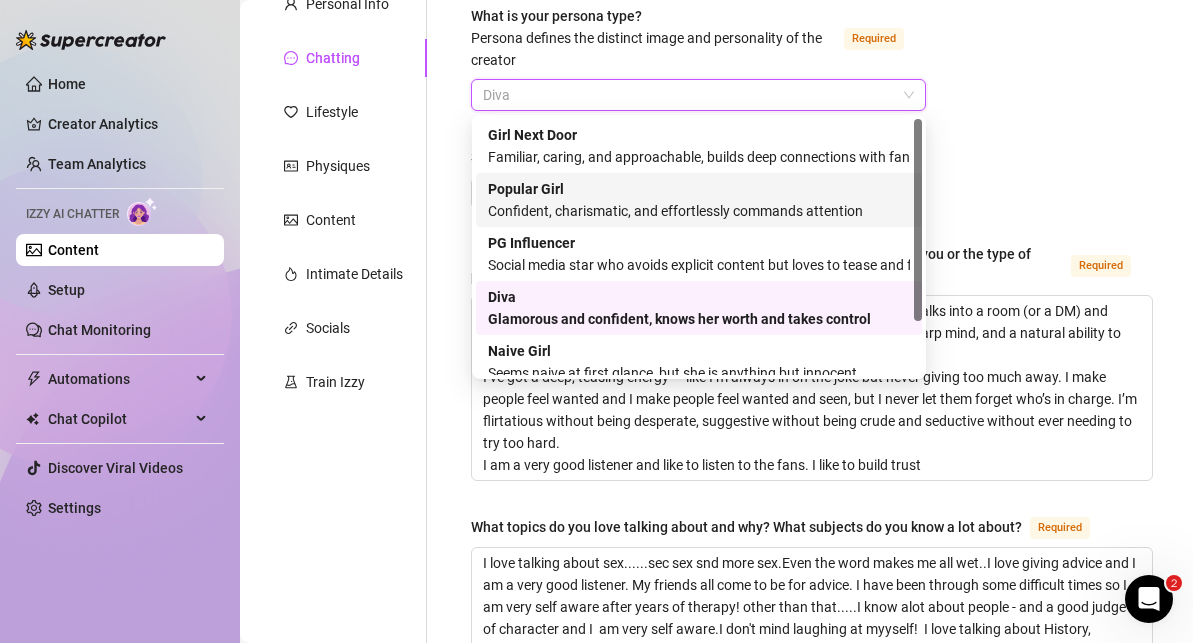 click on "Popular Girl" at bounding box center (526, 189) 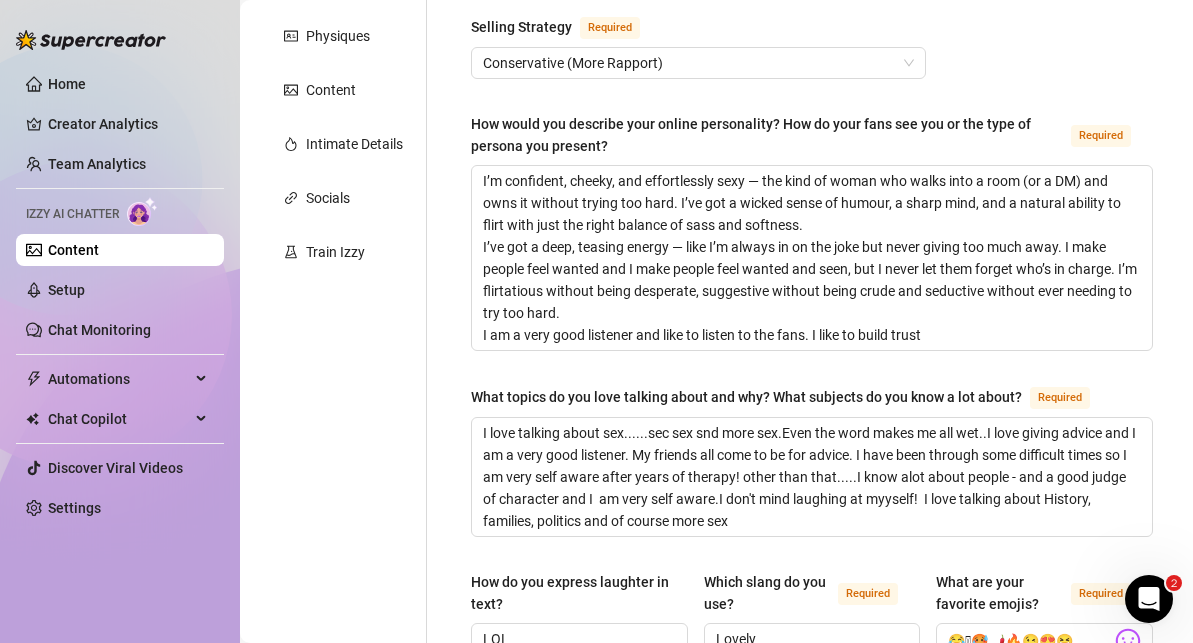 scroll, scrollTop: 221, scrollLeft: 0, axis: vertical 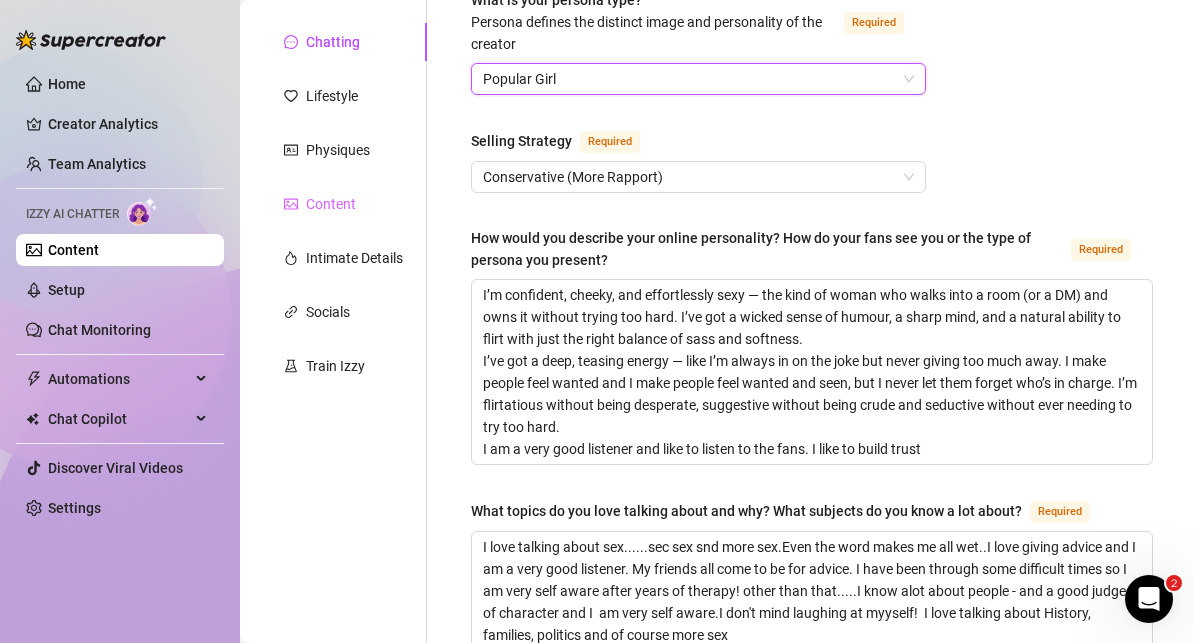click on "Content" at bounding box center (343, 204) 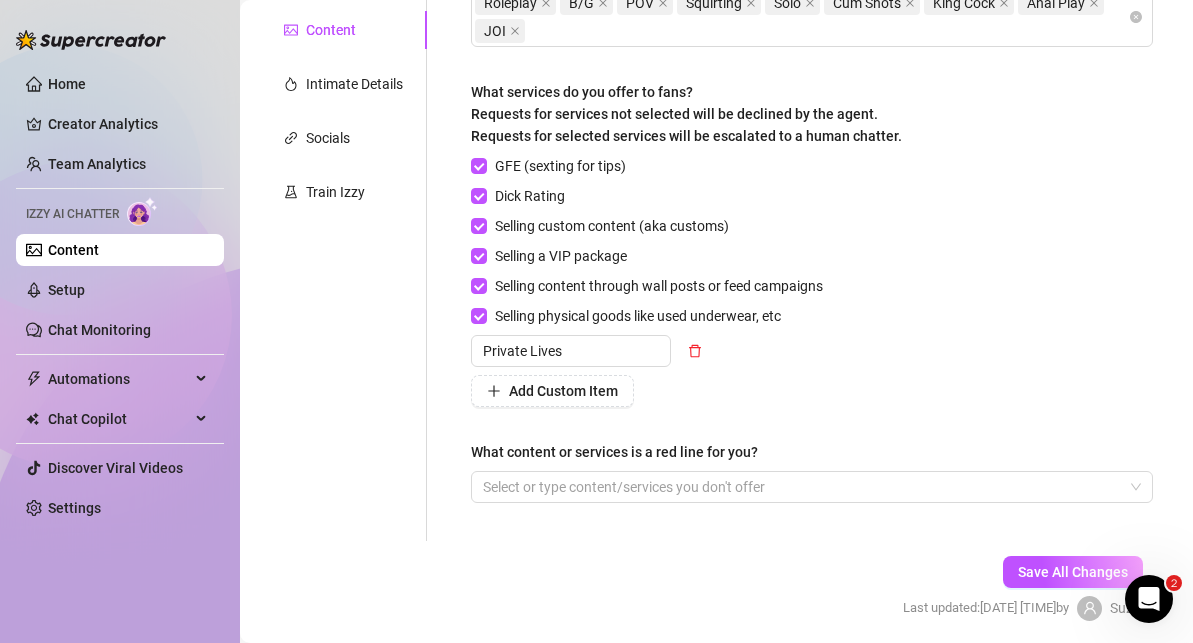 scroll, scrollTop: 467, scrollLeft: 0, axis: vertical 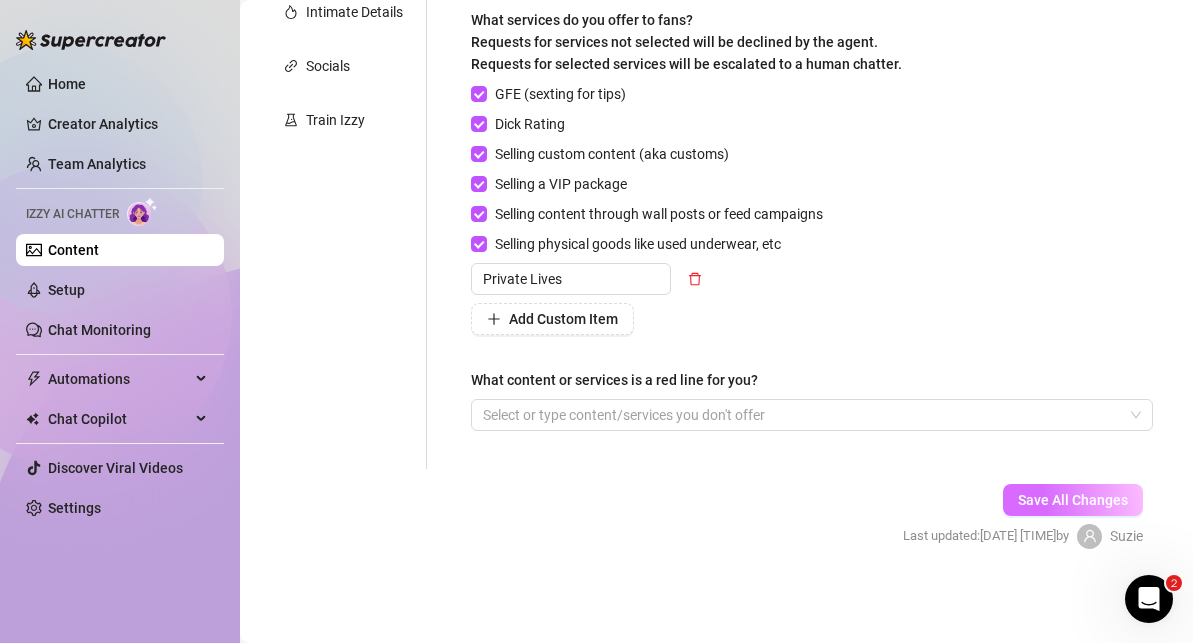 click on "Save All Changes" at bounding box center [1073, 500] 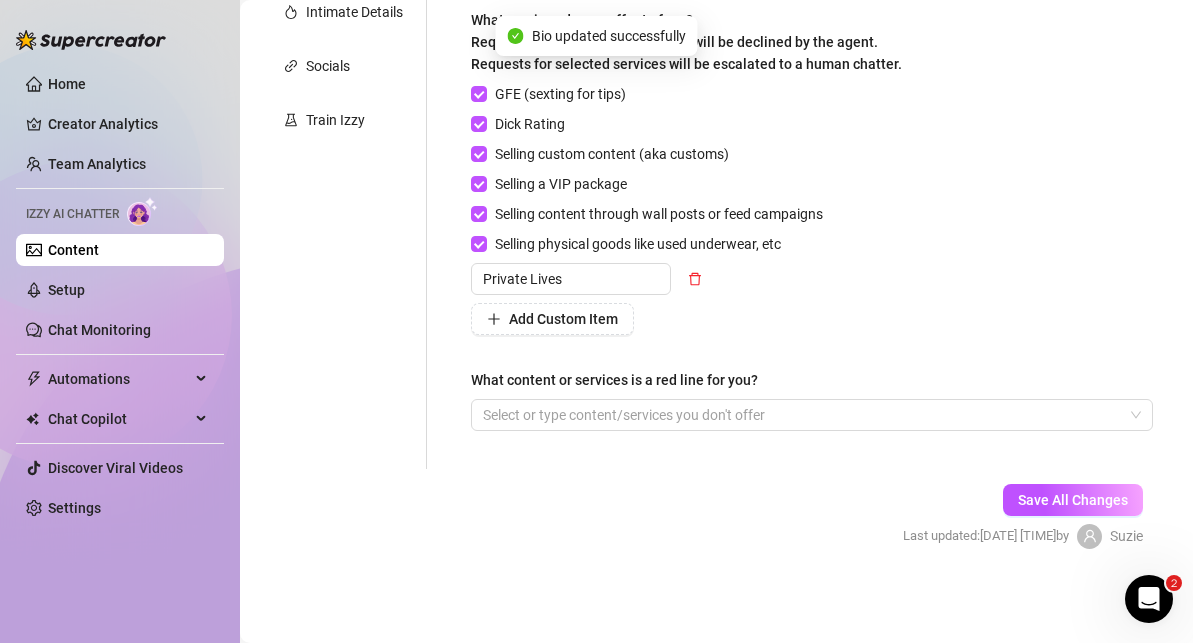 scroll, scrollTop: 0, scrollLeft: 0, axis: both 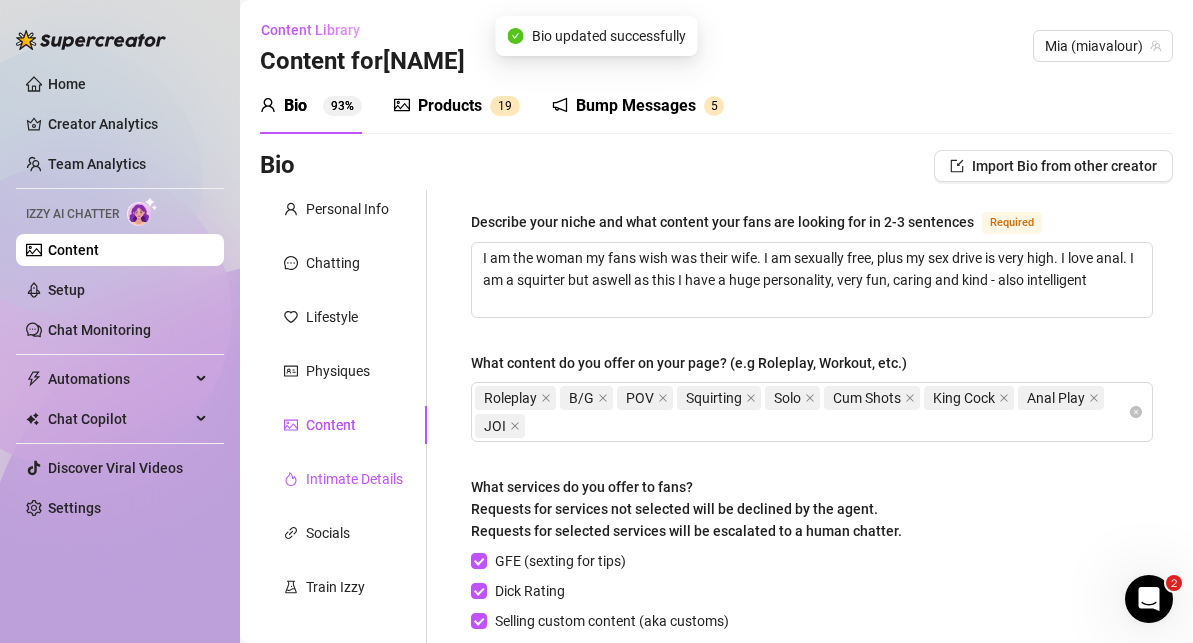click on "Intimate Details" at bounding box center [354, 479] 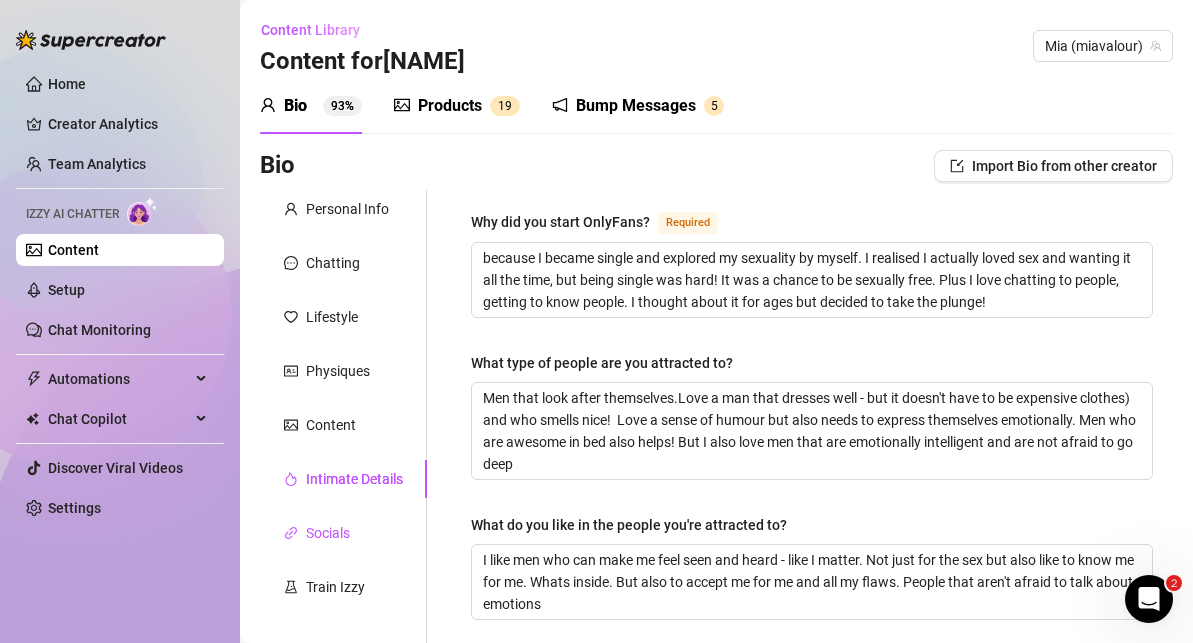 click on "Socials" at bounding box center (328, 533) 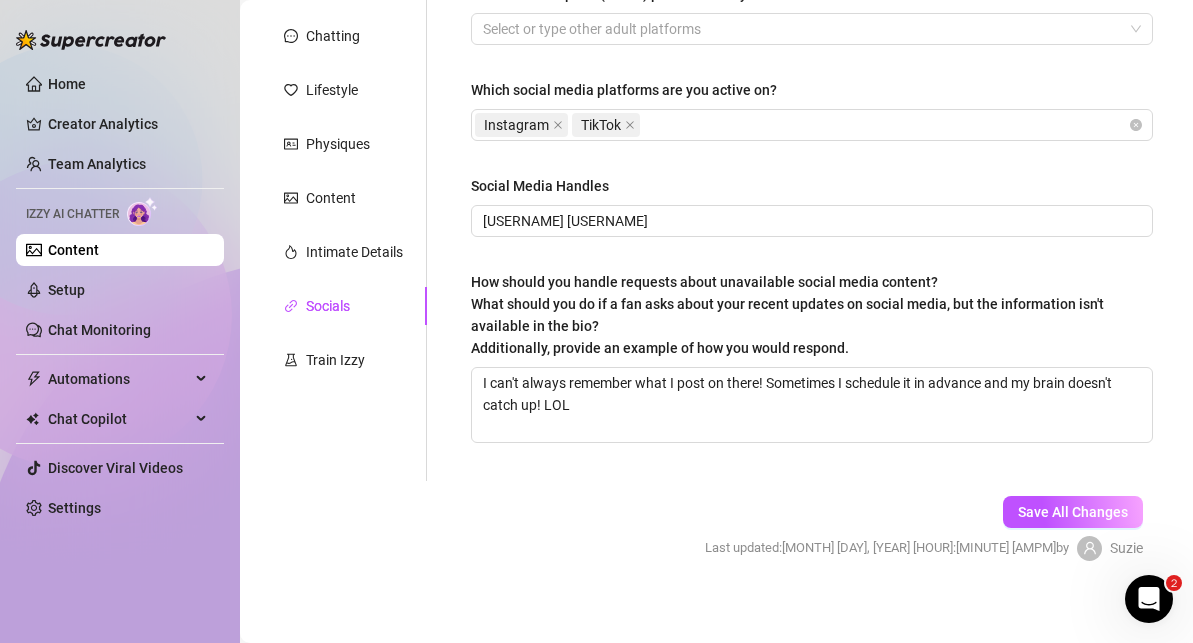 scroll, scrollTop: 240, scrollLeft: 0, axis: vertical 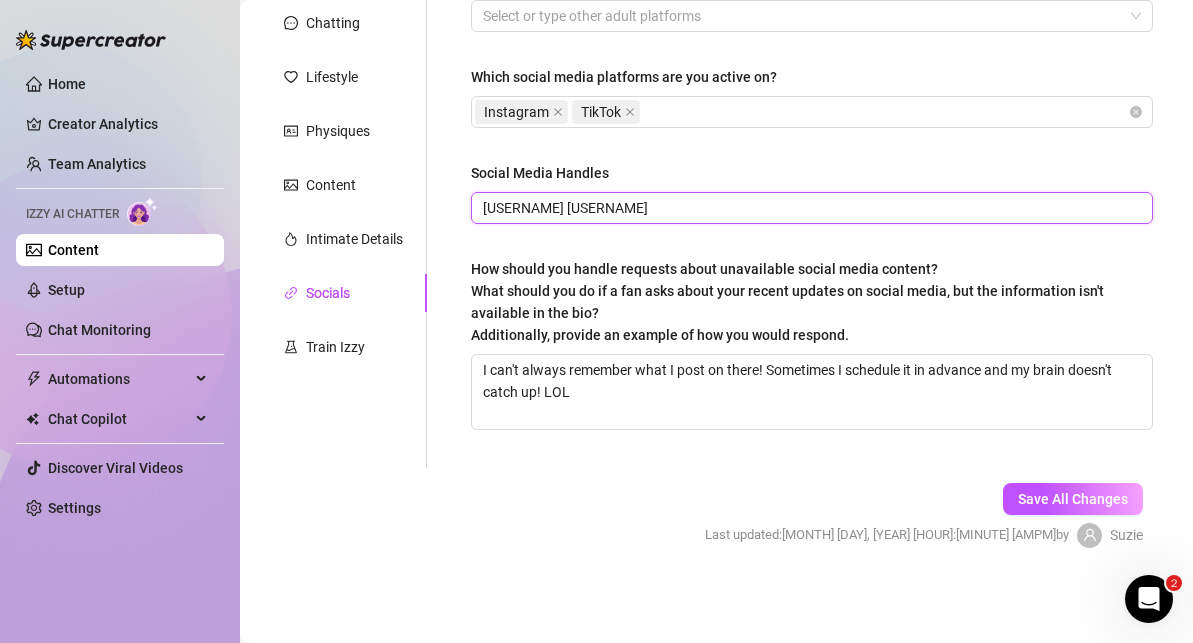drag, startPoint x: 705, startPoint y: 201, endPoint x: 603, endPoint y: 210, distance: 102.396286 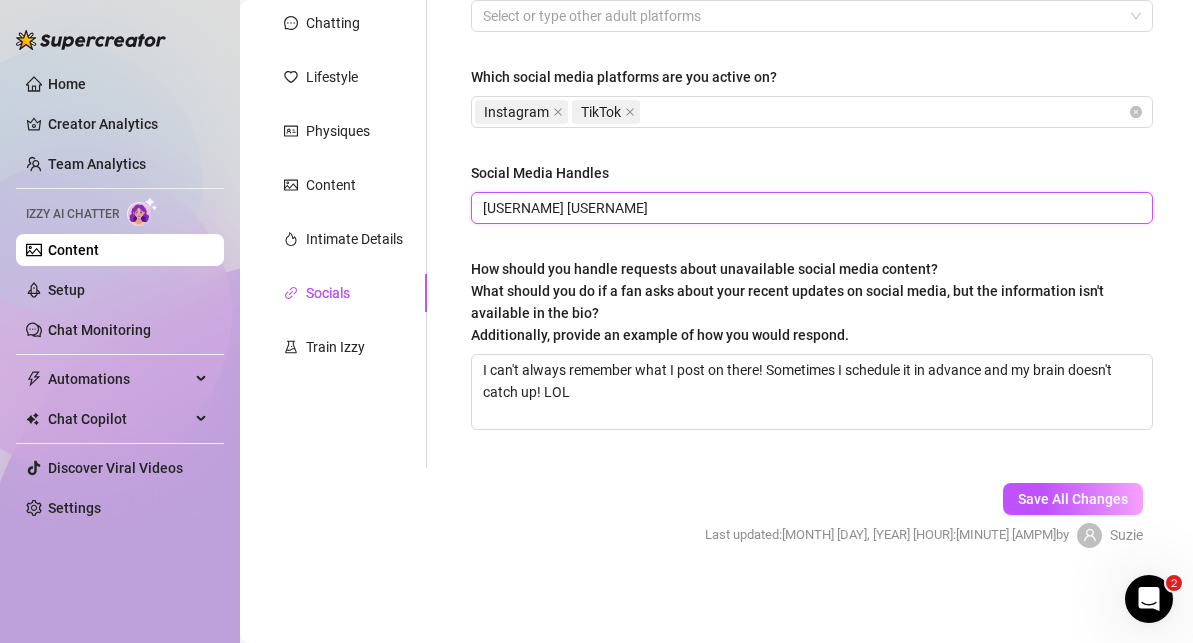 type on "[USERNAME] [USERNAME]" 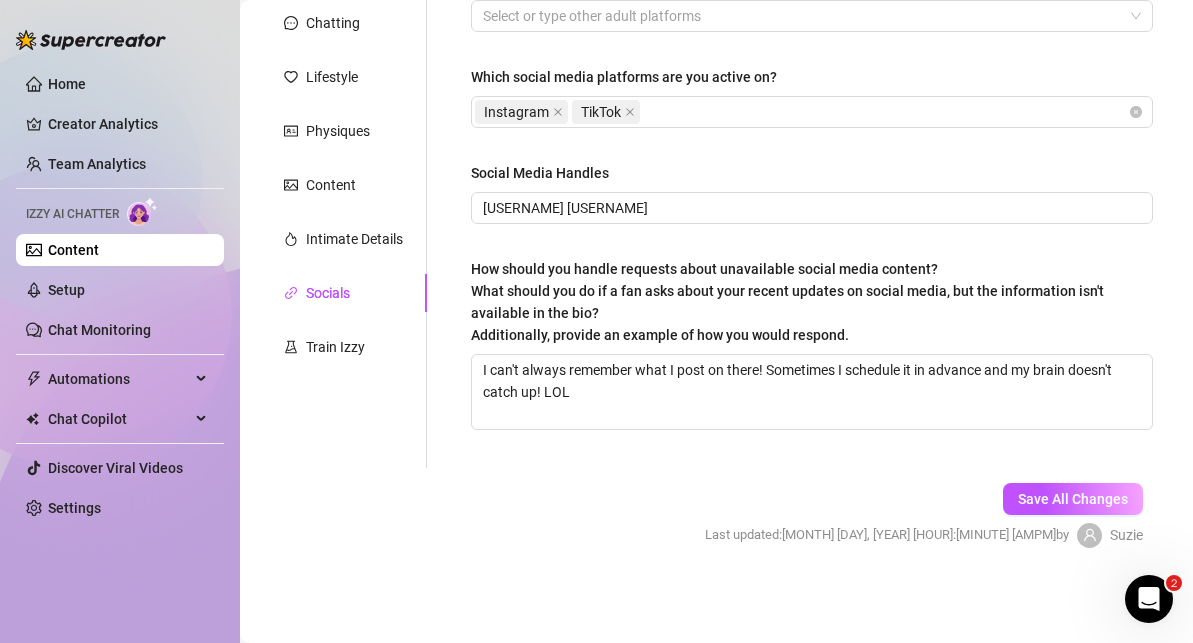 click on "Personal Info Chatting Lifestyle Physiques Content Intimate Details Socials Train Izzy Name Required [NAME] [LAST] Nickname(s) Miss [NAME] Gender Required Female Male Non-Binary / Genderqueer Agender Bigender Genderfluid Other Where did you grow up? Required United Kingdom Where is your current homebase? (City/Area of your home) Required [AREA] What is your timezone of your current location? If you are currently traveling, choose your current location Required United Kingdom  ( Europe/London ) Are you currently traveling? If so, where are you right now? what are you doing there? I'm in the UK now but am missing the beach so very much! Birth Date Required [MONTH] [DAY], [YEAR] Zodiac Sign Pisces Sexual Orientation Required Straight Relationship Status Required Single Do you have any siblings? How many? 1 Do you have any children? How many? 2 Do you have any pets? 0 What do you do for work currently? I work in marketing - this is my side hustle What were your previous jobs or careers? English   Required 5" at bounding box center [716, 266] 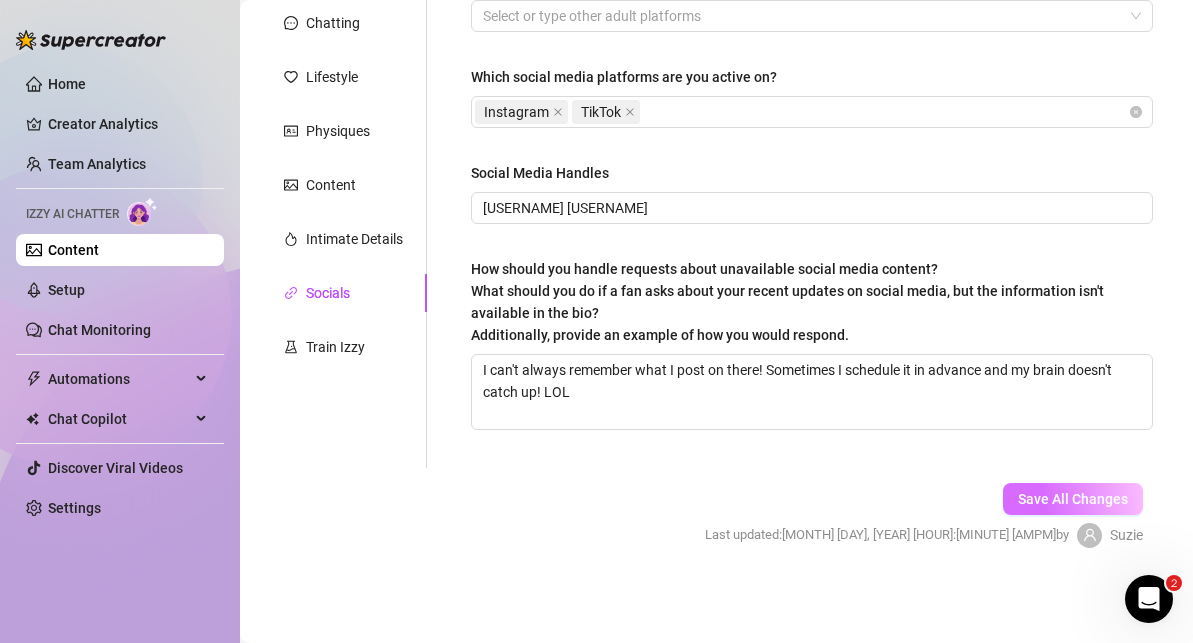 click on "Save All Changes" at bounding box center [1073, 499] 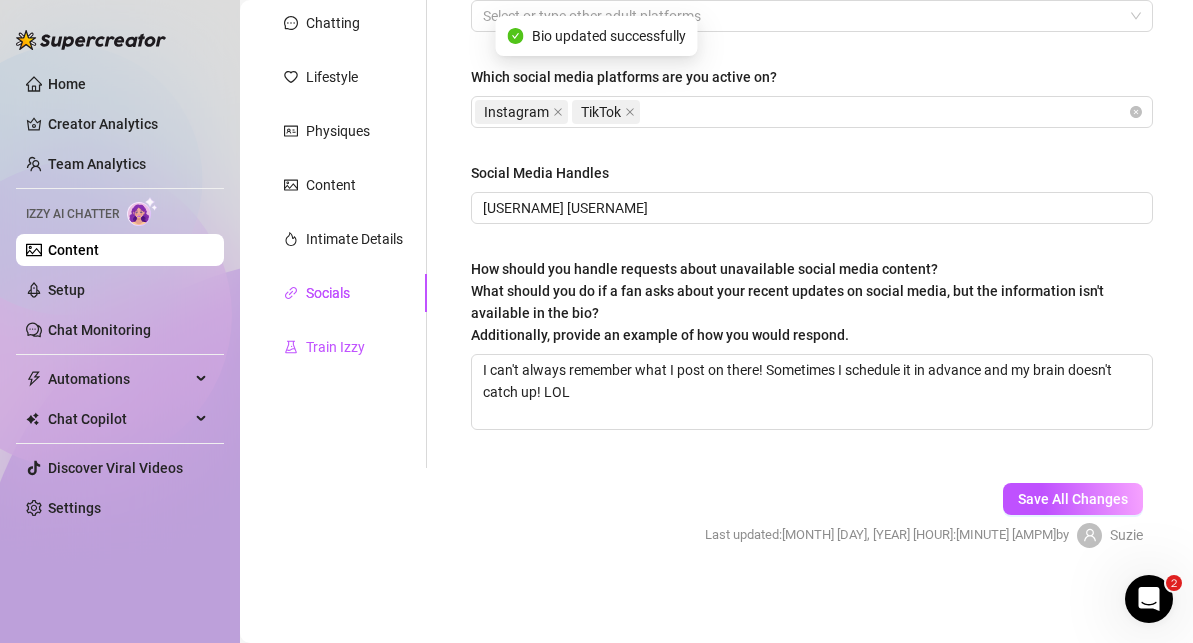 click on "Train Izzy" at bounding box center [335, 347] 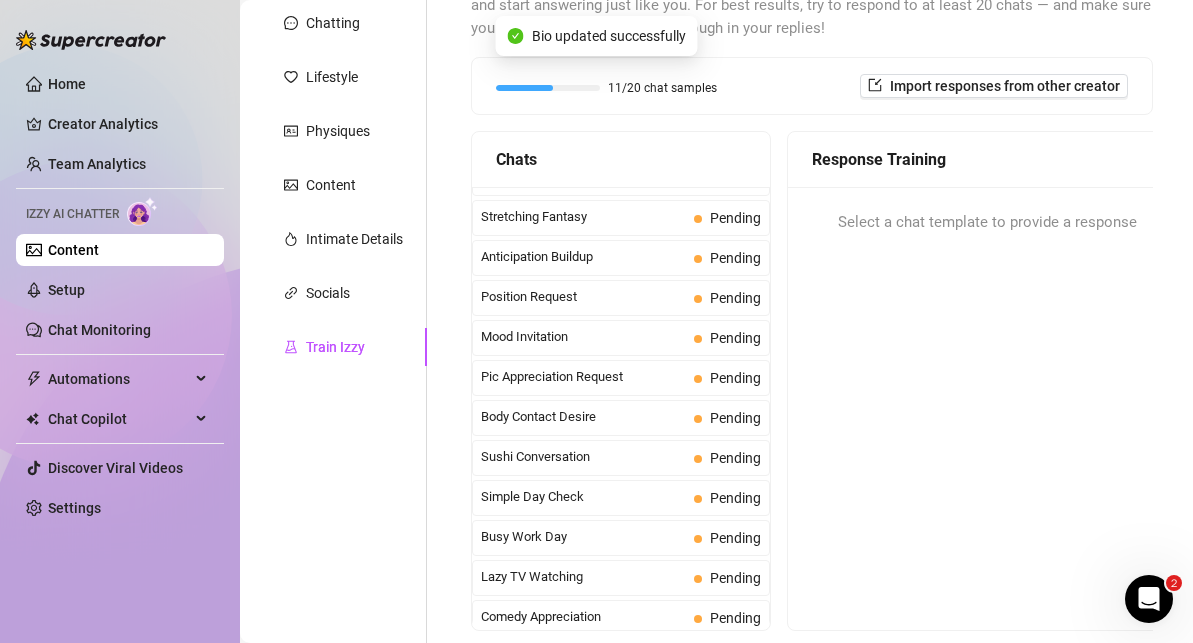 scroll, scrollTop: 1795, scrollLeft: 0, axis: vertical 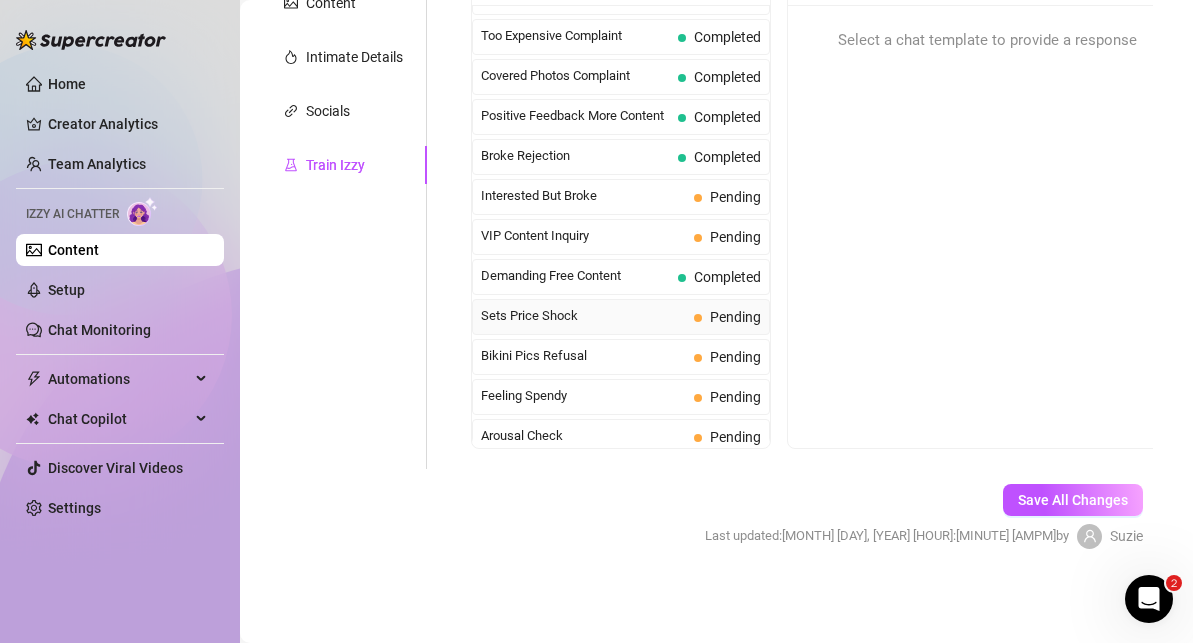 click on "Sets Price Shock" at bounding box center (583, 316) 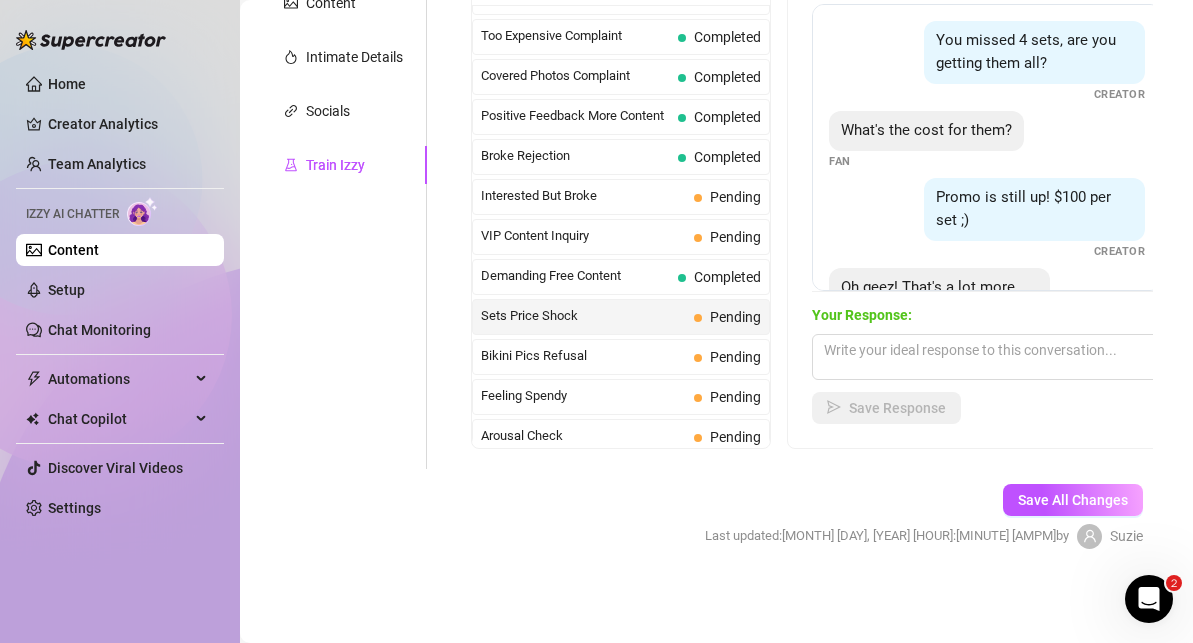 scroll, scrollTop: 108, scrollLeft: 0, axis: vertical 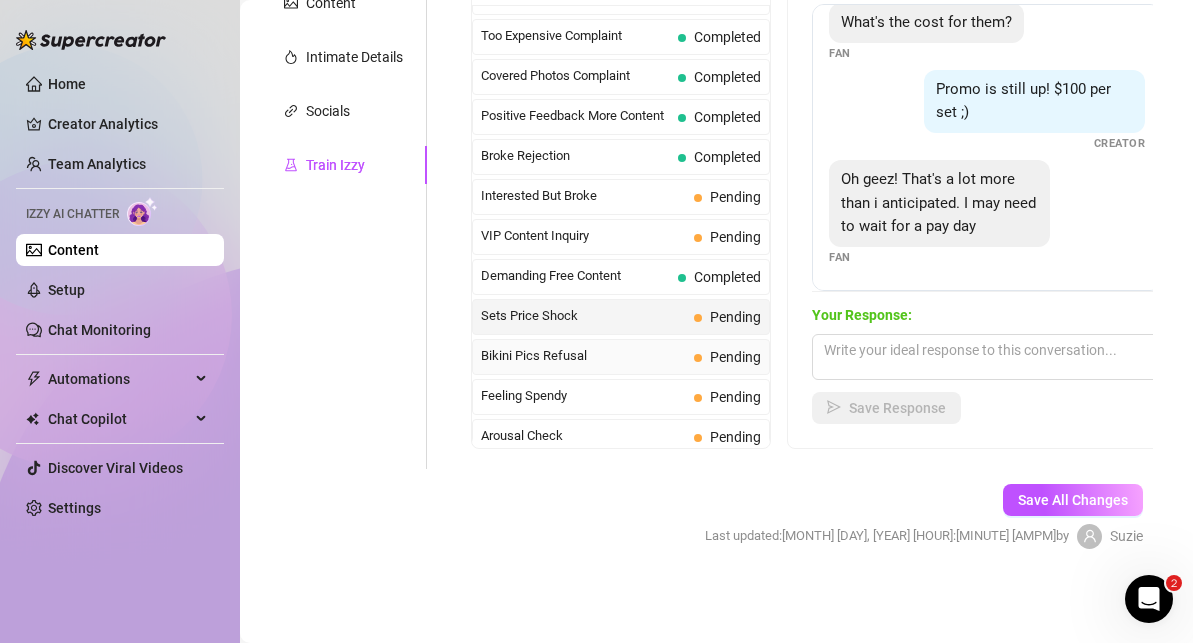 click on "Bikini Pics Refusal" at bounding box center (583, 356) 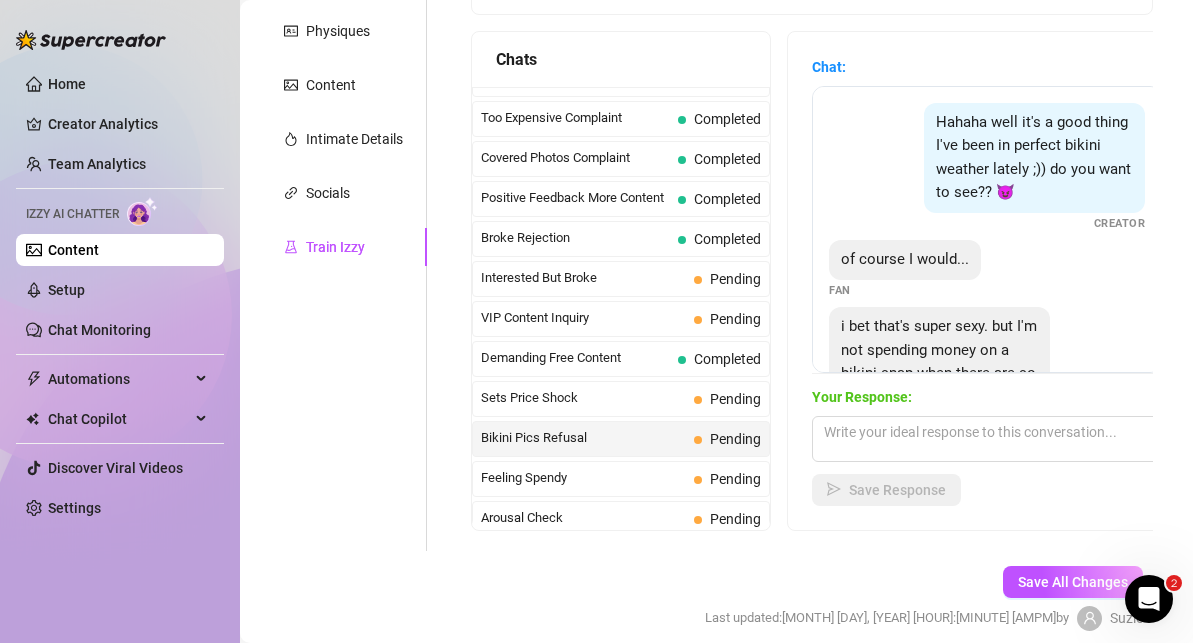 scroll, scrollTop: 272, scrollLeft: 0, axis: vertical 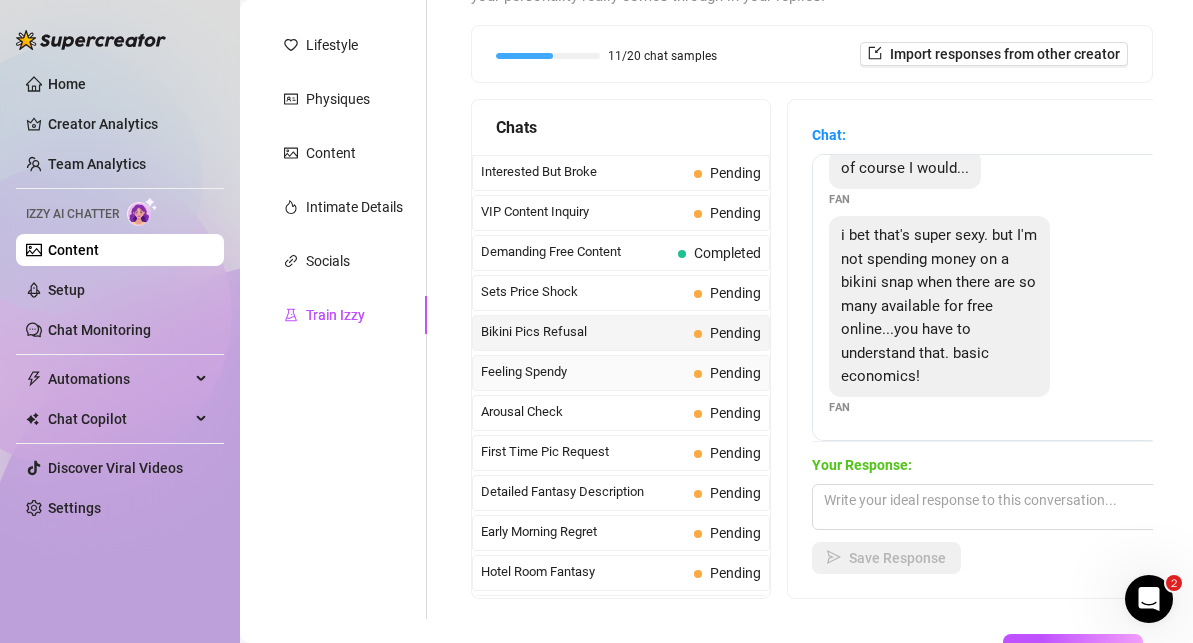 click on "Feeling Spendy" at bounding box center [583, 372] 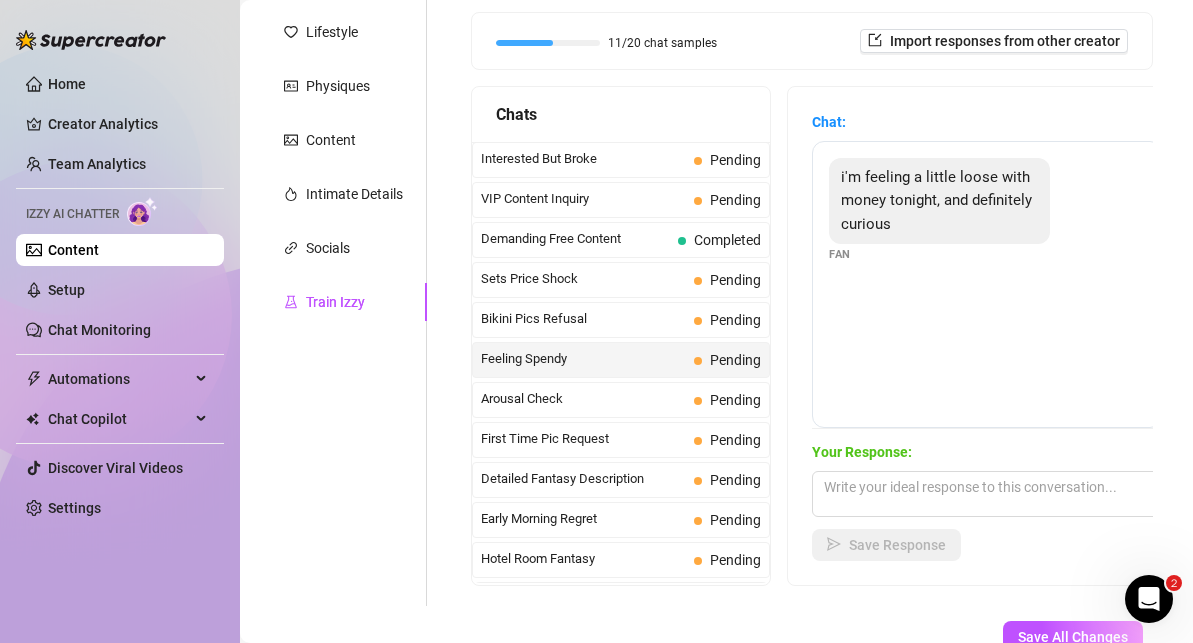 scroll, scrollTop: 288, scrollLeft: 0, axis: vertical 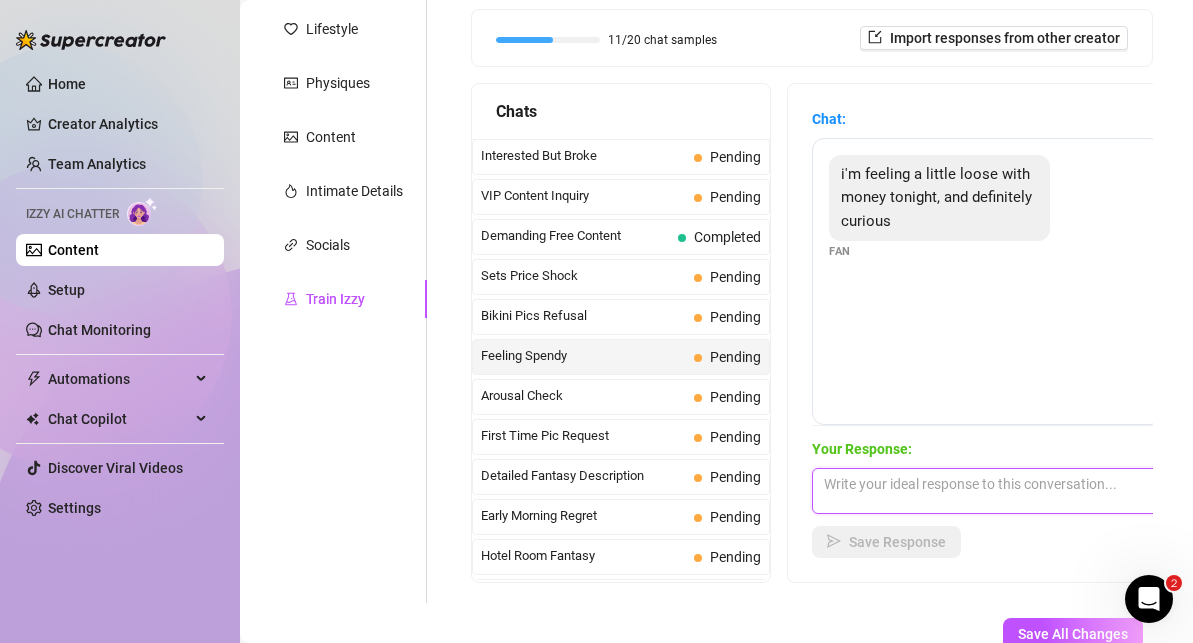 click at bounding box center [987, 491] 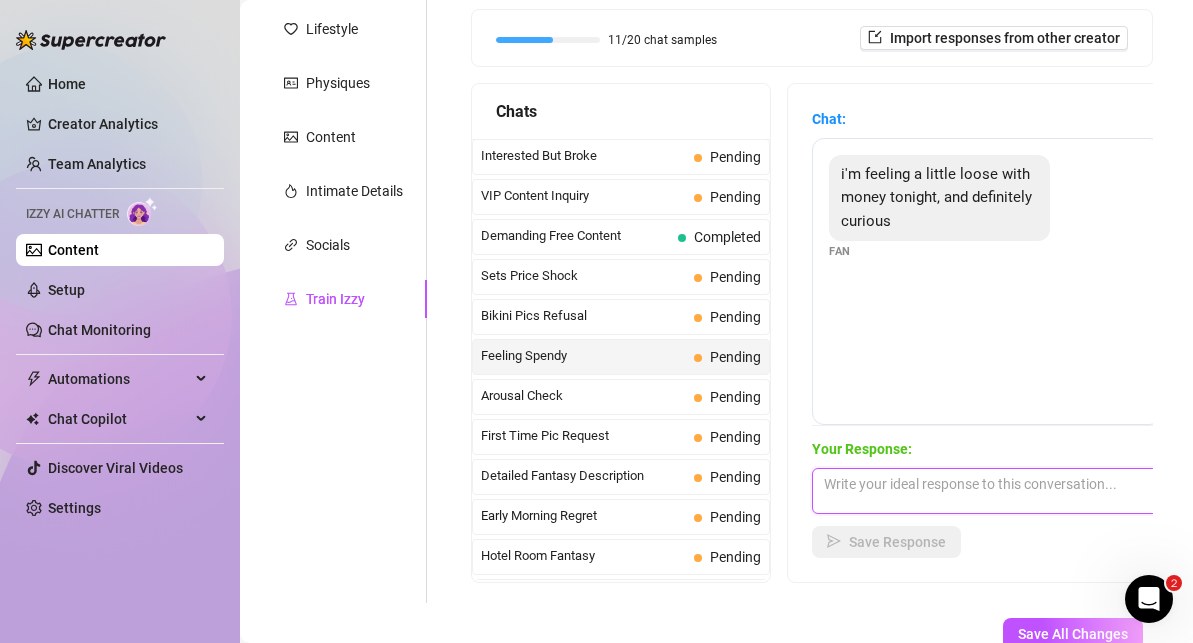 type on "A" 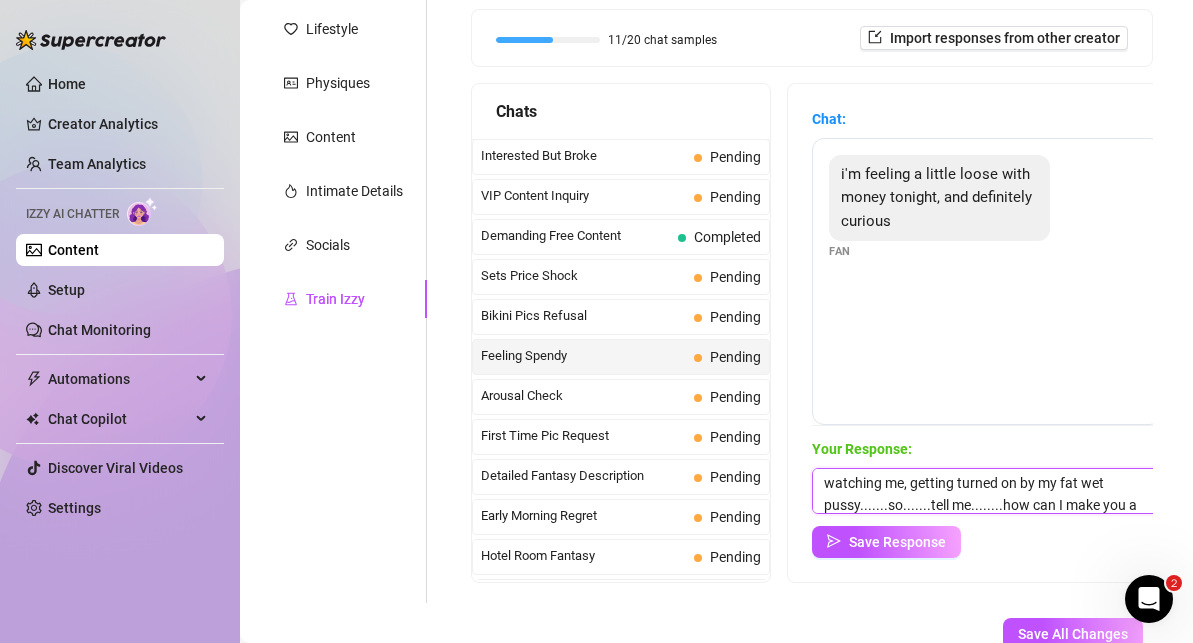 scroll, scrollTop: 89, scrollLeft: 0, axis: vertical 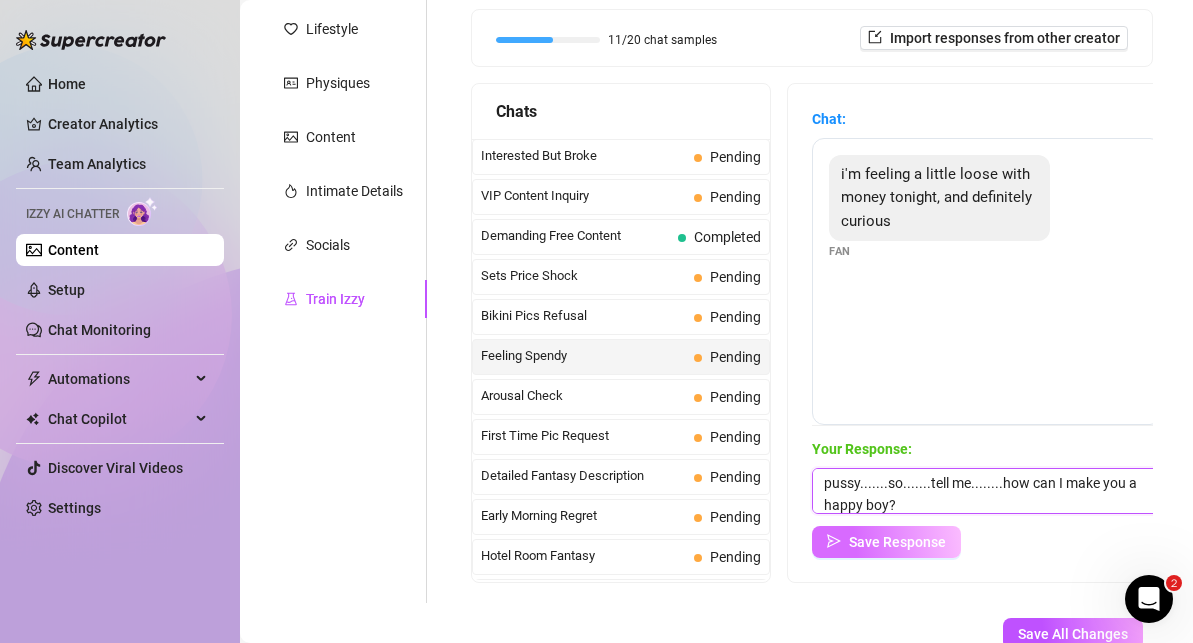 type on "Oooh tell me what you are MOST curious about and we can chat - you know what ever is your thing ill always make you cum.......I love knowing you are watching me, getting turned on by my fat wet pussy.......so.......tell me........how can I make you a happy boy?" 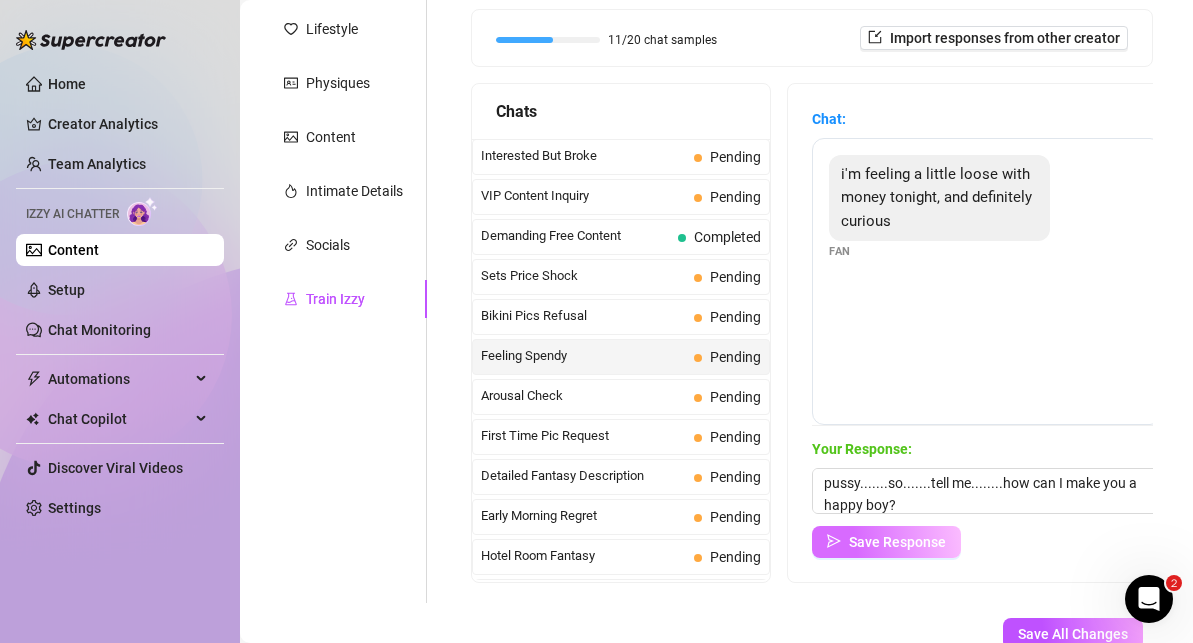 click on "Save Response" at bounding box center [897, 542] 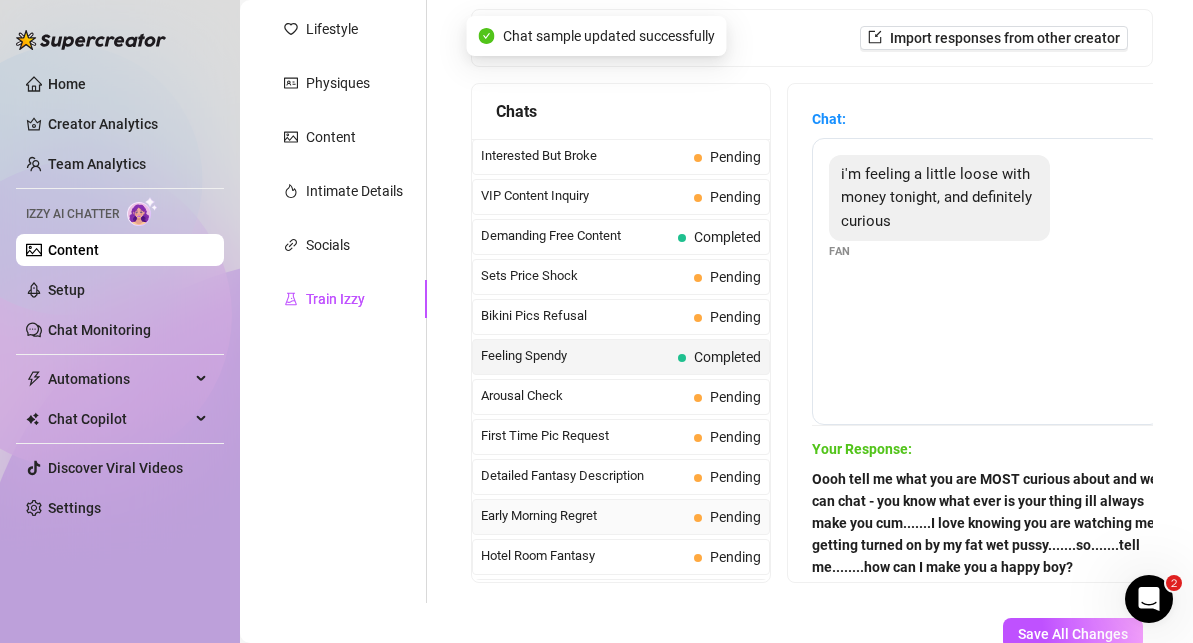 click on "Pending" at bounding box center (727, 517) 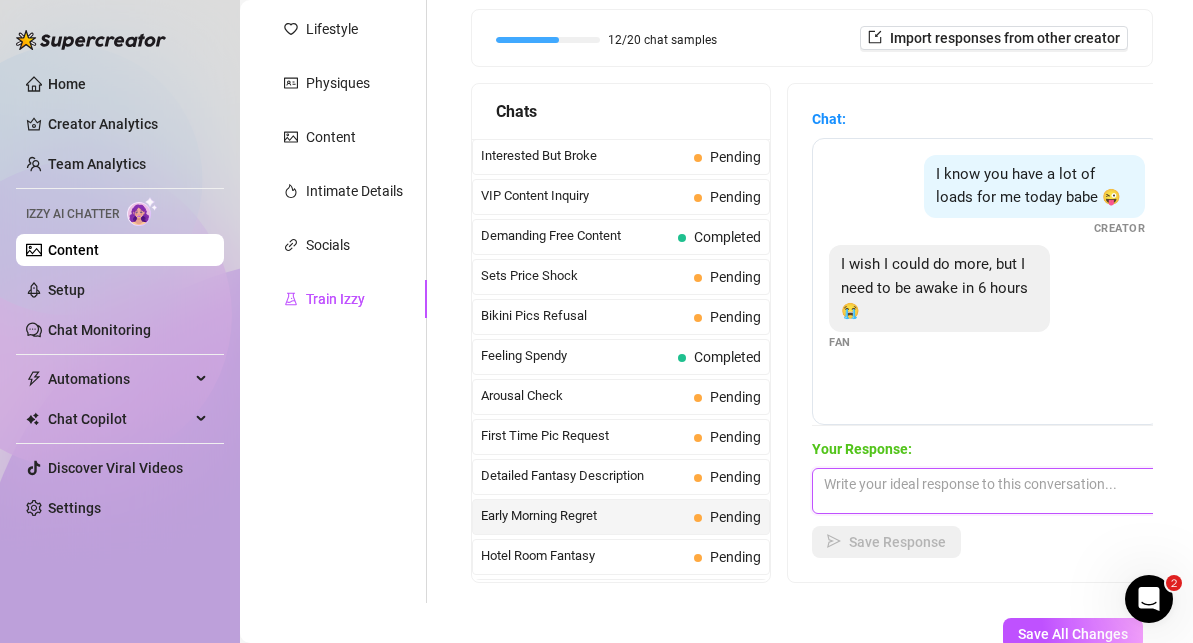 click at bounding box center (987, 491) 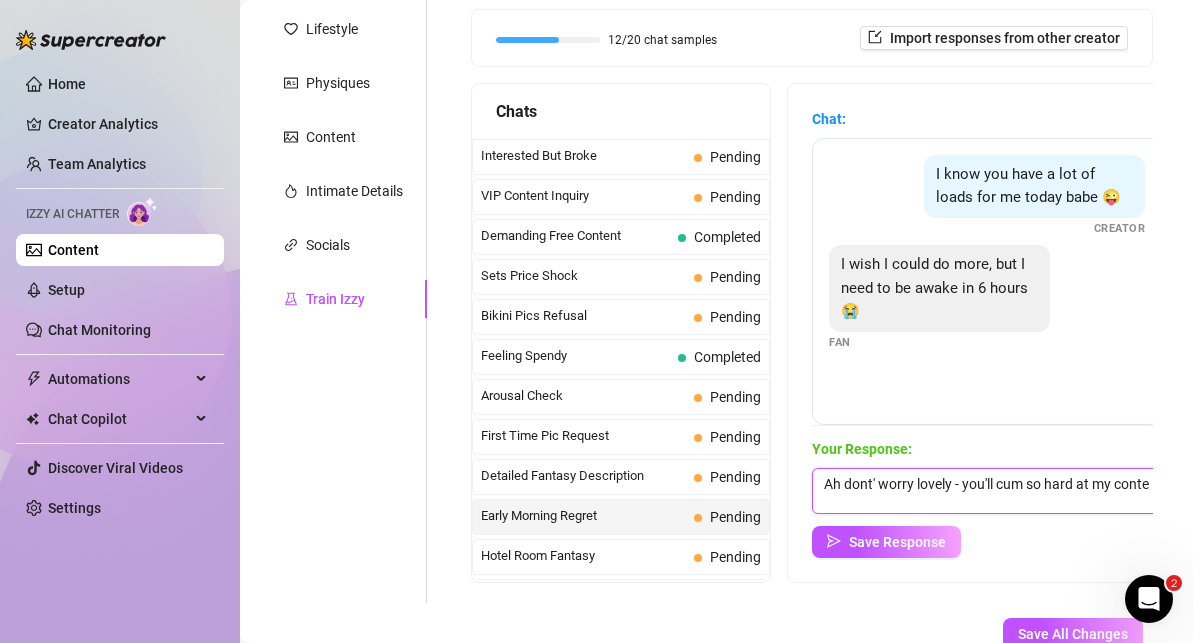 scroll, scrollTop: 1, scrollLeft: 0, axis: vertical 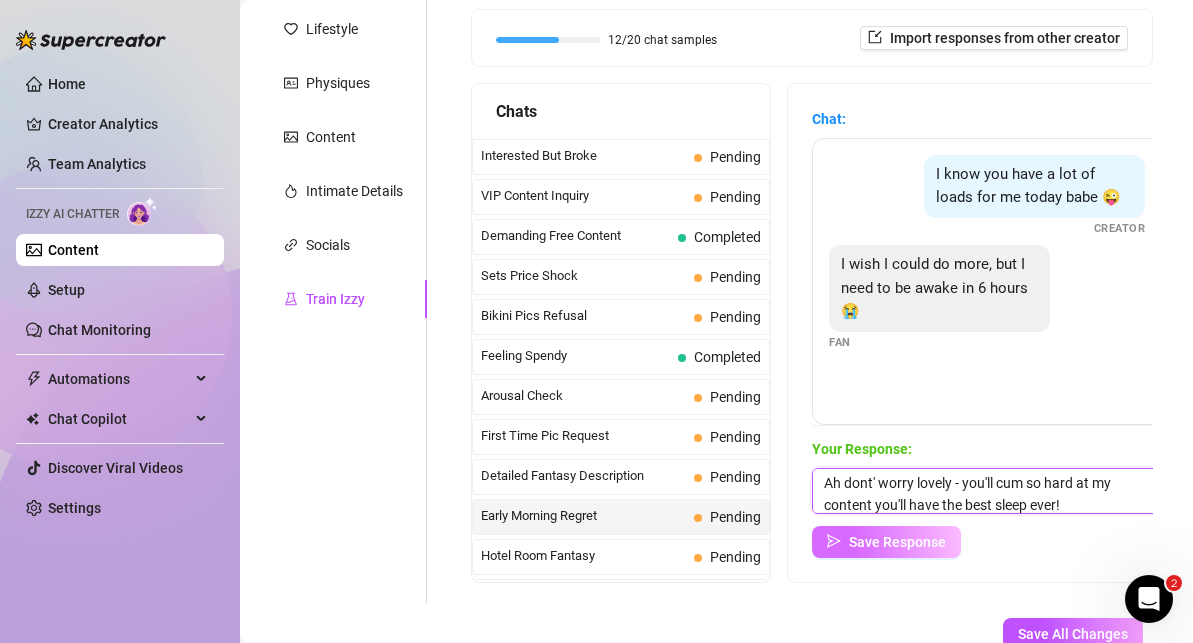 type on "Ah dont' worry lovely - you'll cum so hard at my content you'll have the best sleep ever!" 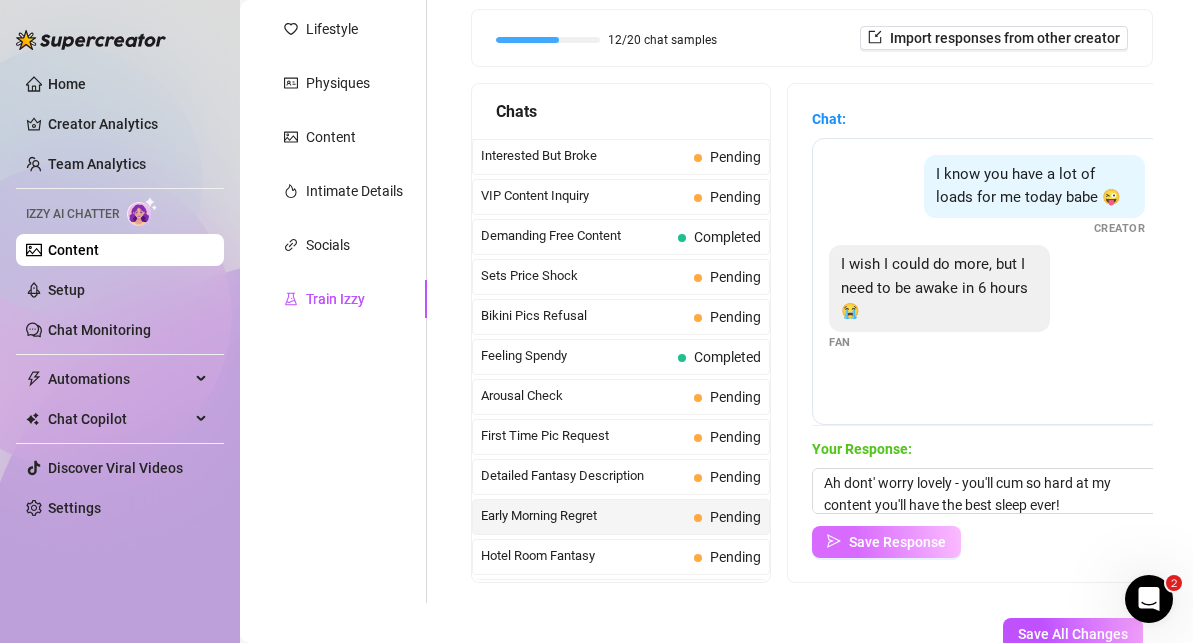 click on "Save Response" at bounding box center [897, 542] 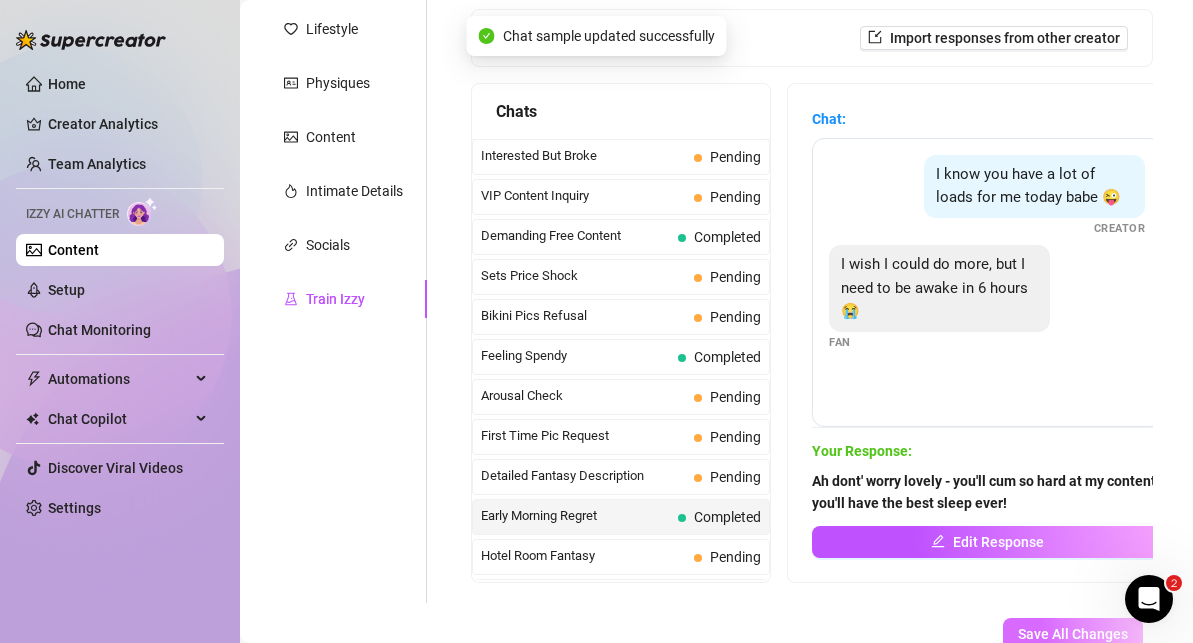 click on "Save All Changes" at bounding box center (1073, 634) 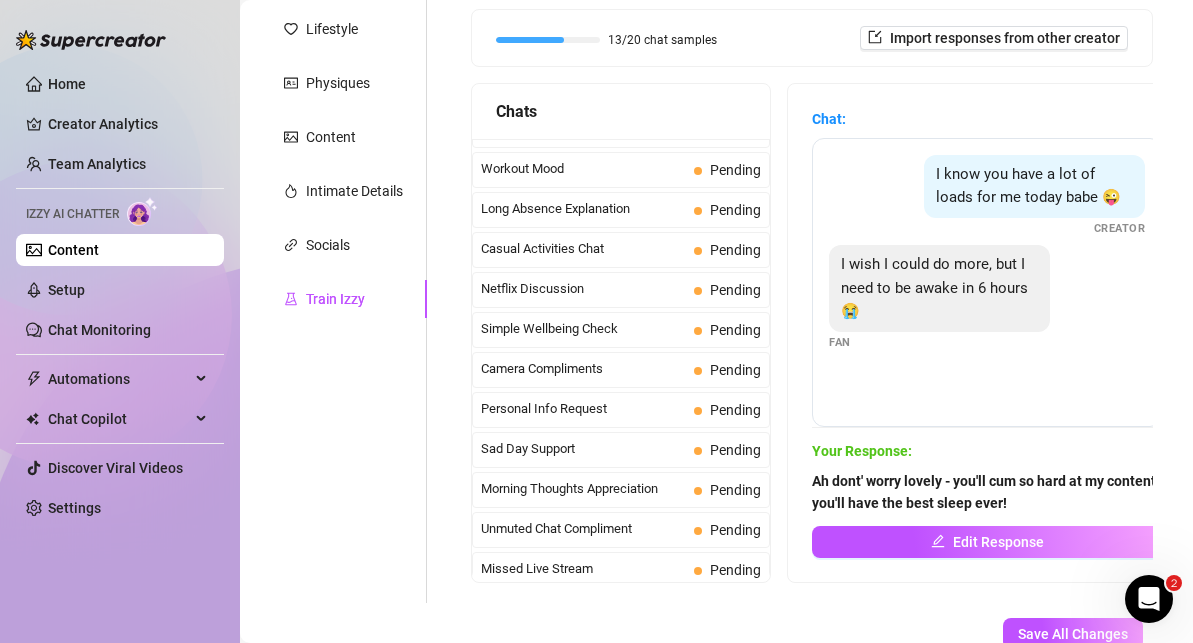 scroll, scrollTop: 1795, scrollLeft: 0, axis: vertical 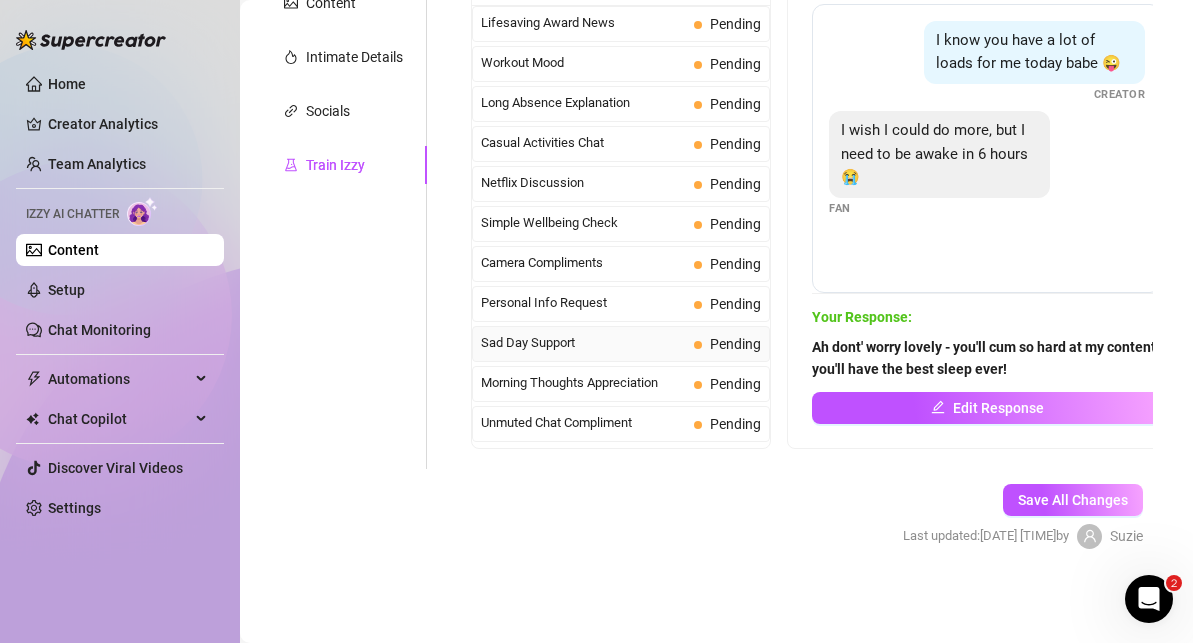 click on "Sad Day Support" at bounding box center [583, 343] 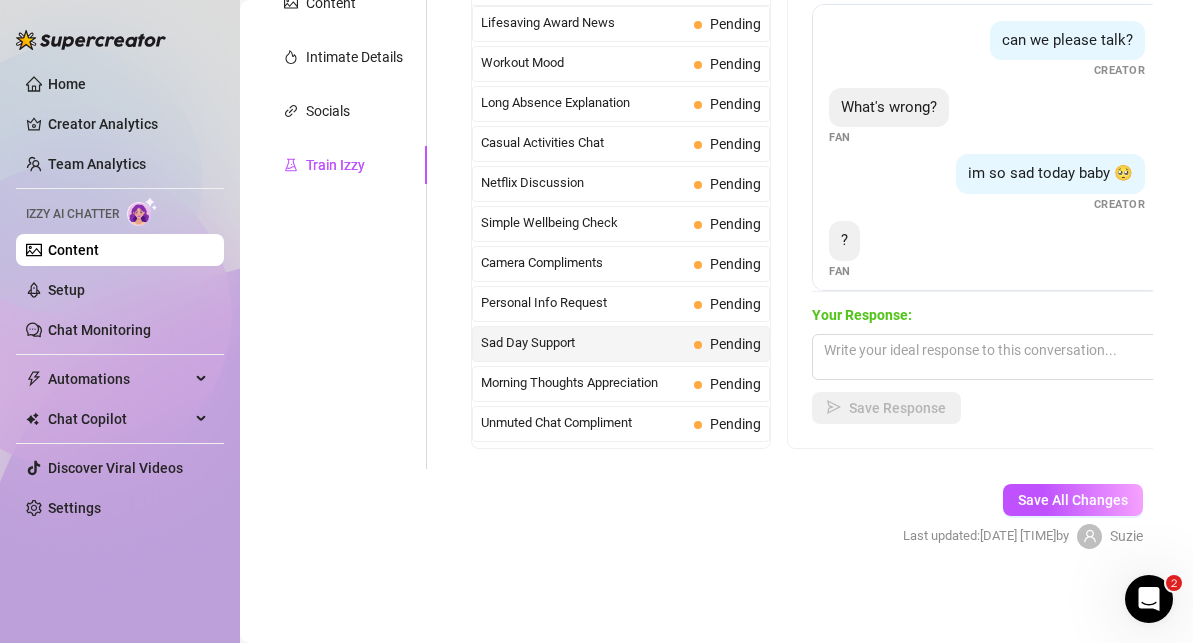 scroll, scrollTop: 282, scrollLeft: 0, axis: vertical 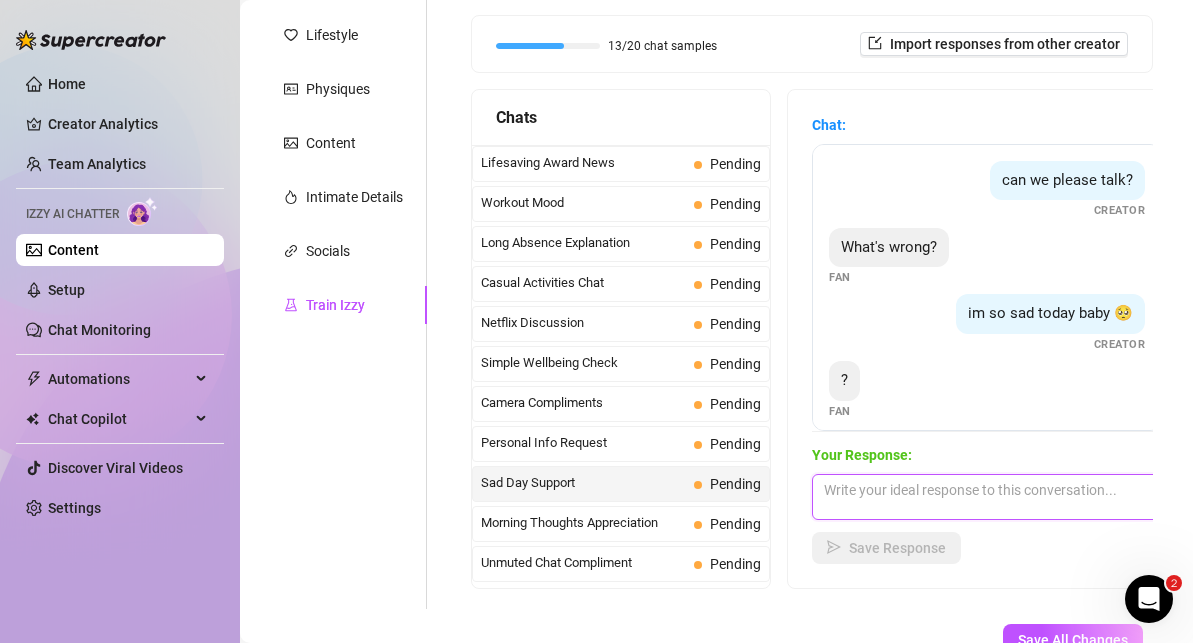 click at bounding box center [987, 497] 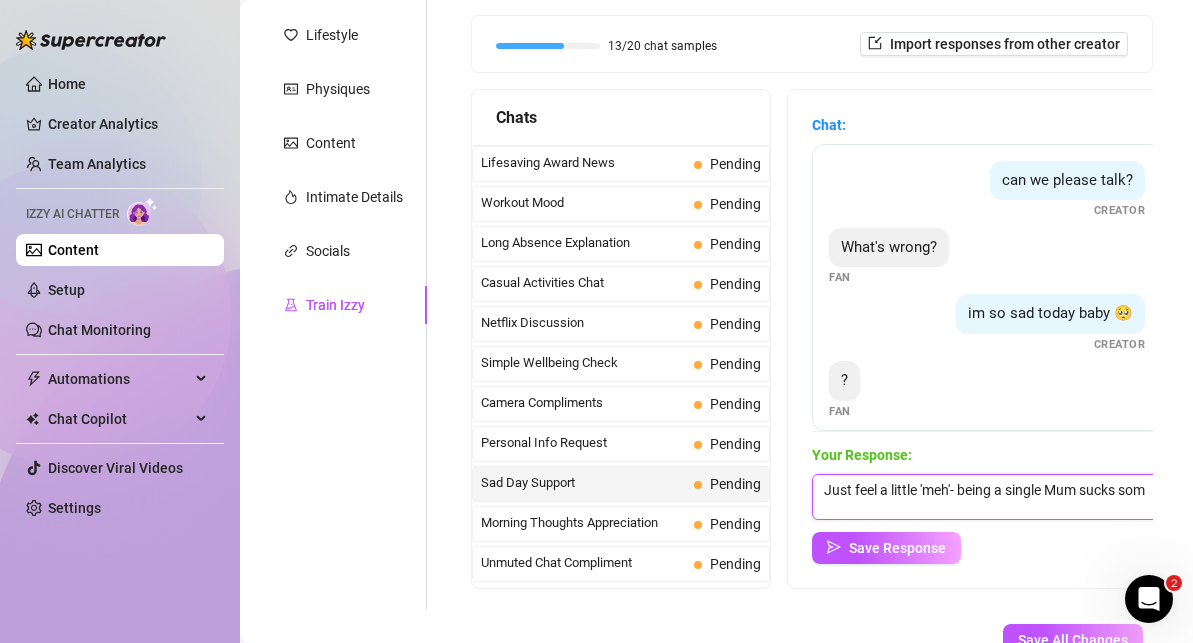 scroll, scrollTop: 1, scrollLeft: 0, axis: vertical 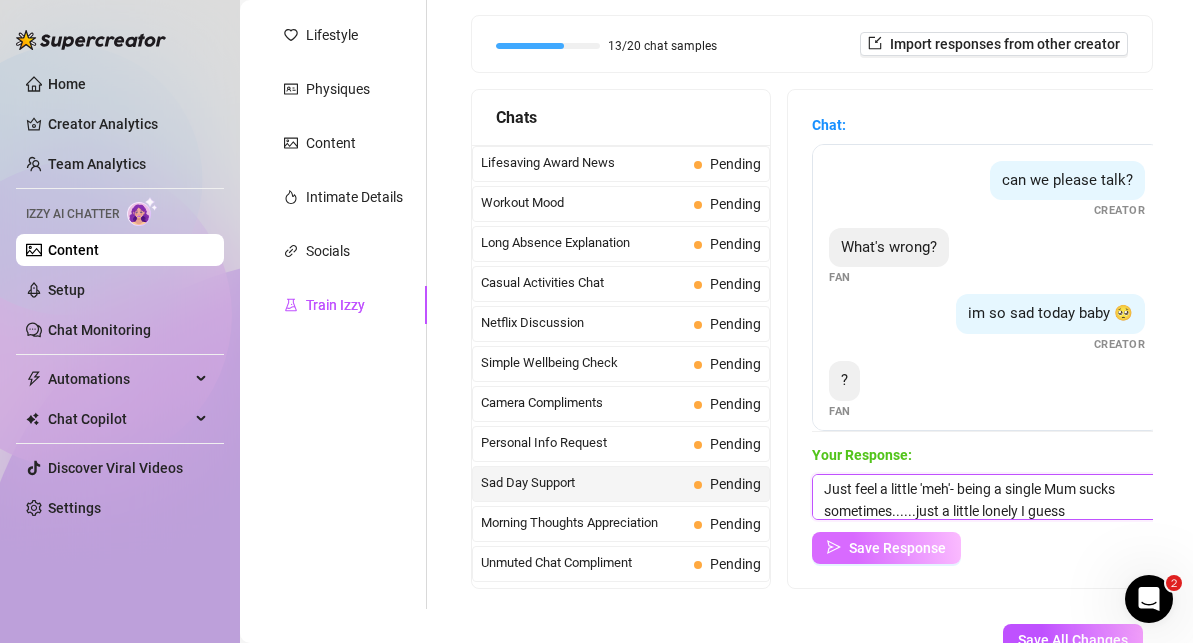 type on "Just feel a little 'meh'- being a single Mum sucks sometimes......just a little lonely I guess" 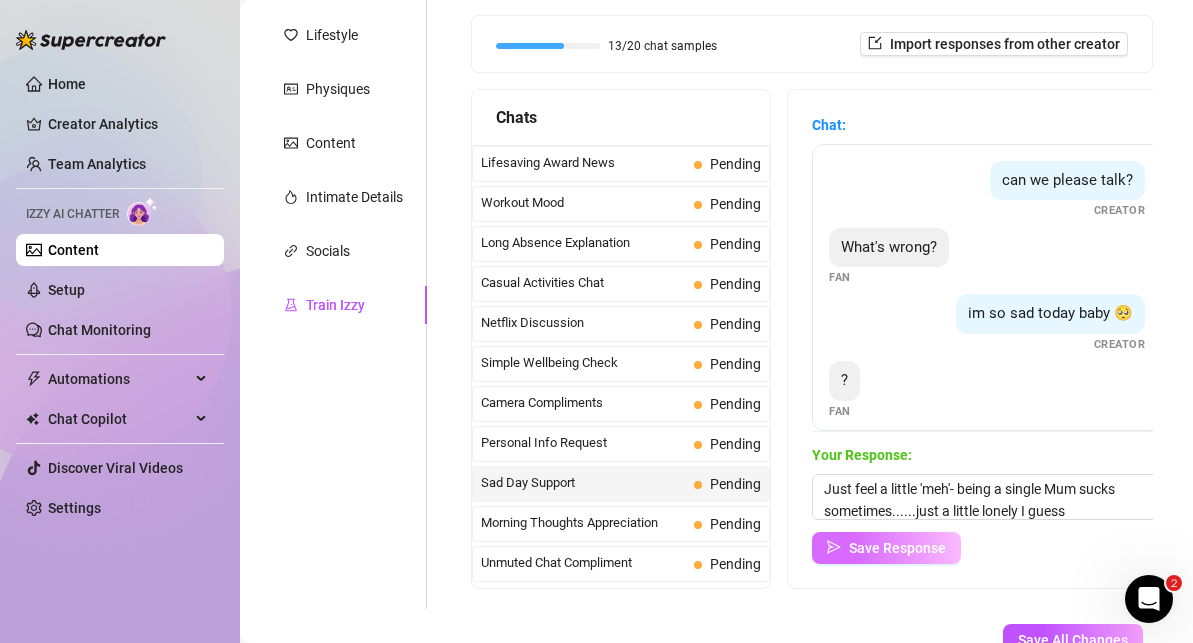 click on "Save Response" at bounding box center [897, 548] 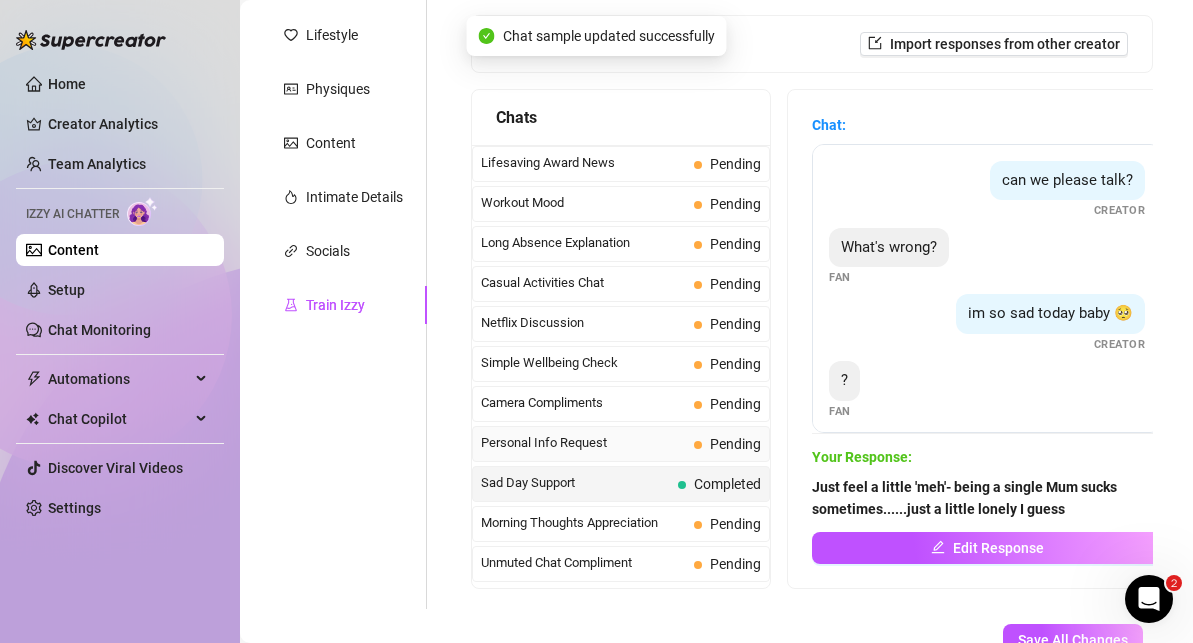 scroll, scrollTop: 1795, scrollLeft: 0, axis: vertical 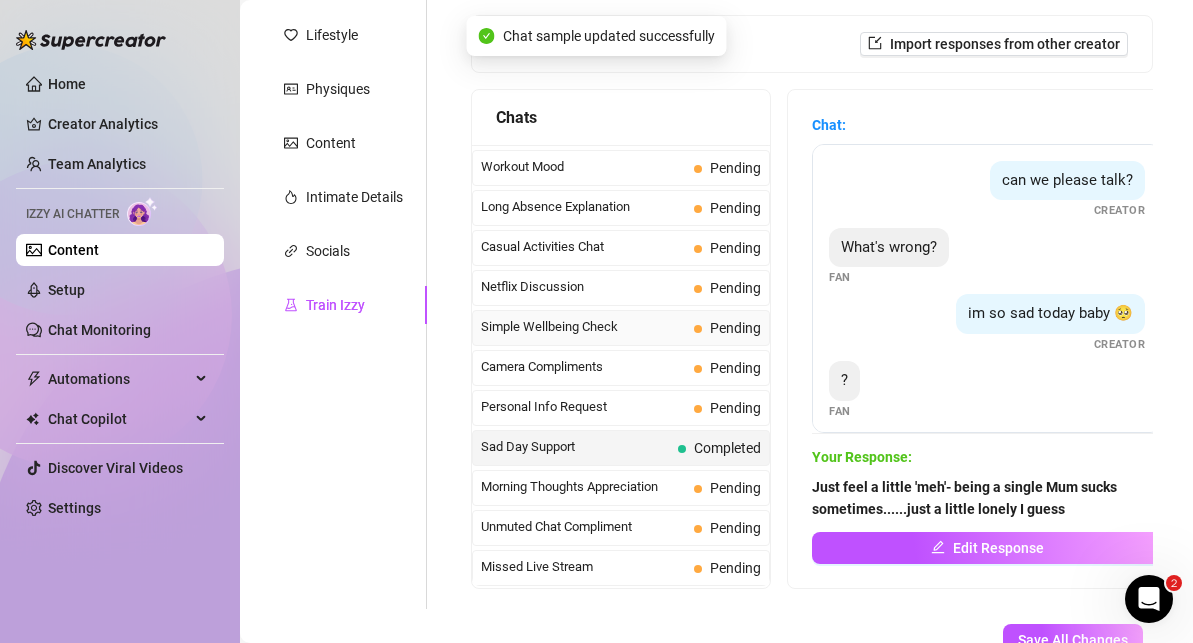 click on "Simple Wellbeing Check" at bounding box center [583, 327] 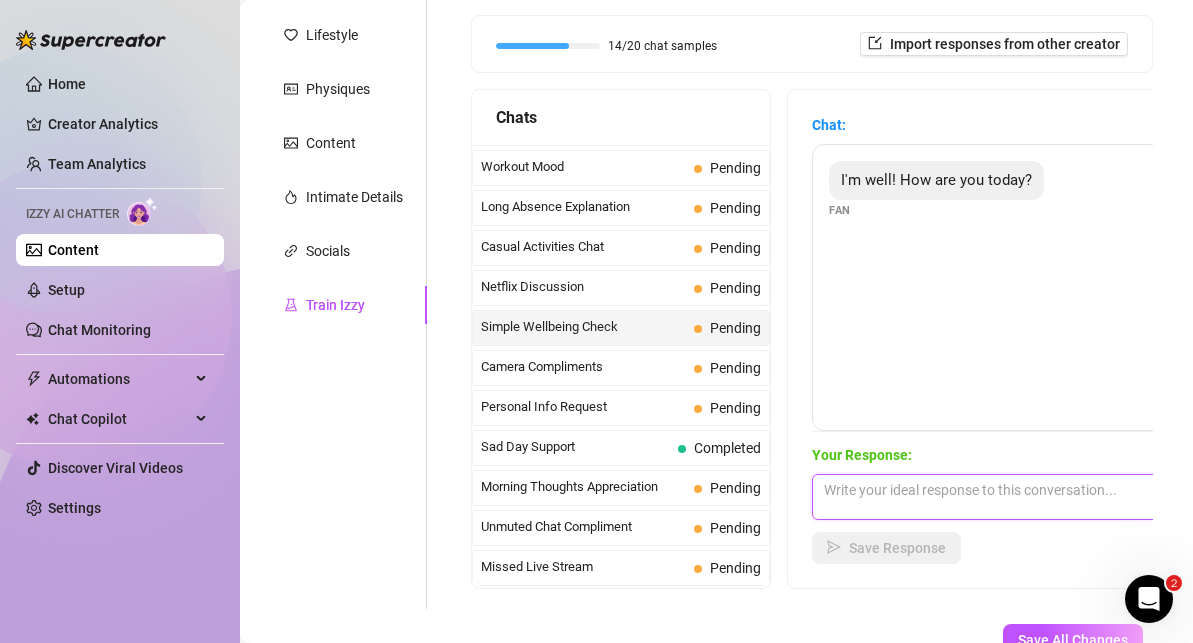 click at bounding box center (987, 497) 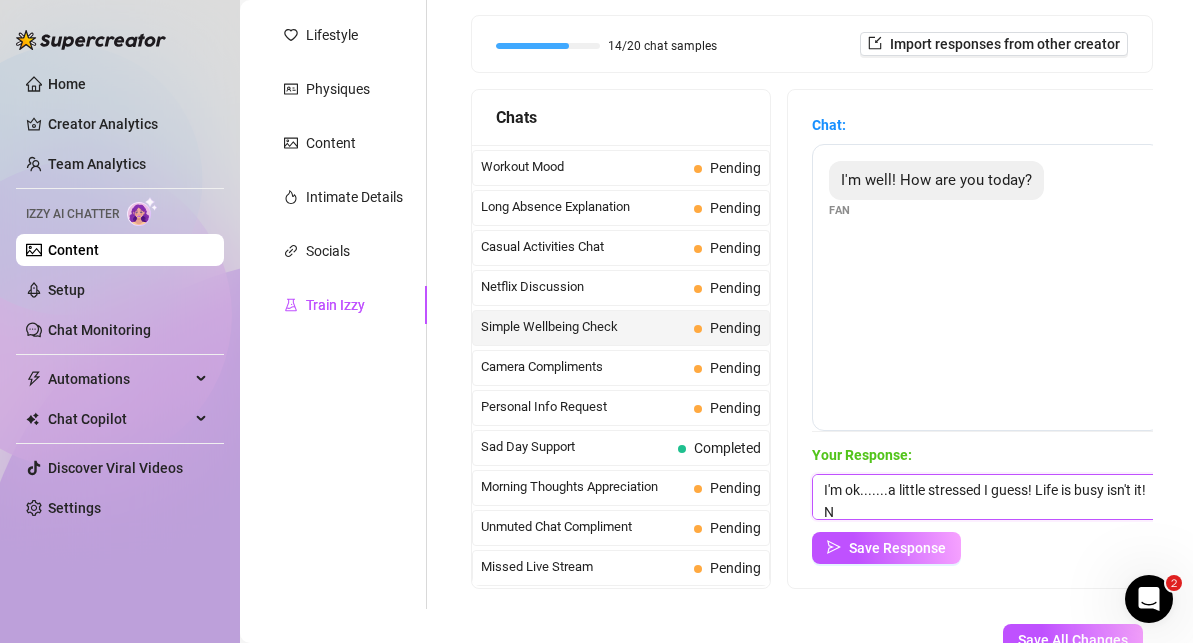 scroll, scrollTop: 1, scrollLeft: 0, axis: vertical 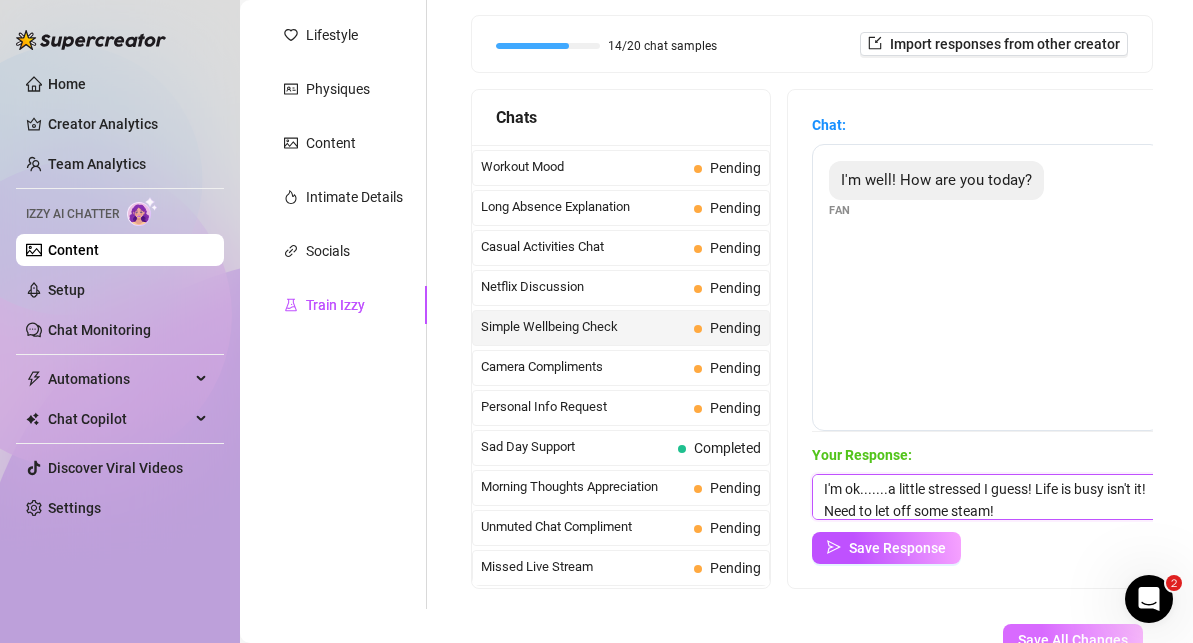 type on "I'm ok.......a little stressed I guess! Life is busy isn't it! Need to let off some steam!" 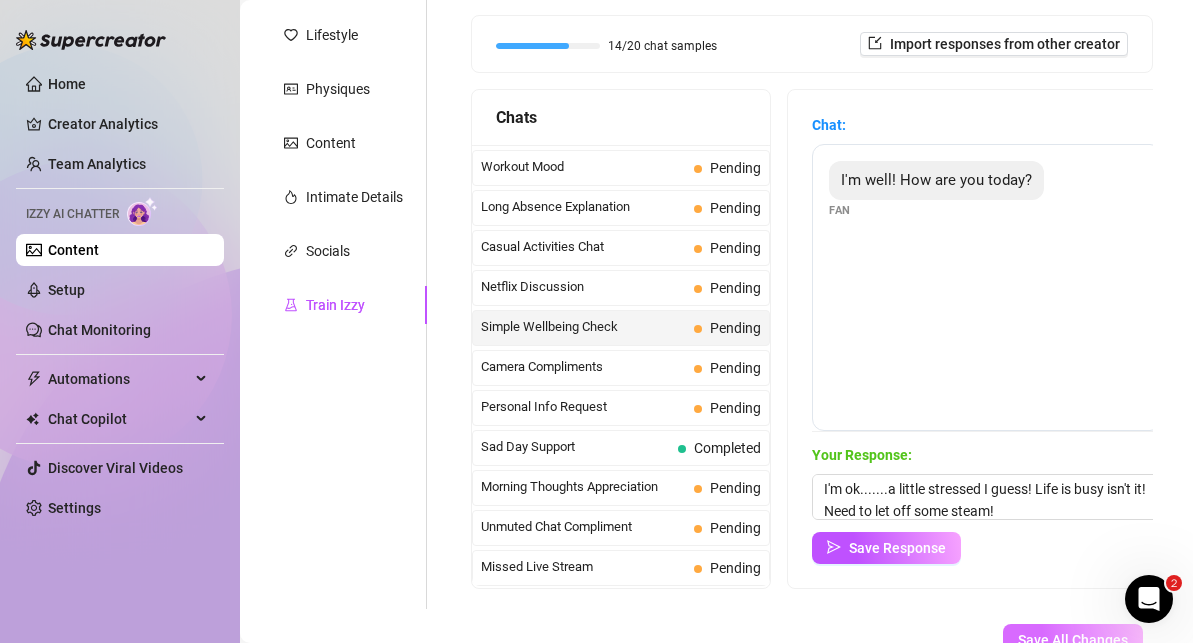 click on "Save All Changes" at bounding box center (1073, 640) 